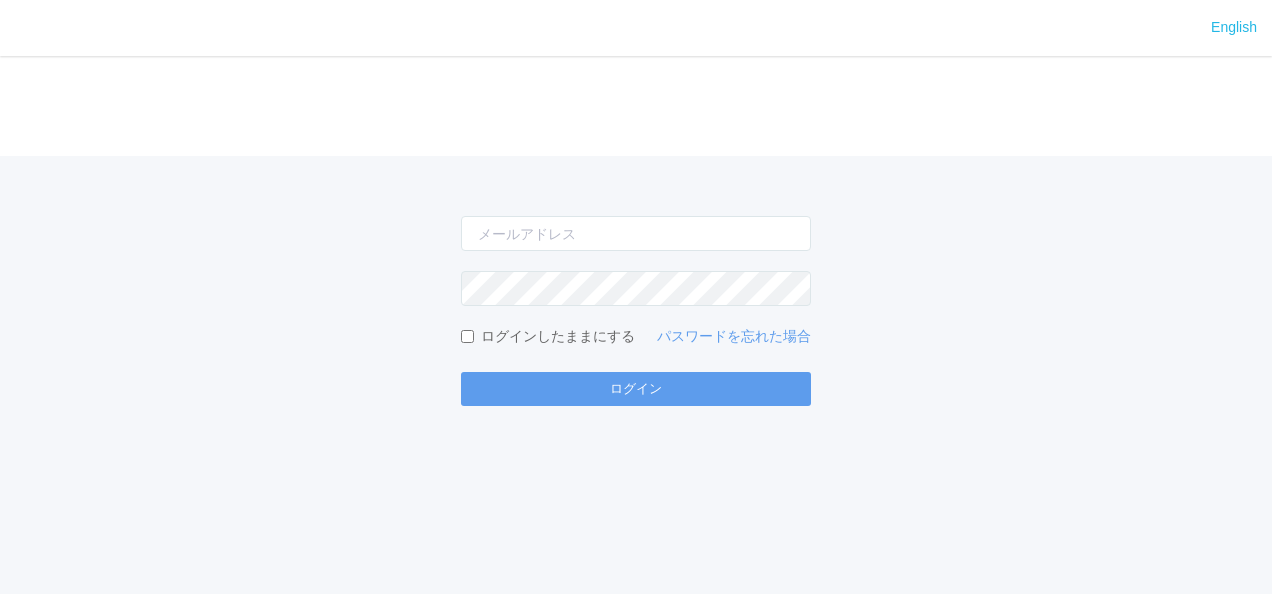 scroll, scrollTop: 0, scrollLeft: 0, axis: both 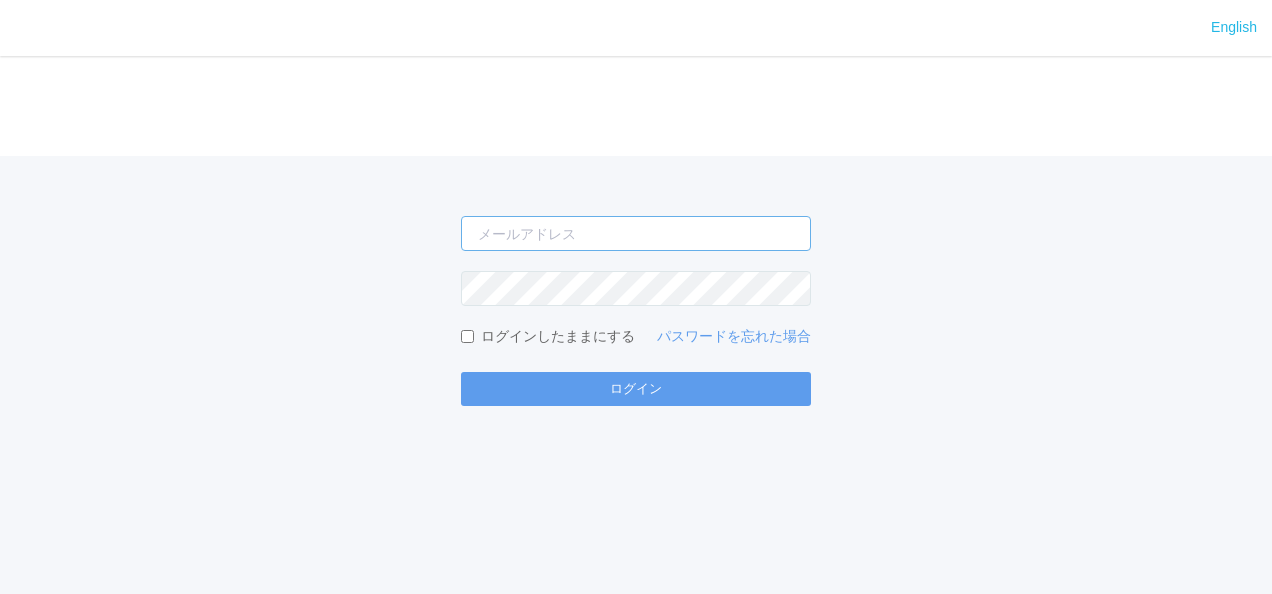 click at bounding box center (636, 233) 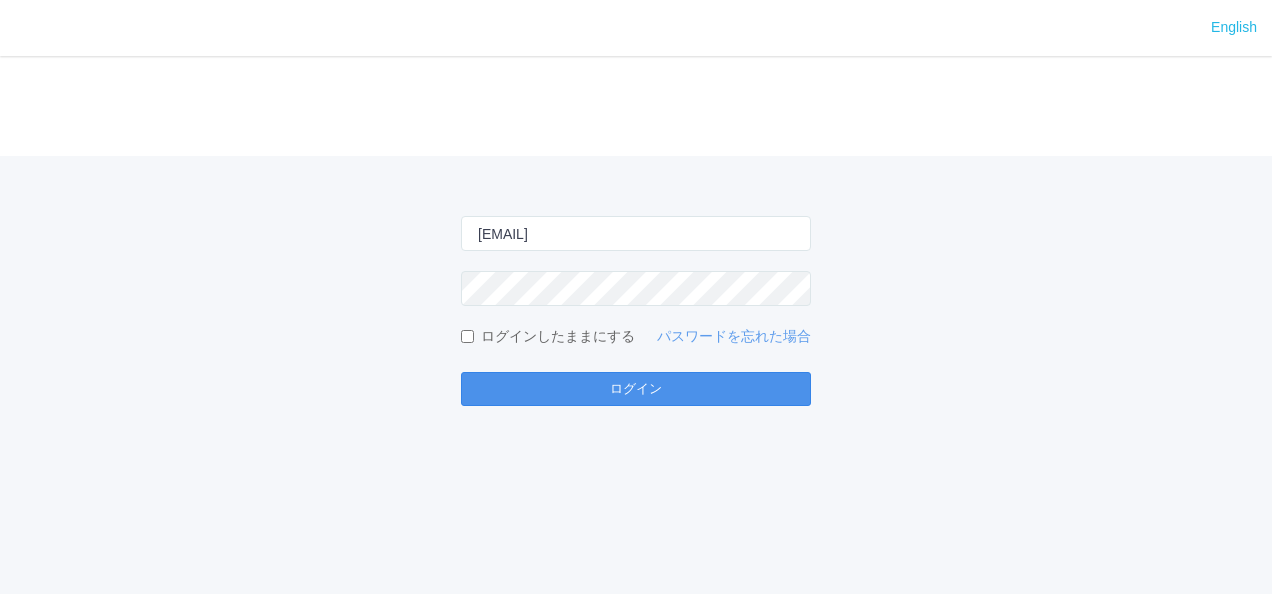 click on "ログイン" at bounding box center [636, 389] 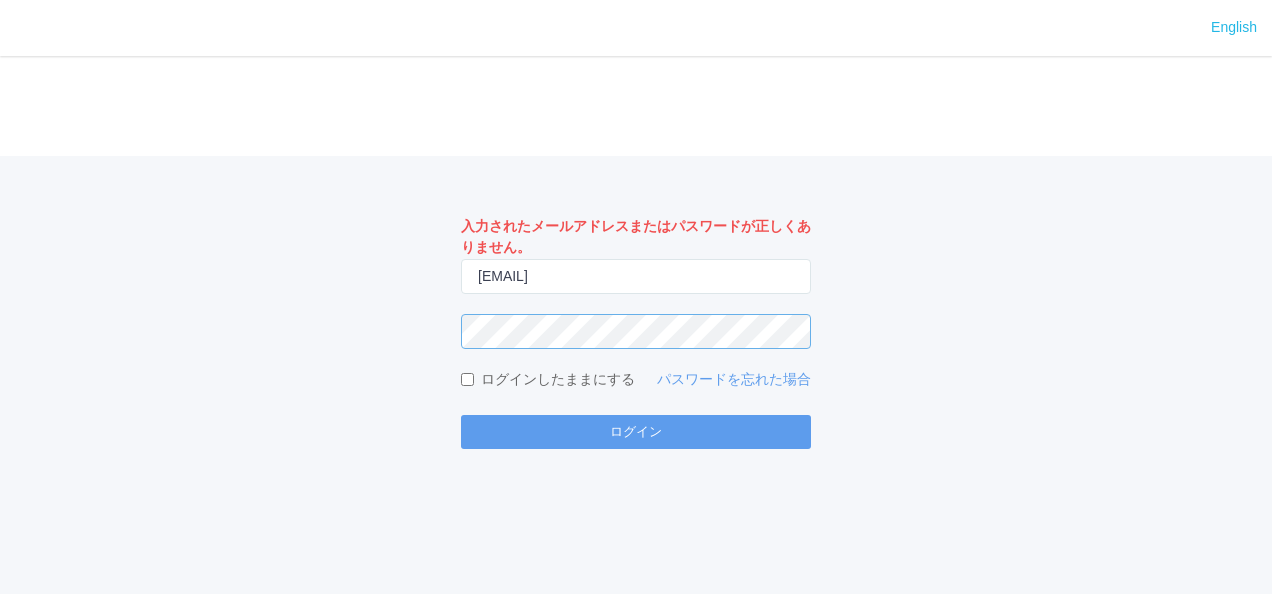 click on "入力されたメールアドレスまたはパスワードが正しくありません。 [EMAIL] ログインしたままにする パスワードを忘れた場合 ログイン" at bounding box center [636, 302] 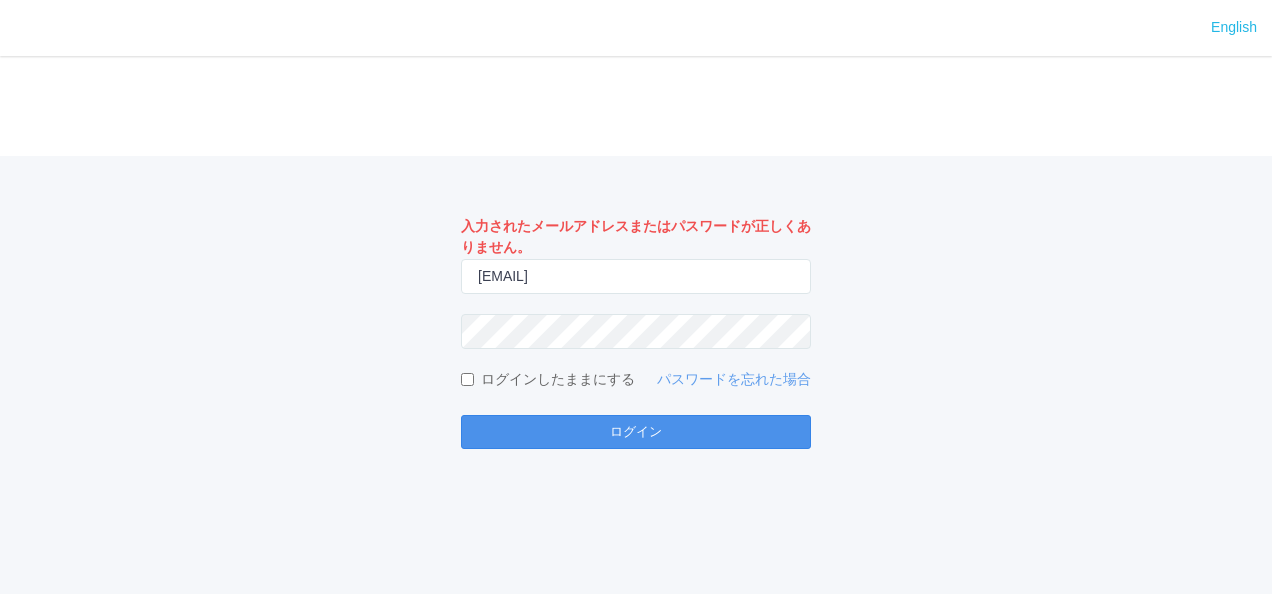 click on "ログイン" at bounding box center (636, 432) 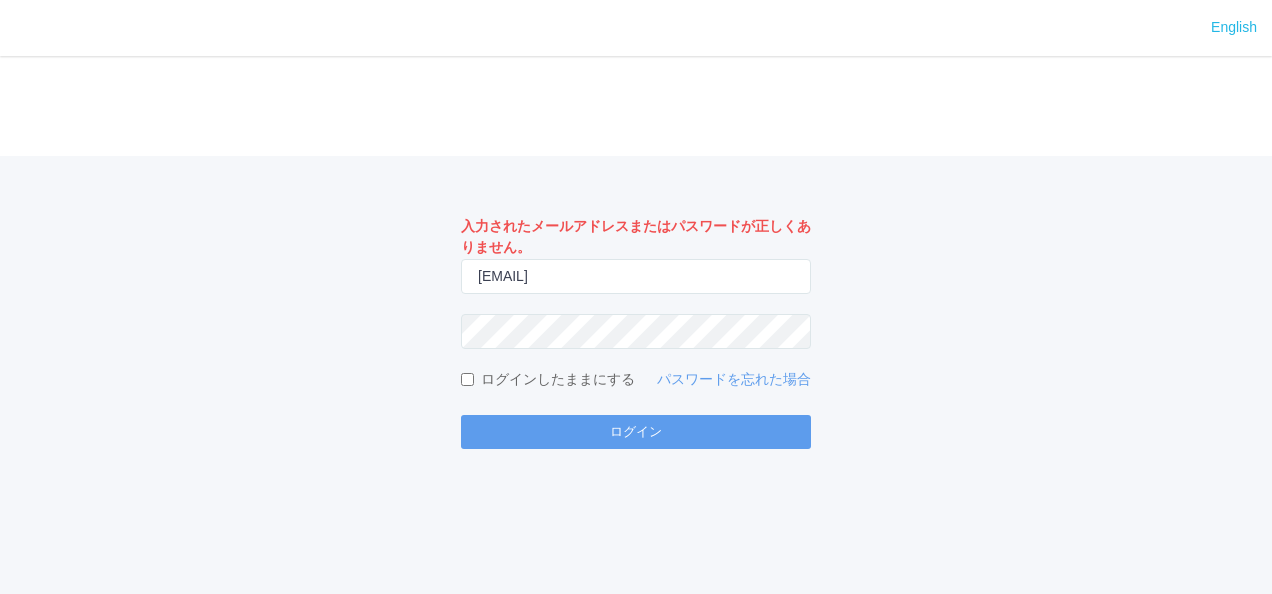 click on "入力されたメールアドレスまたはパスワードが正しくありません。 [EMAIL] ログインしたままにする パスワードを忘れた場合 ログイン" at bounding box center [636, 302] 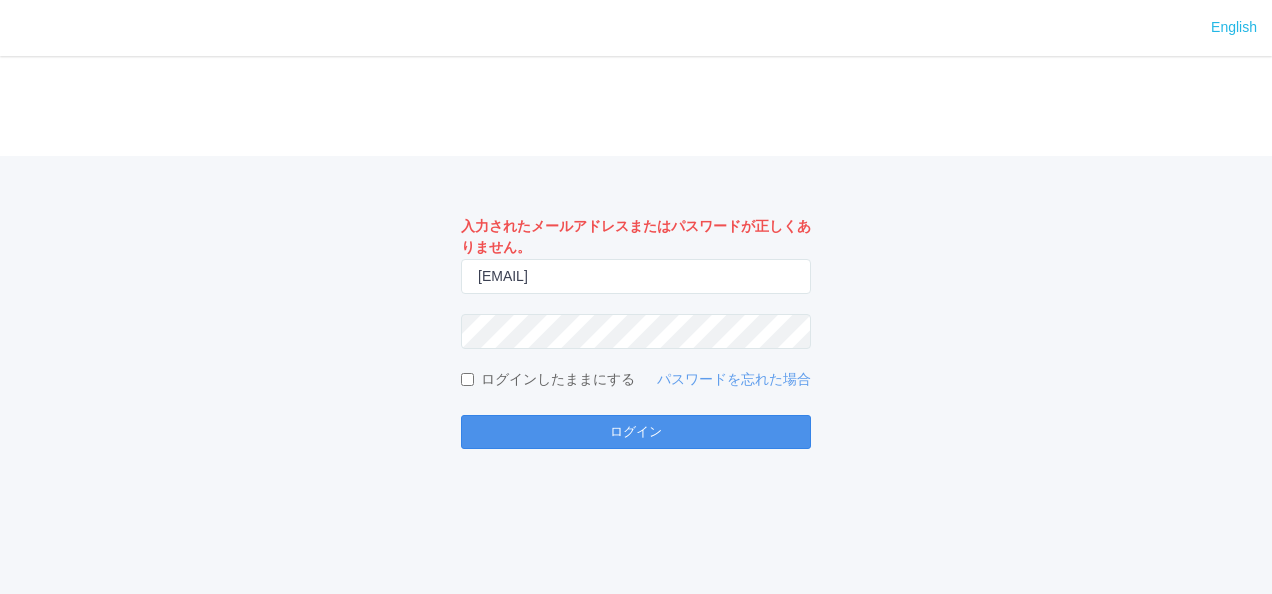 click on "ログイン" at bounding box center [636, 432] 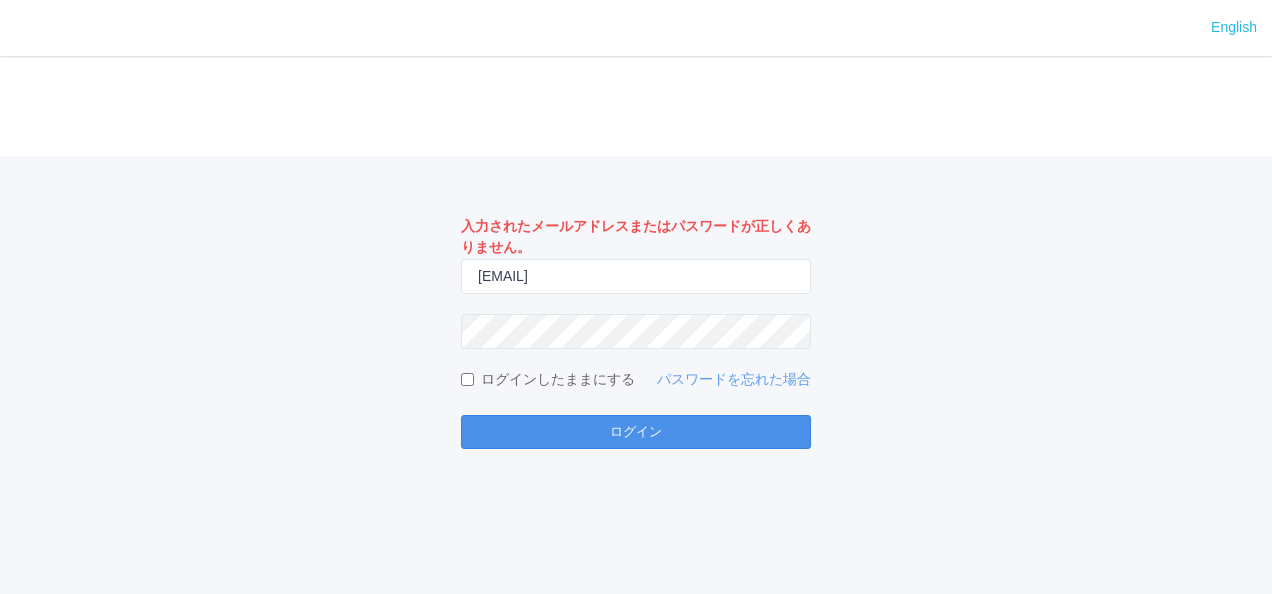 type 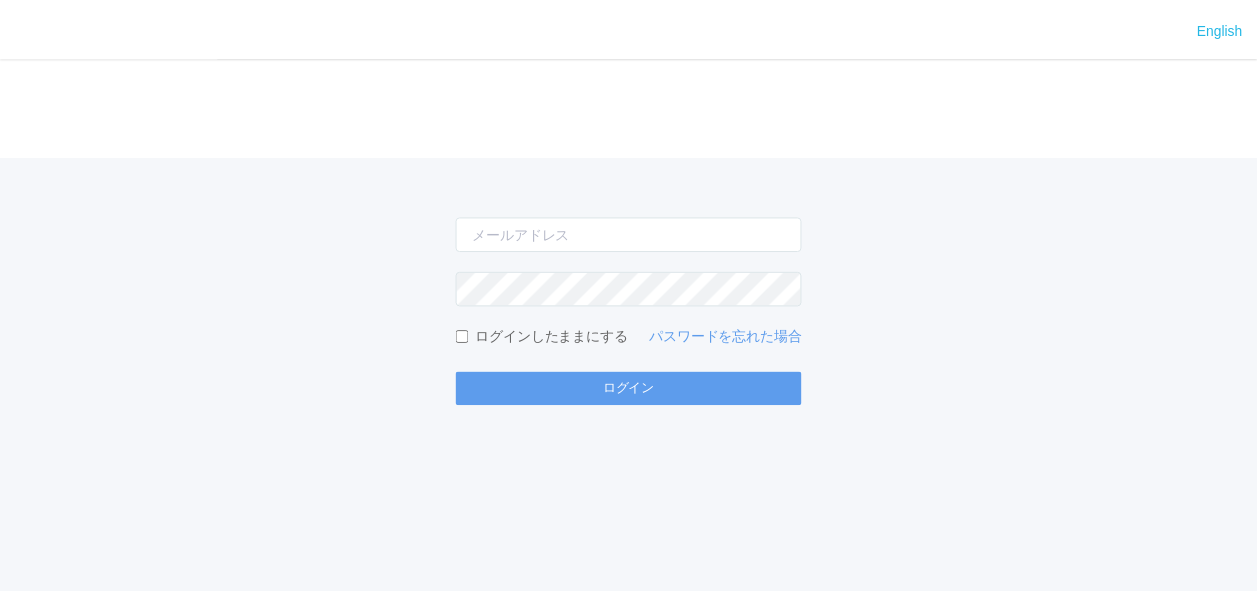 scroll, scrollTop: 0, scrollLeft: 0, axis: both 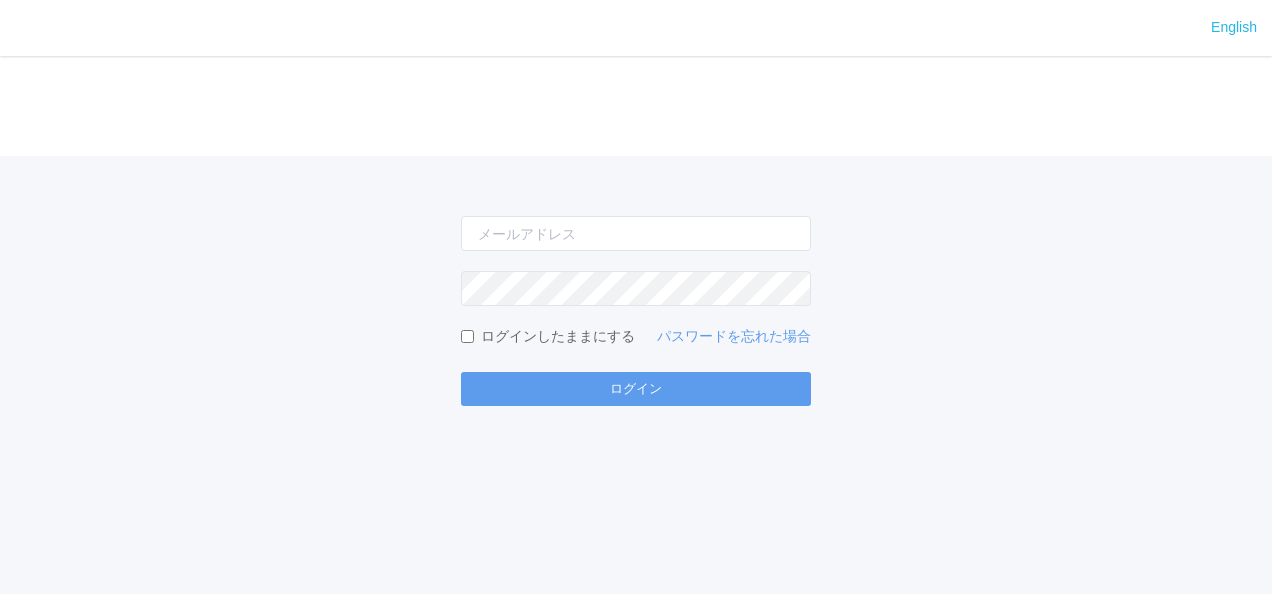click on "ログインしたままにする パスワードを忘れた場合 ログイン" at bounding box center (636, 281) 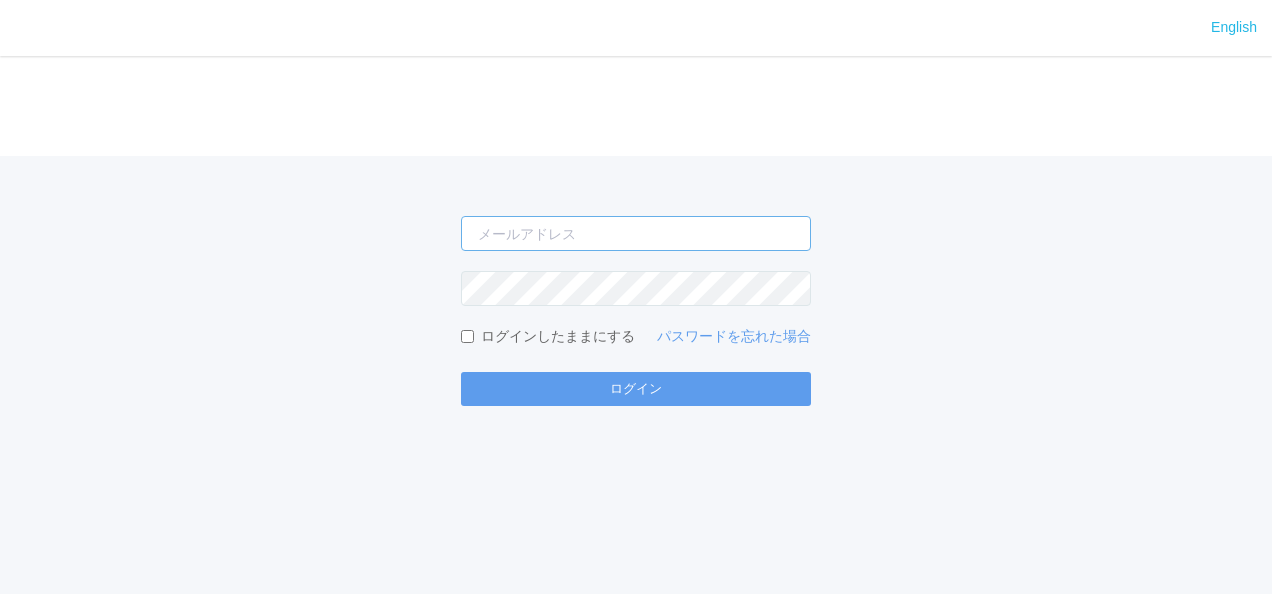 click at bounding box center (636, 233) 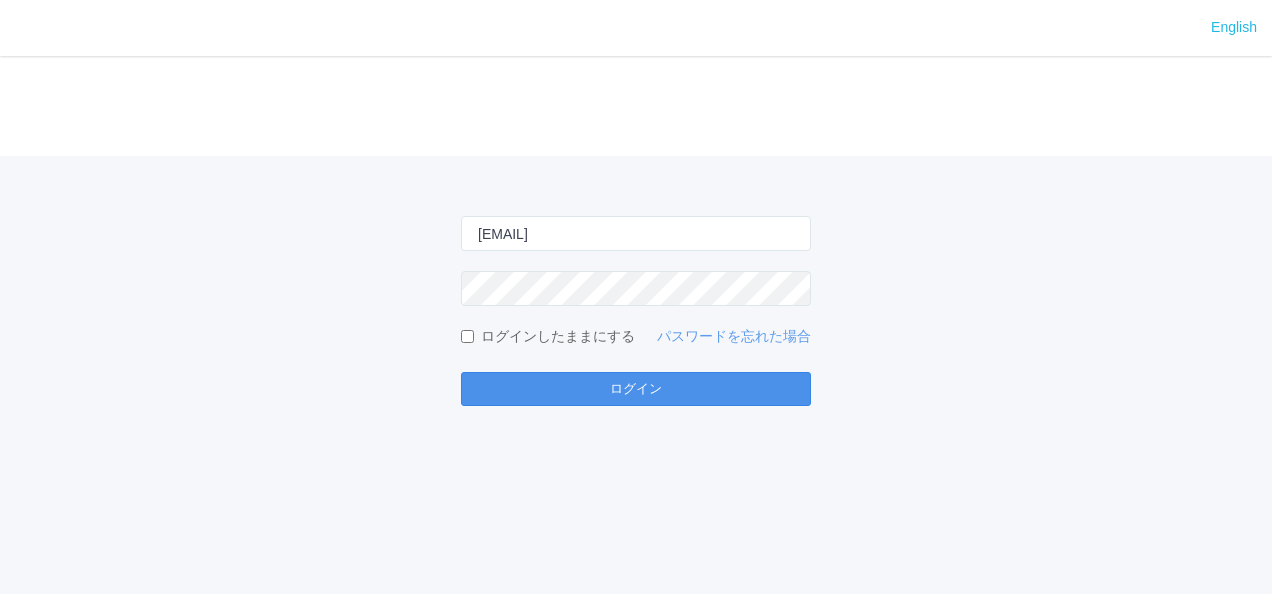 click on "ログイン" at bounding box center [636, 389] 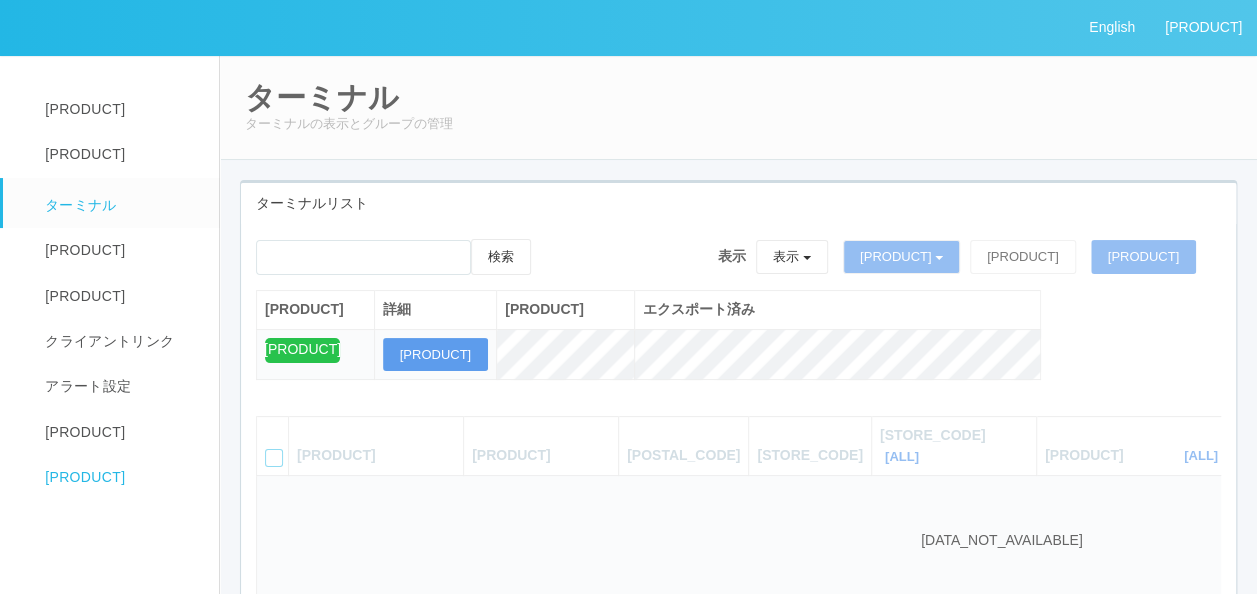 click on "[PRODUCT]" at bounding box center [82, 109] 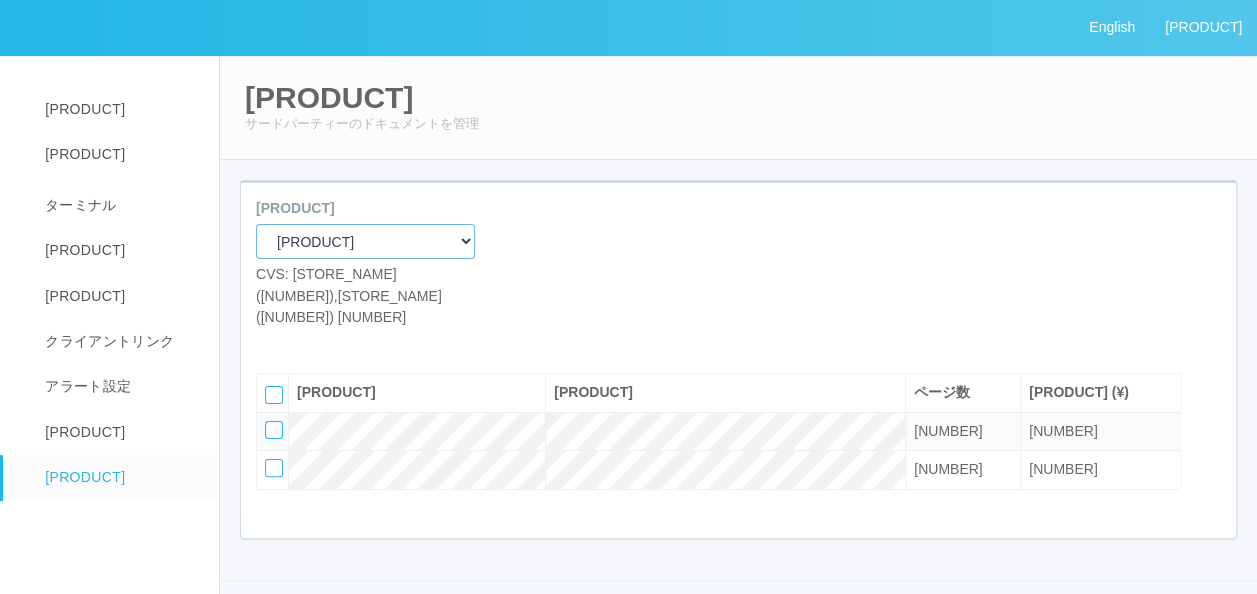 click on "[PRODUCT] [PRODUCT] [PRODUCT] [PRODUCT] [PRODUCT] [PRODUCT]" at bounding box center [365, 241] 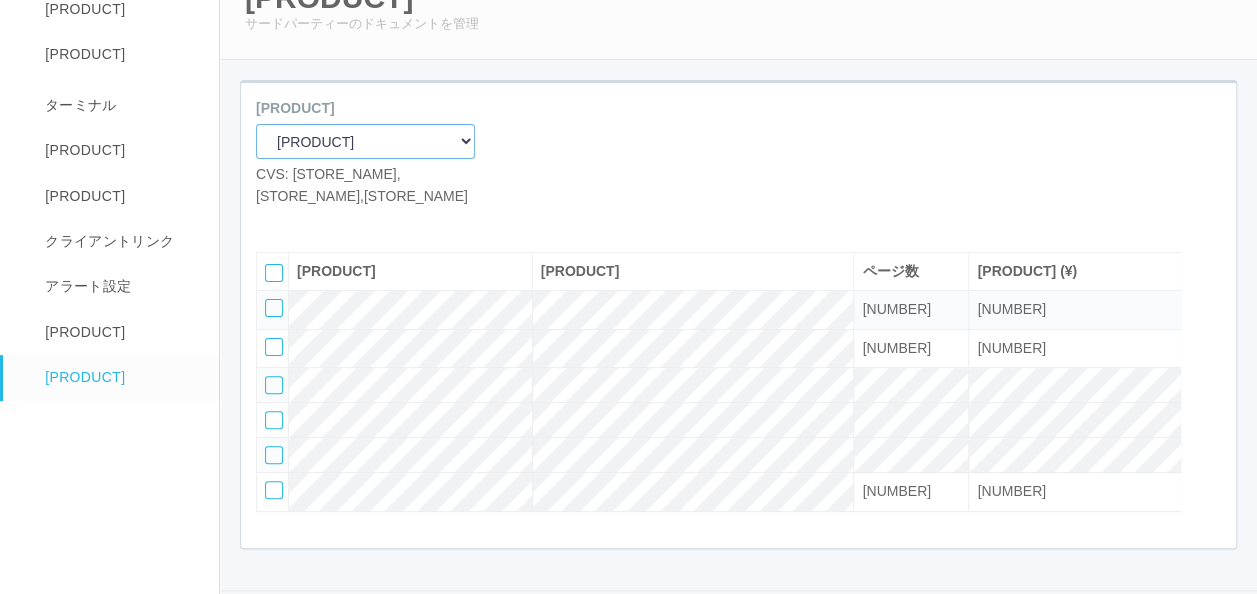 scroll, scrollTop: 196, scrollLeft: 0, axis: vertical 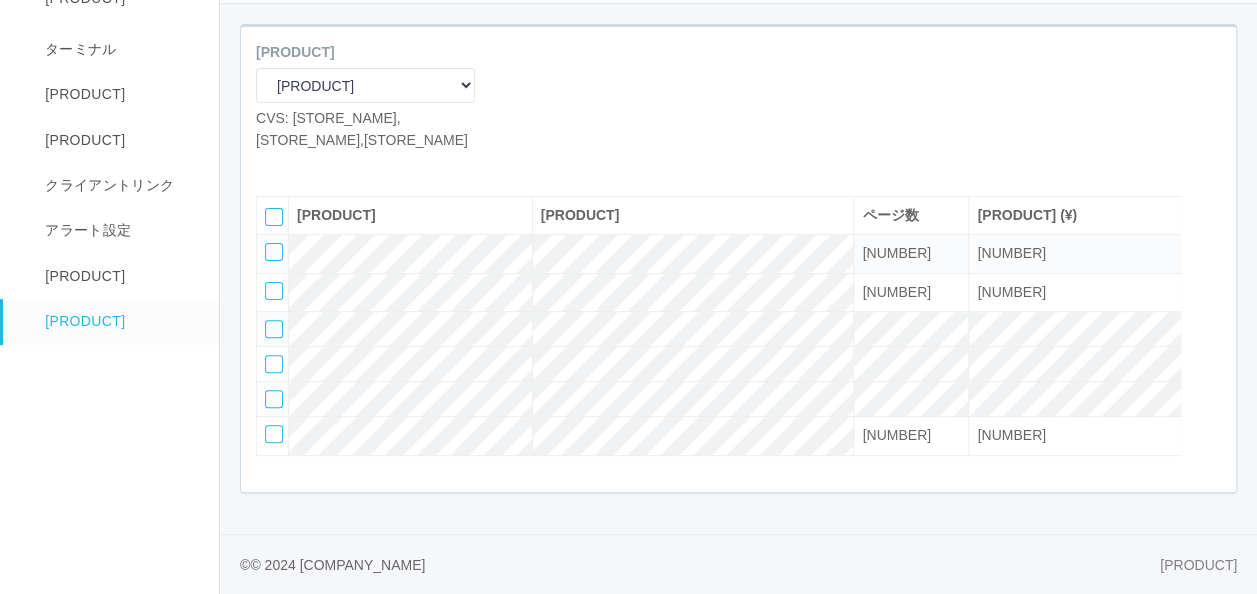 click at bounding box center [274, 252] 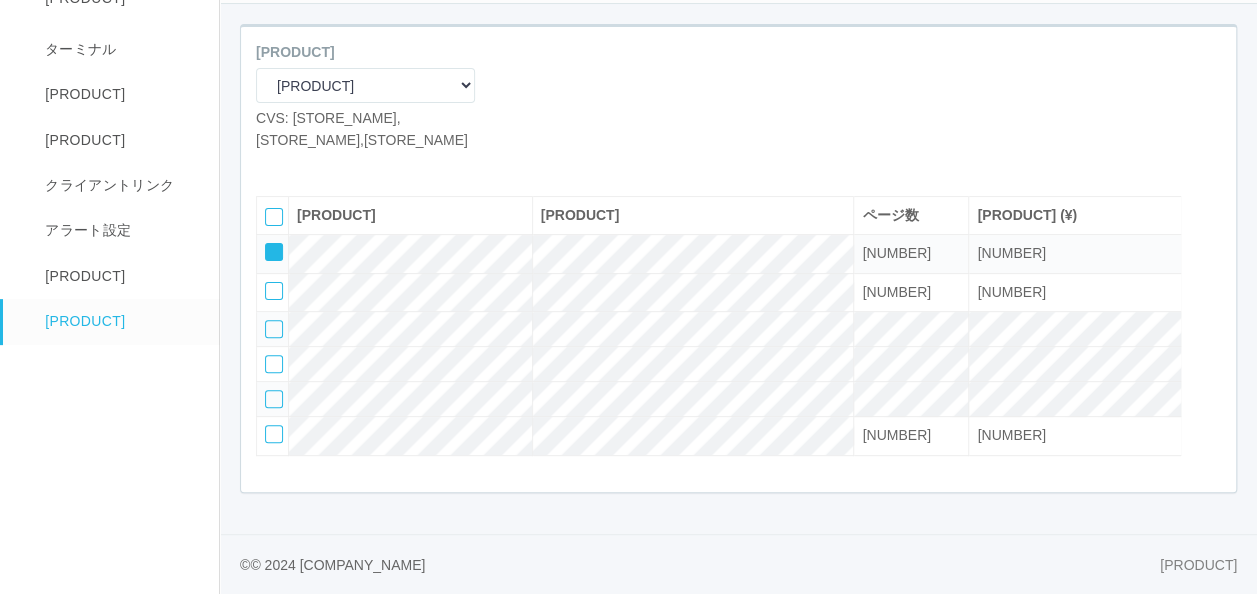 click at bounding box center [331, 166] 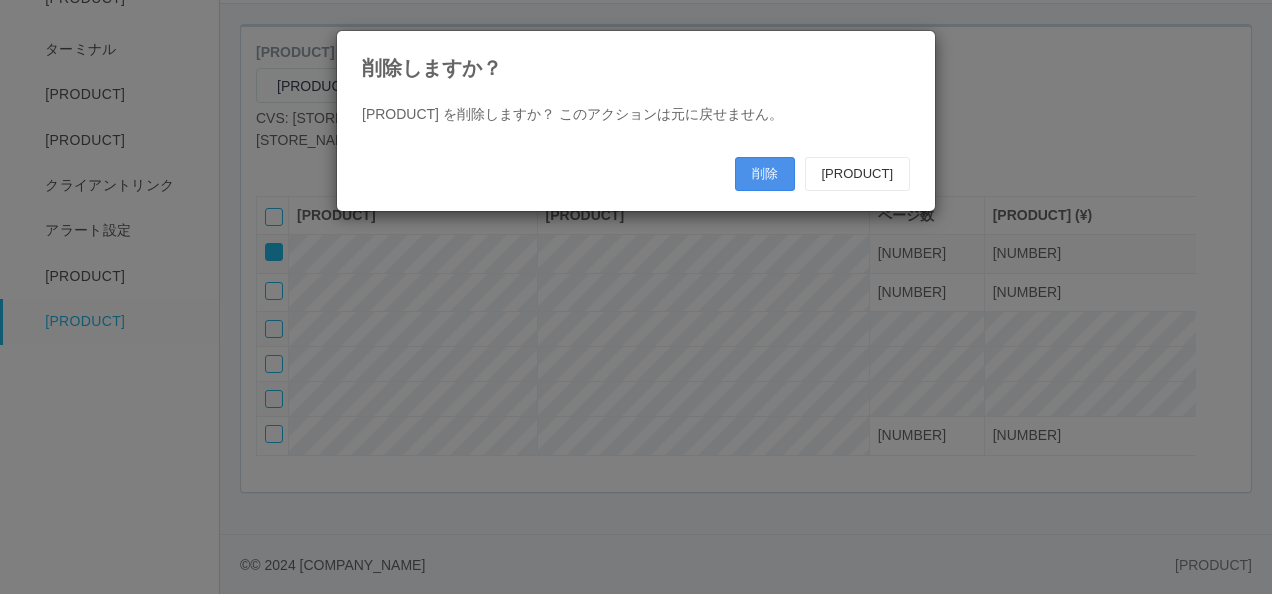 click on "削除" at bounding box center [765, 174] 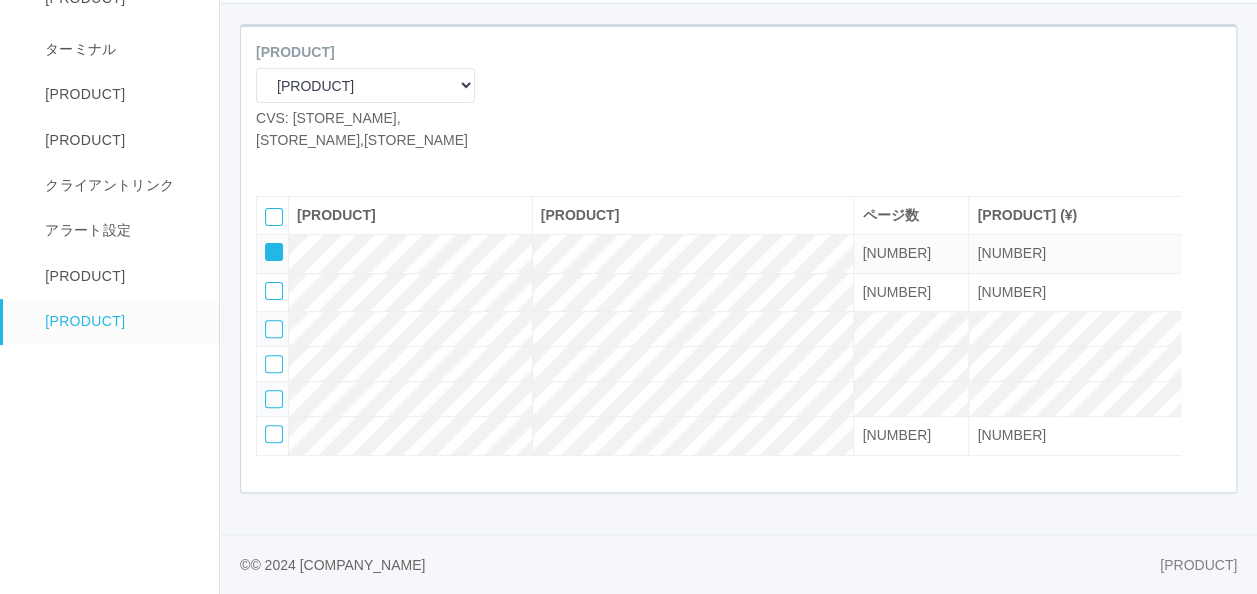 scroll, scrollTop: 158, scrollLeft: 0, axis: vertical 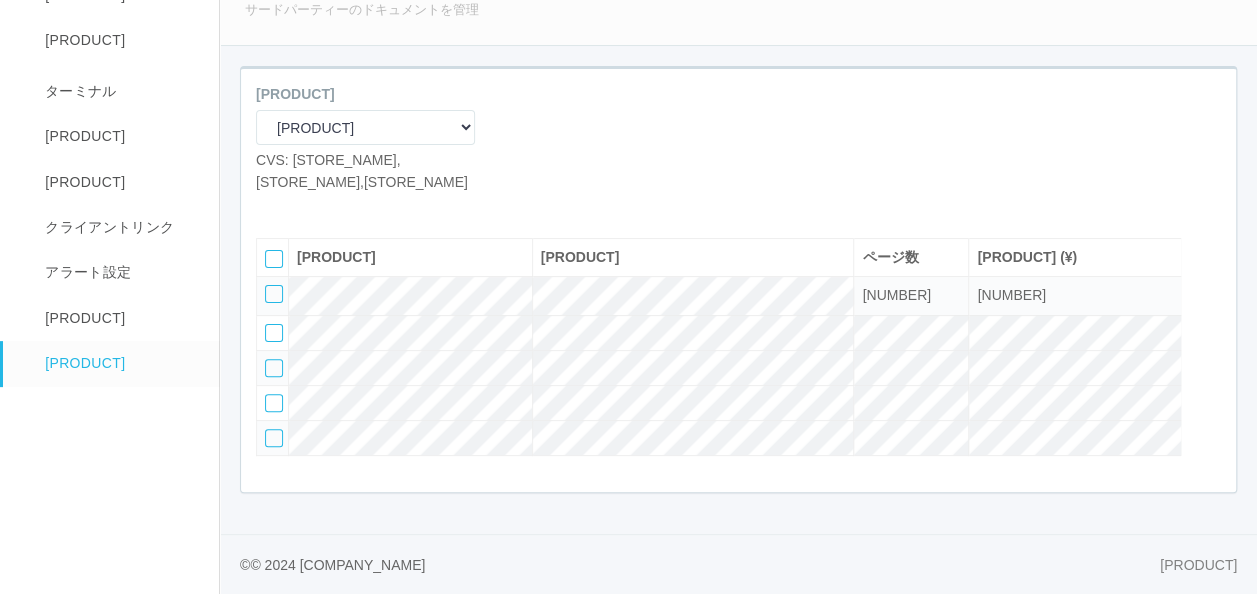 click at bounding box center [274, 294] 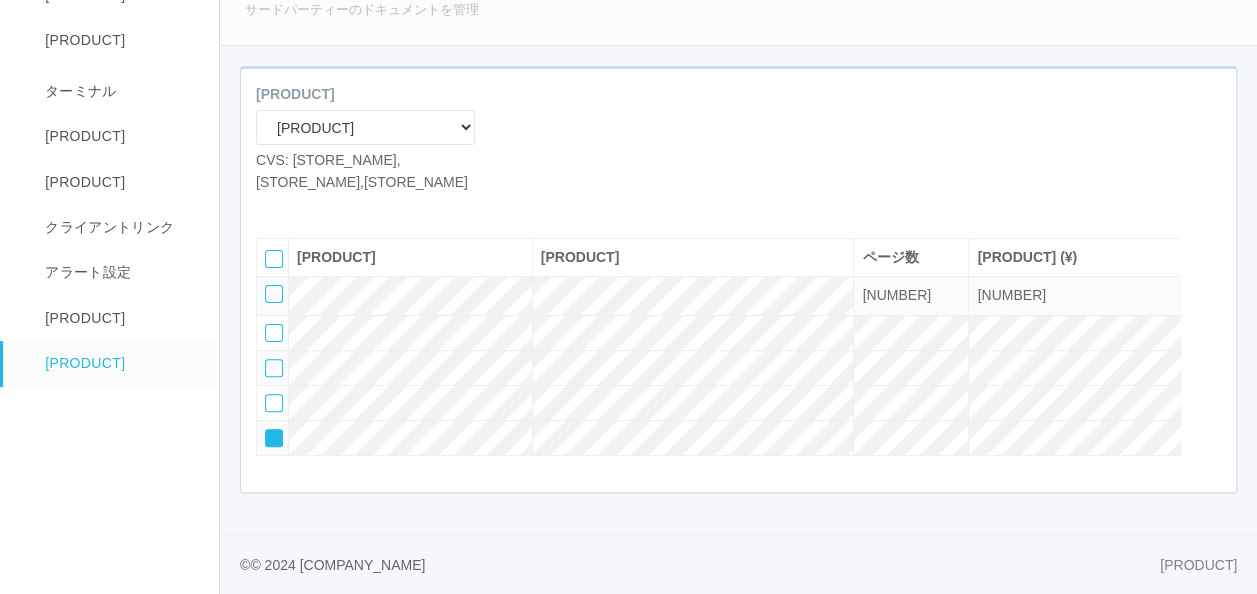 click at bounding box center (1211, 253) 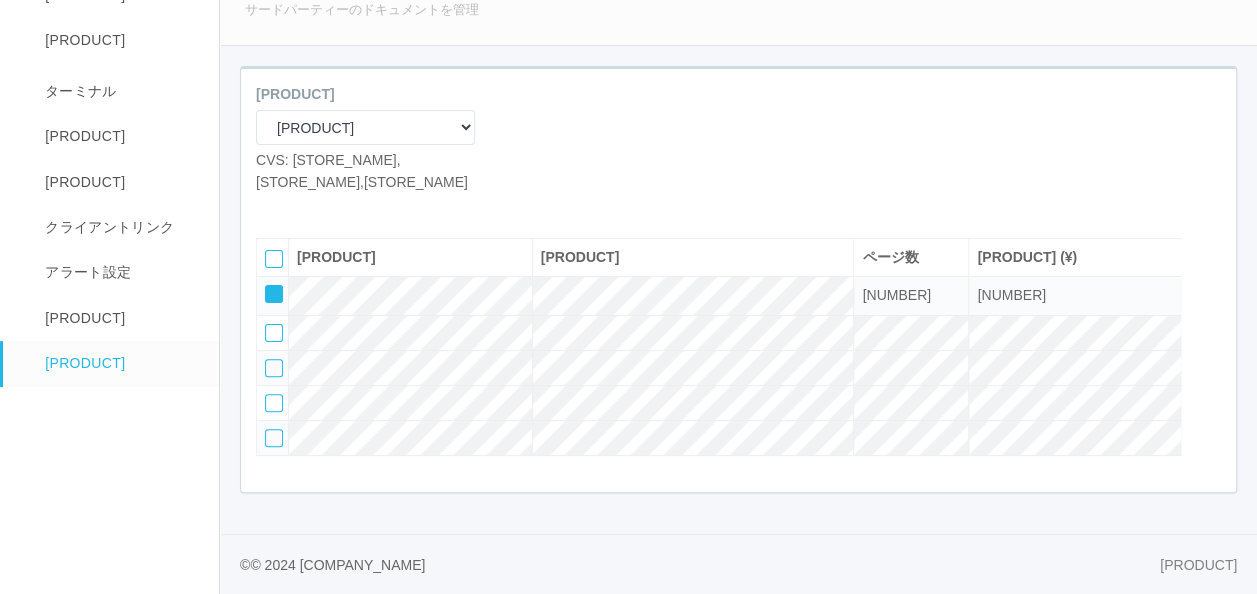 click at bounding box center [267, 287] 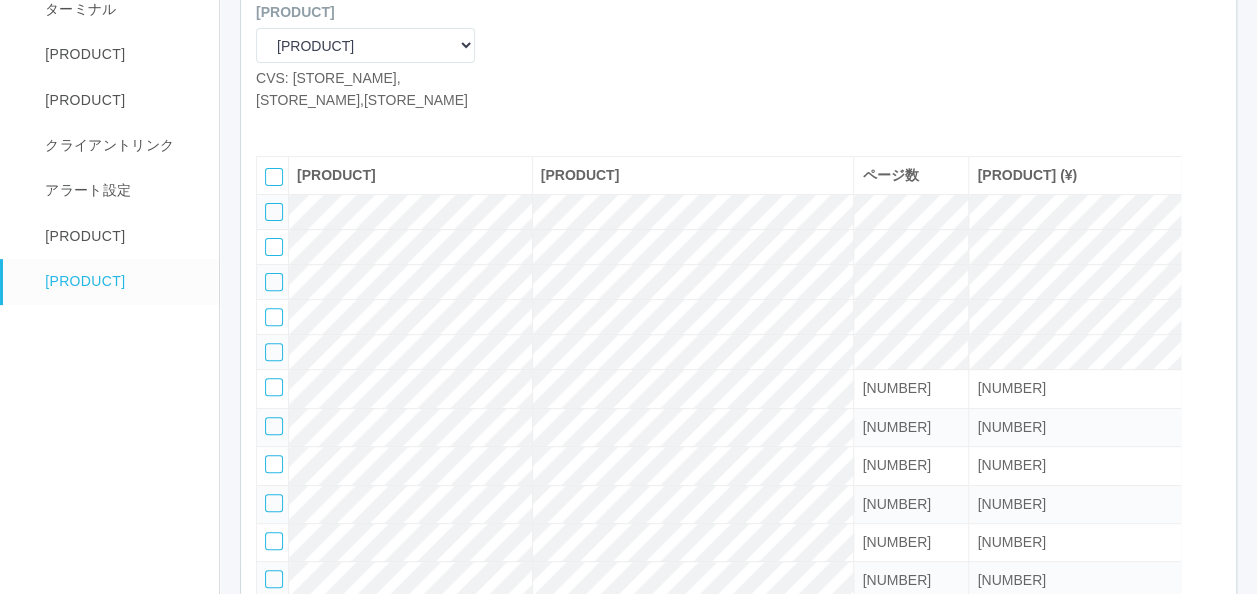 scroll, scrollTop: 296, scrollLeft: 0, axis: vertical 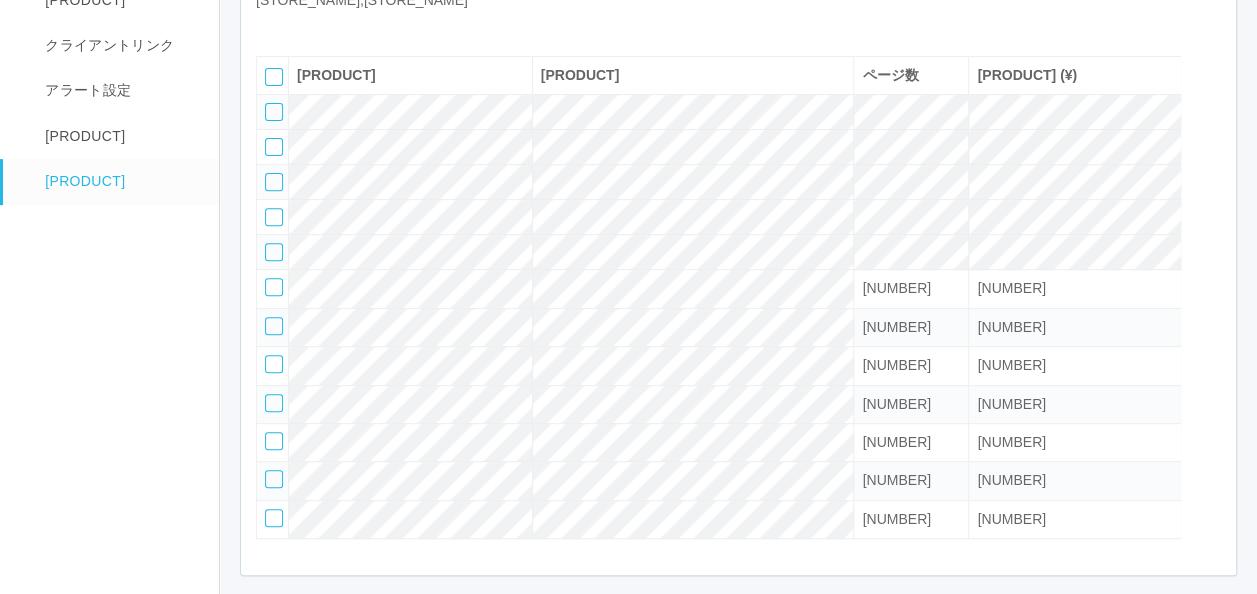 click at bounding box center (274, 112) 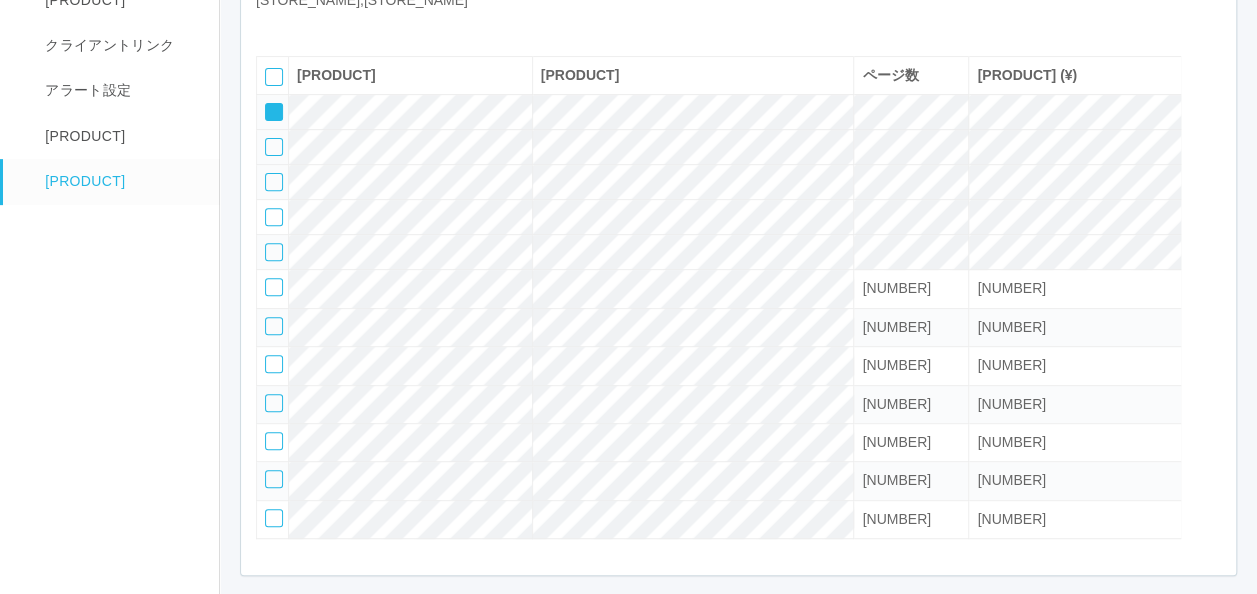 click at bounding box center [274, 112] 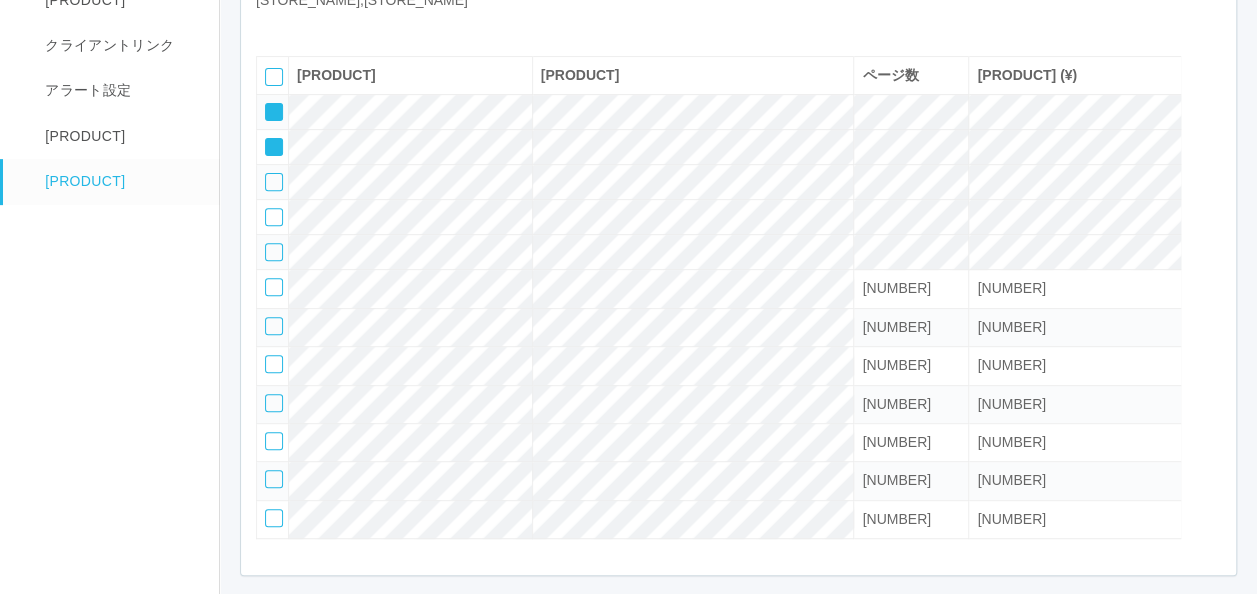 click at bounding box center [274, 112] 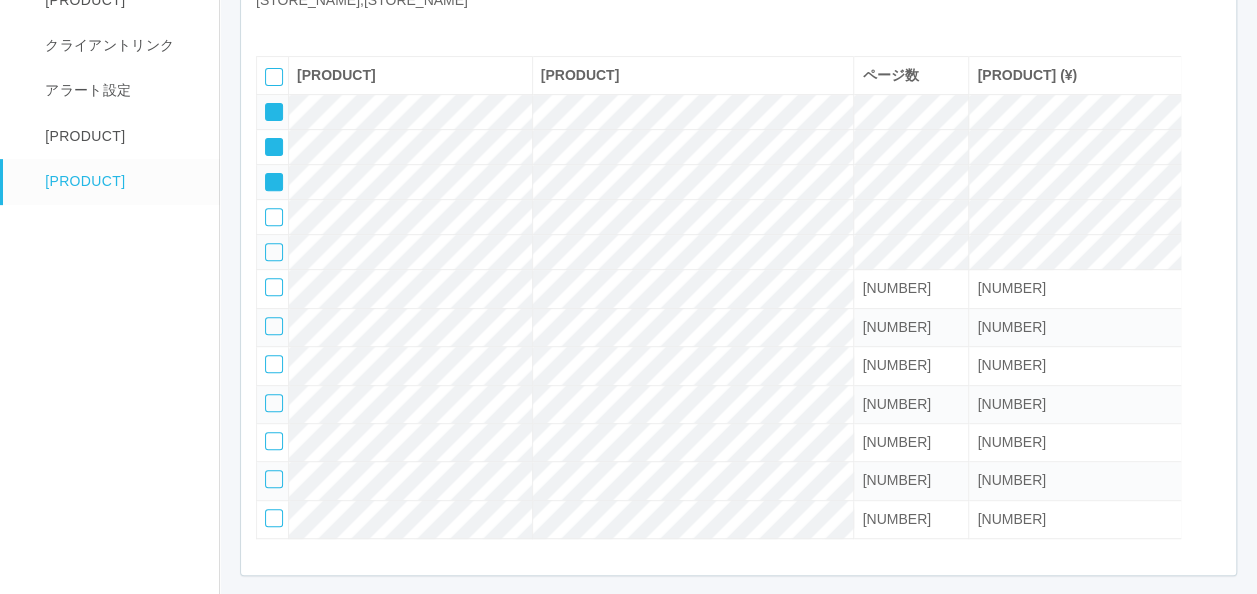click at bounding box center (274, 112) 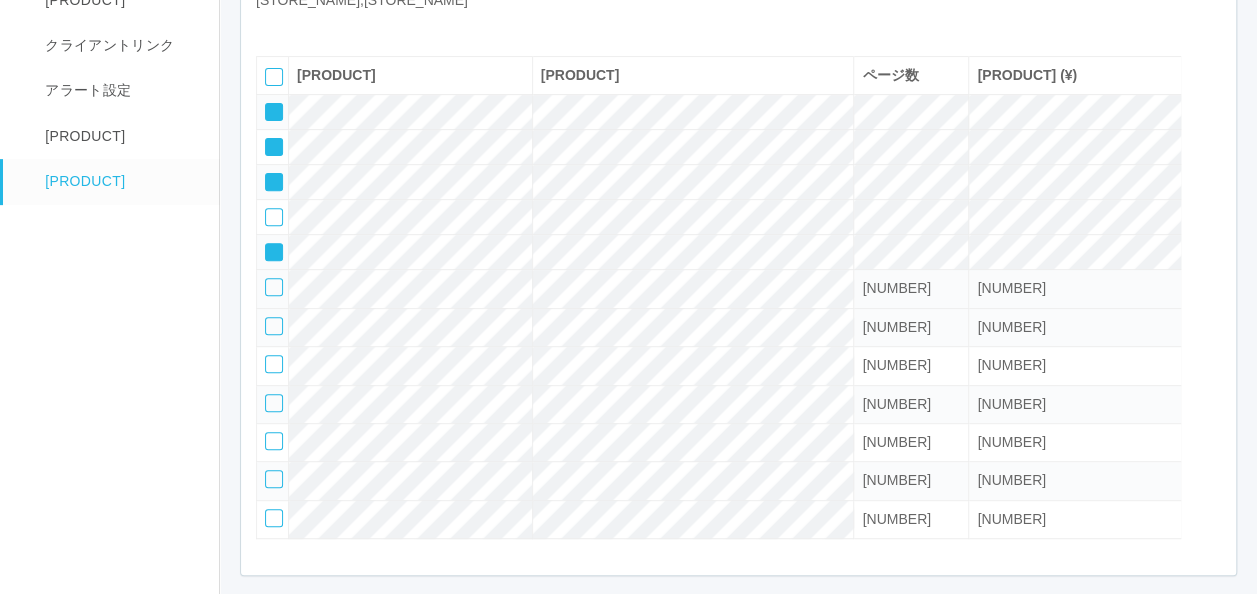 click at bounding box center (274, 112) 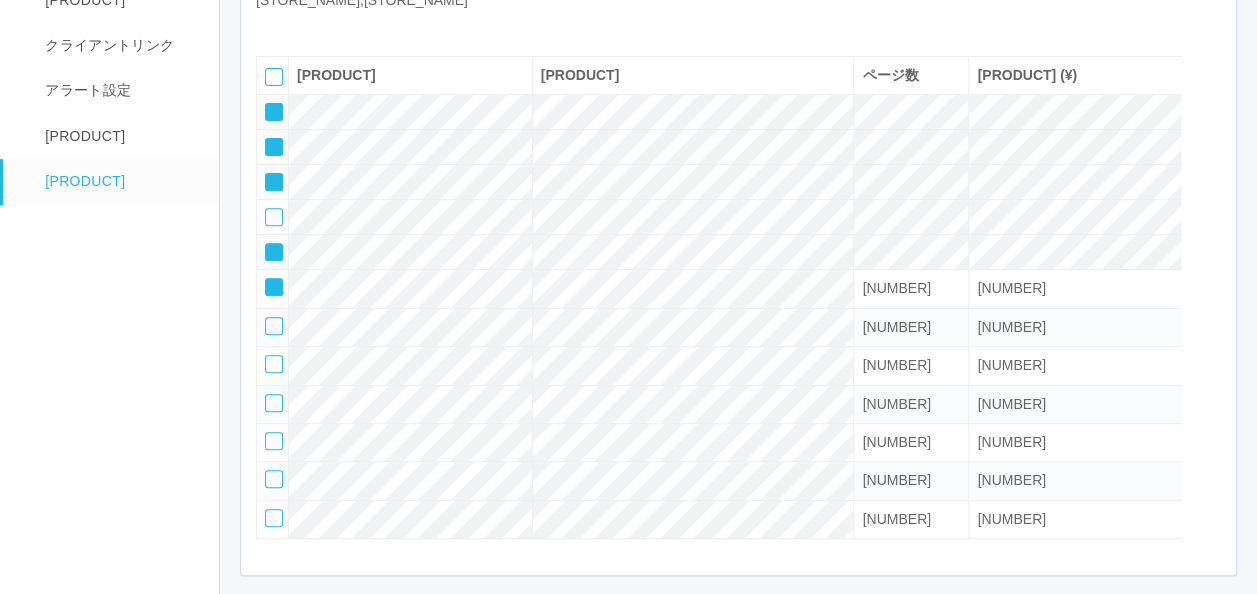 click at bounding box center (331, 26) 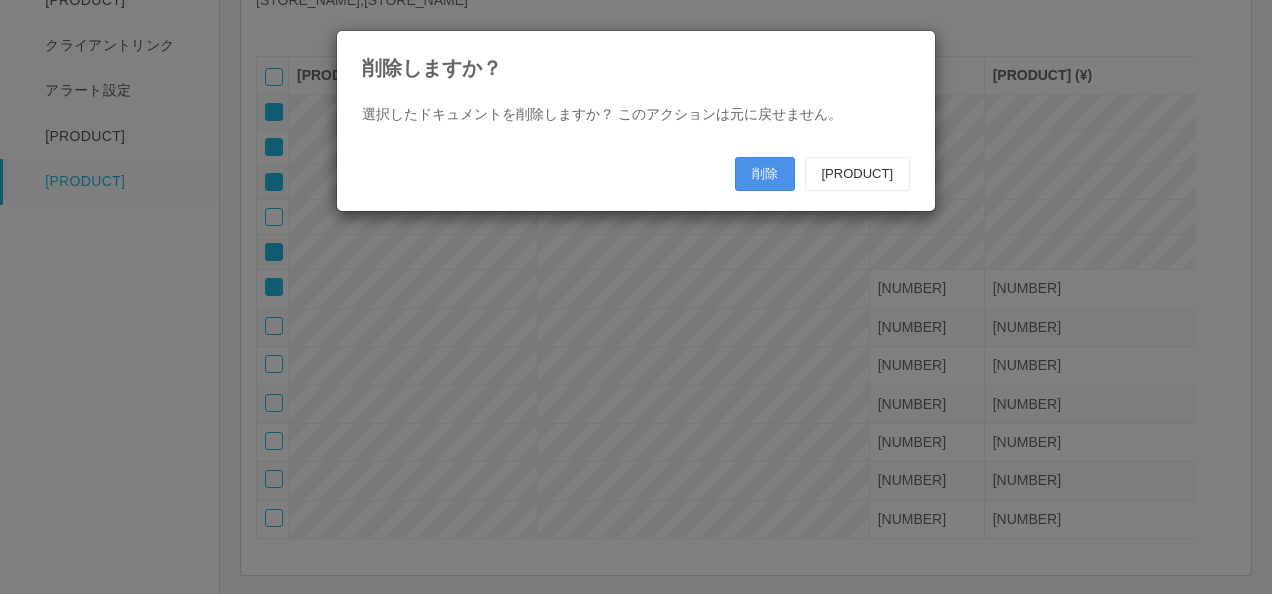 click on "削除" at bounding box center [765, 174] 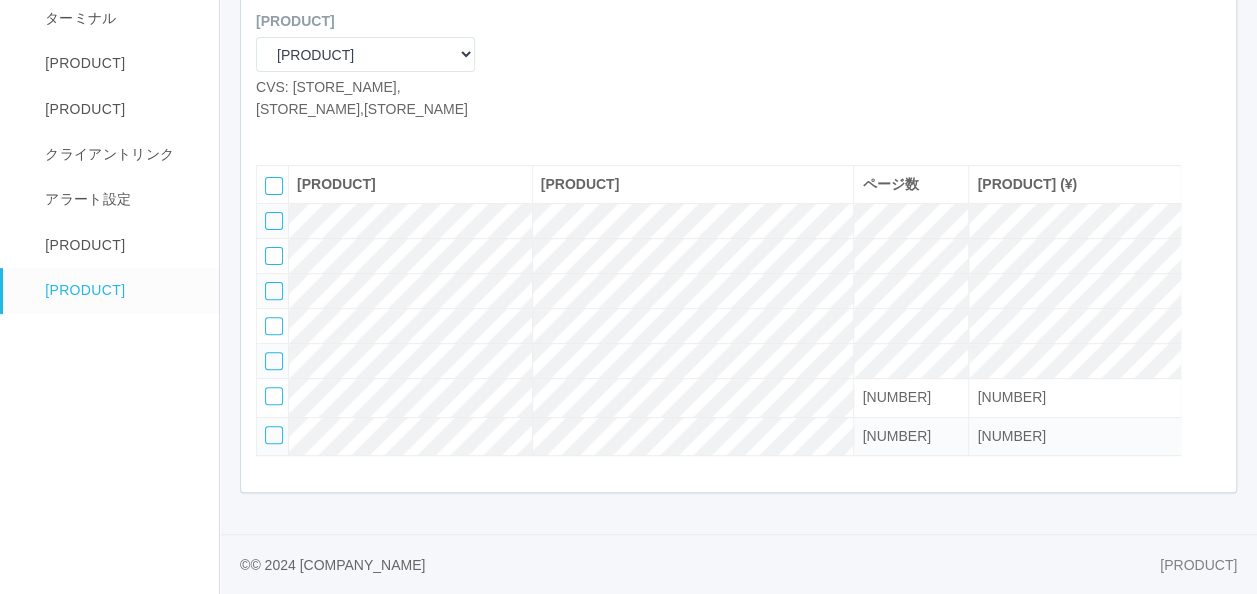 scroll, scrollTop: 234, scrollLeft: 0, axis: vertical 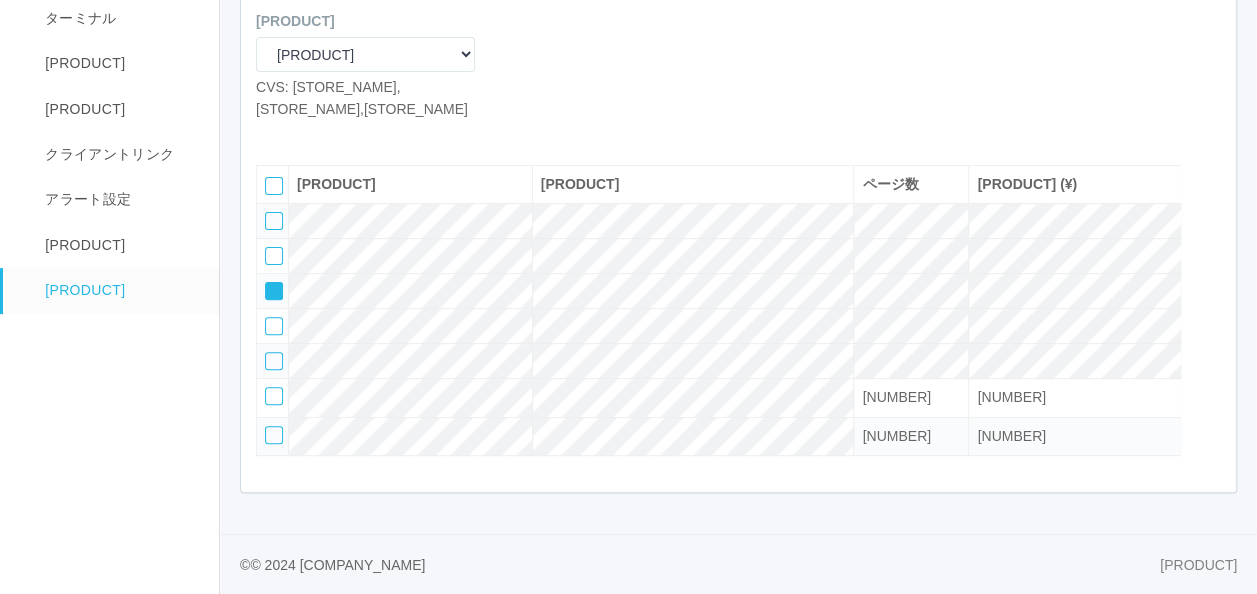 click at bounding box center [274, 221] 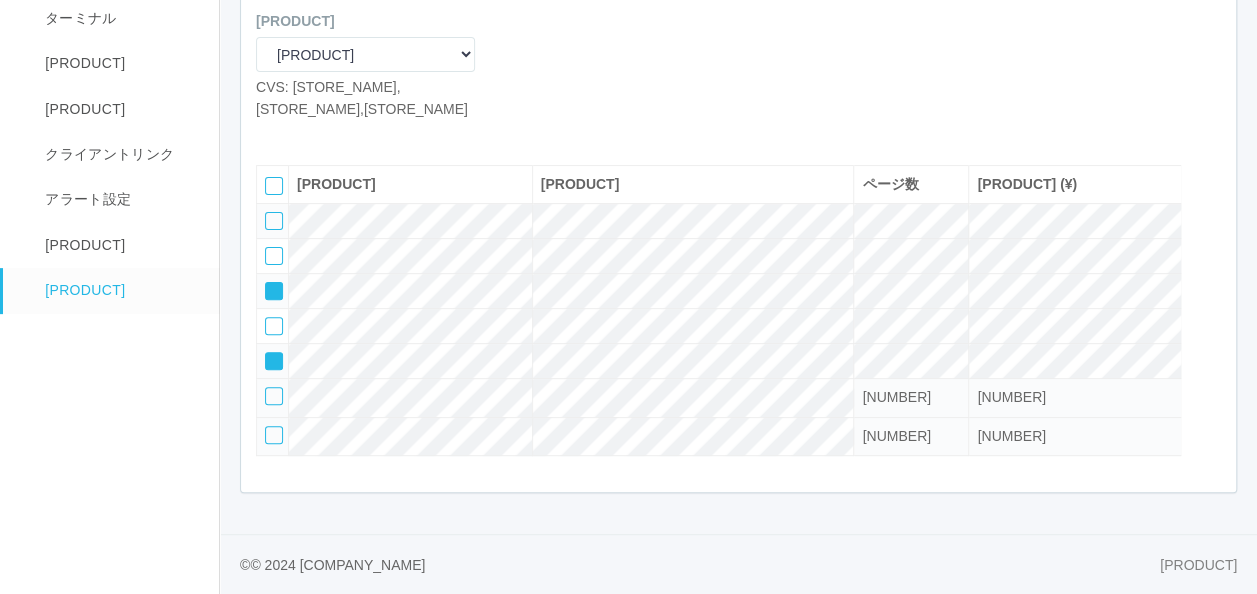click at bounding box center [274, 221] 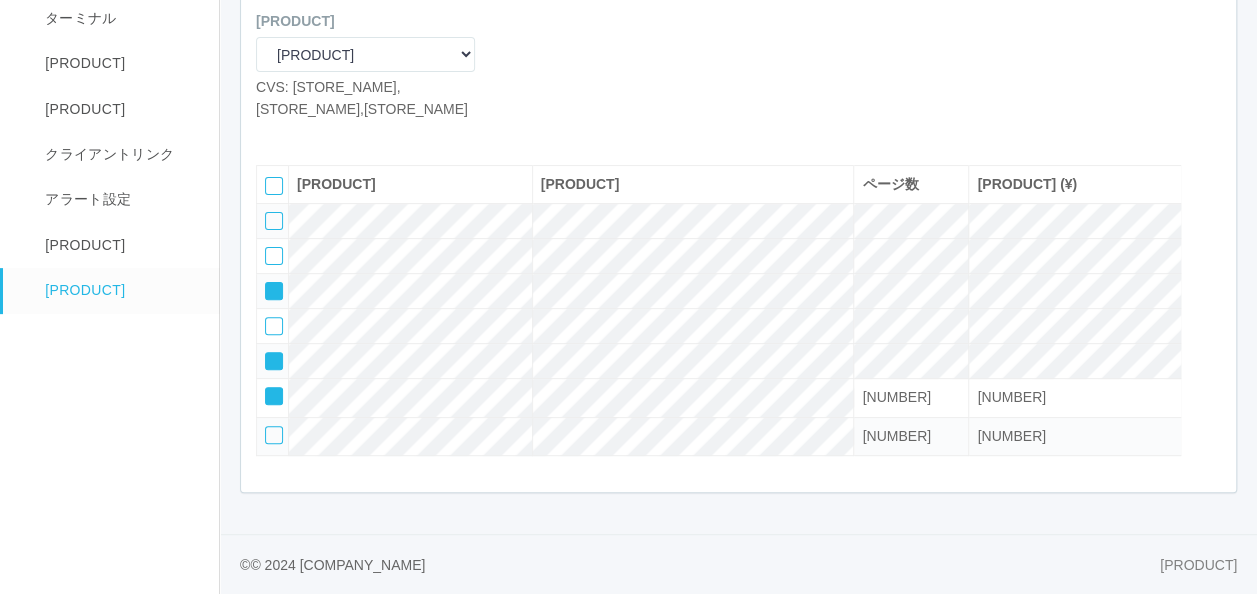 click at bounding box center (267, 284) 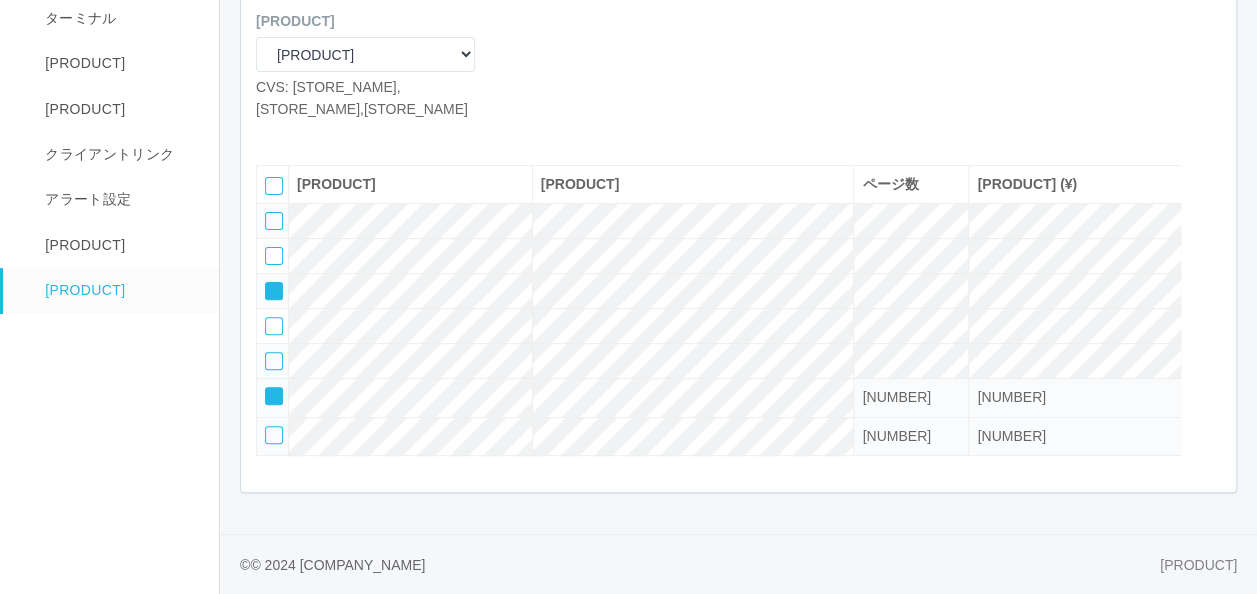 click at bounding box center (267, 284) 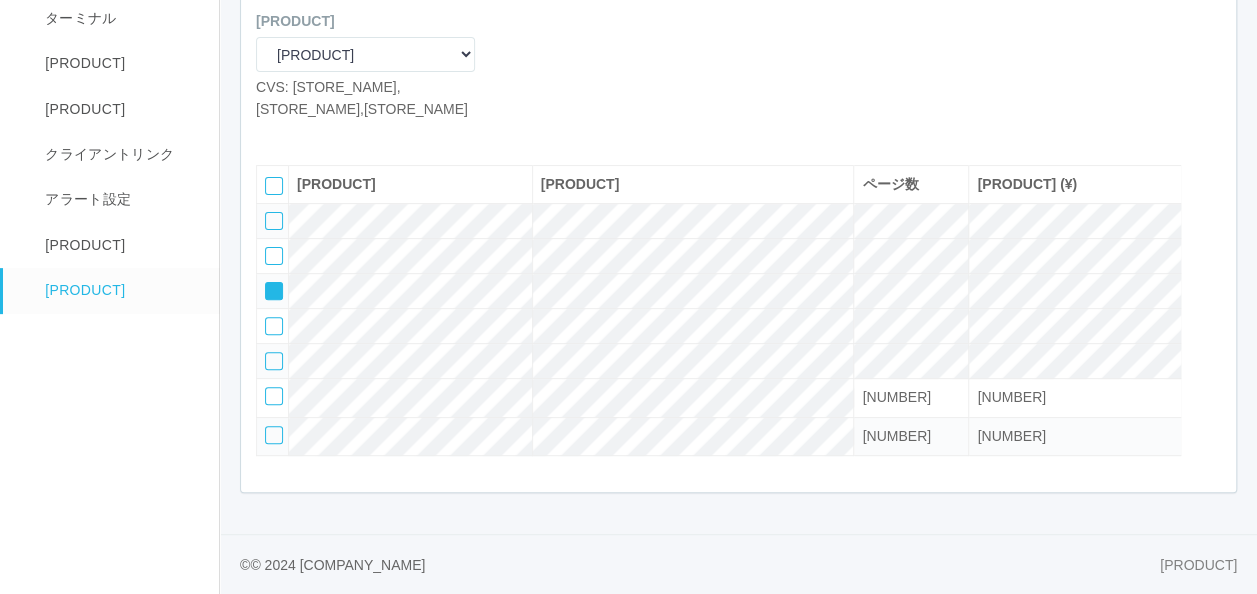 click at bounding box center [1211, 180] 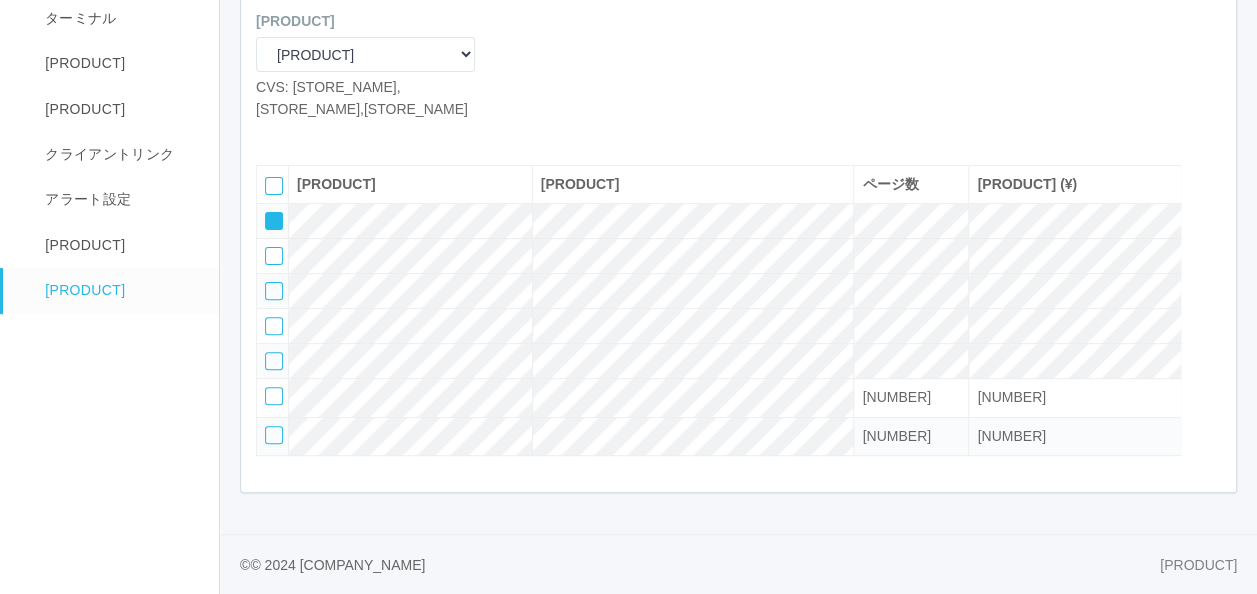 click at bounding box center [267, 214] 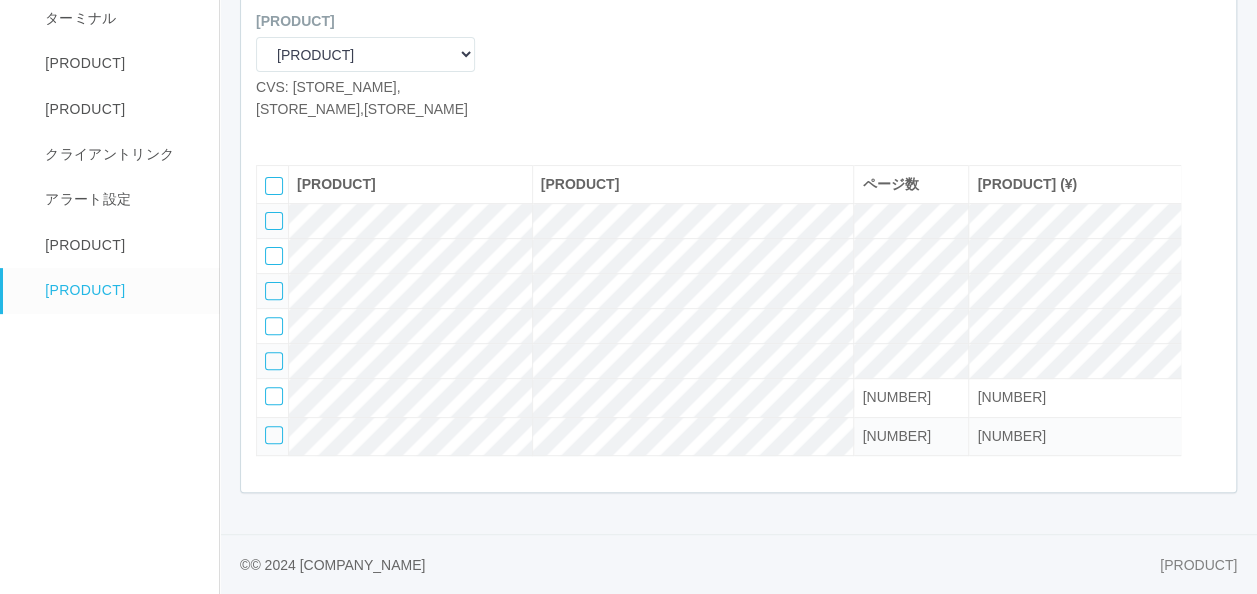 click at bounding box center [274, 221] 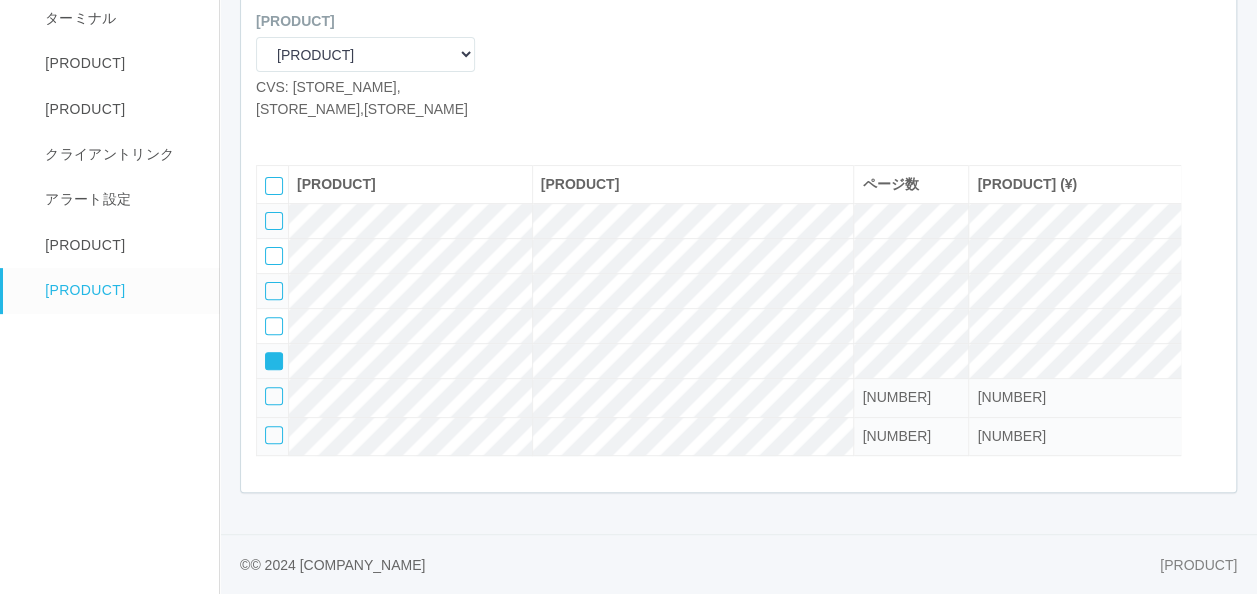 click at bounding box center [274, 221] 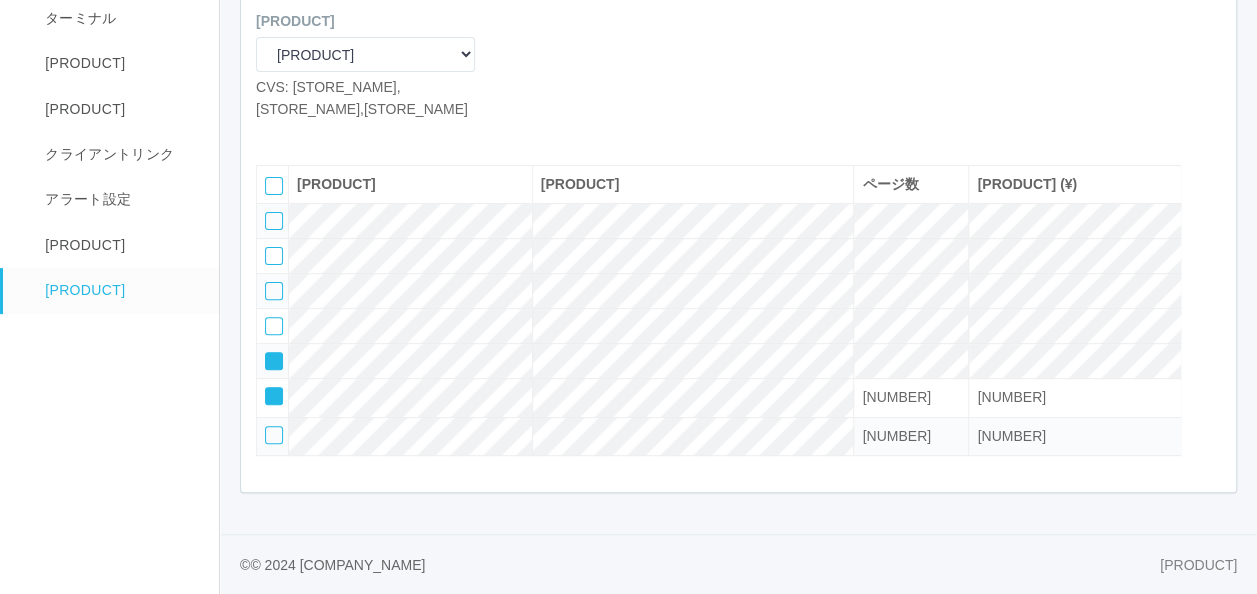 click at bounding box center [1211, 220] 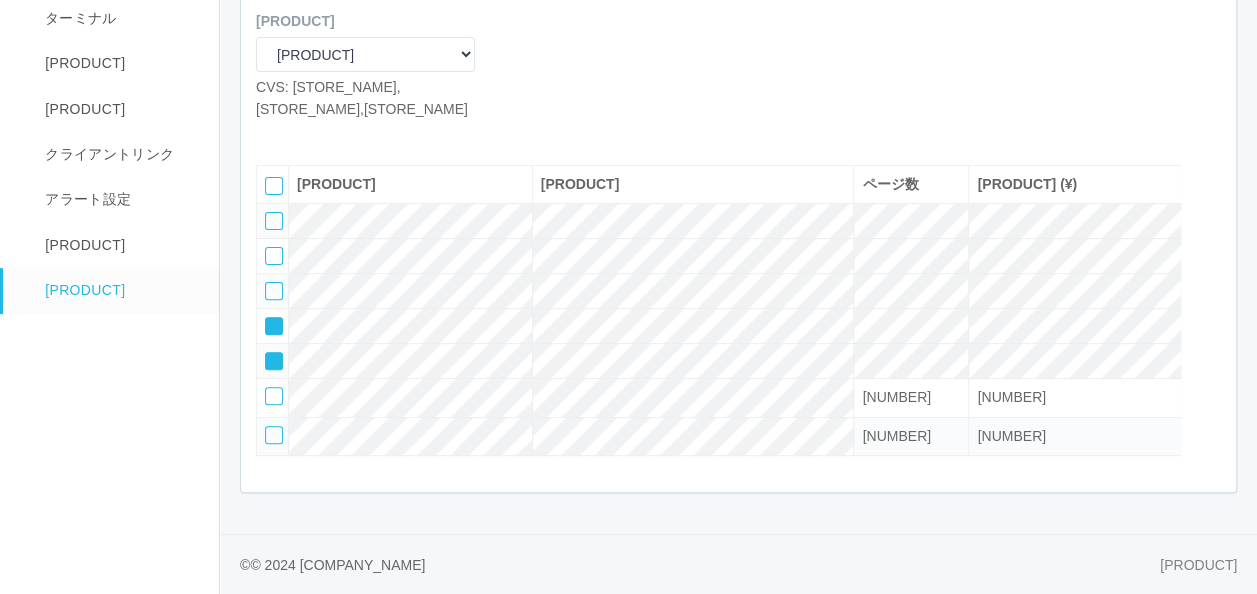 click at bounding box center (1211, 220) 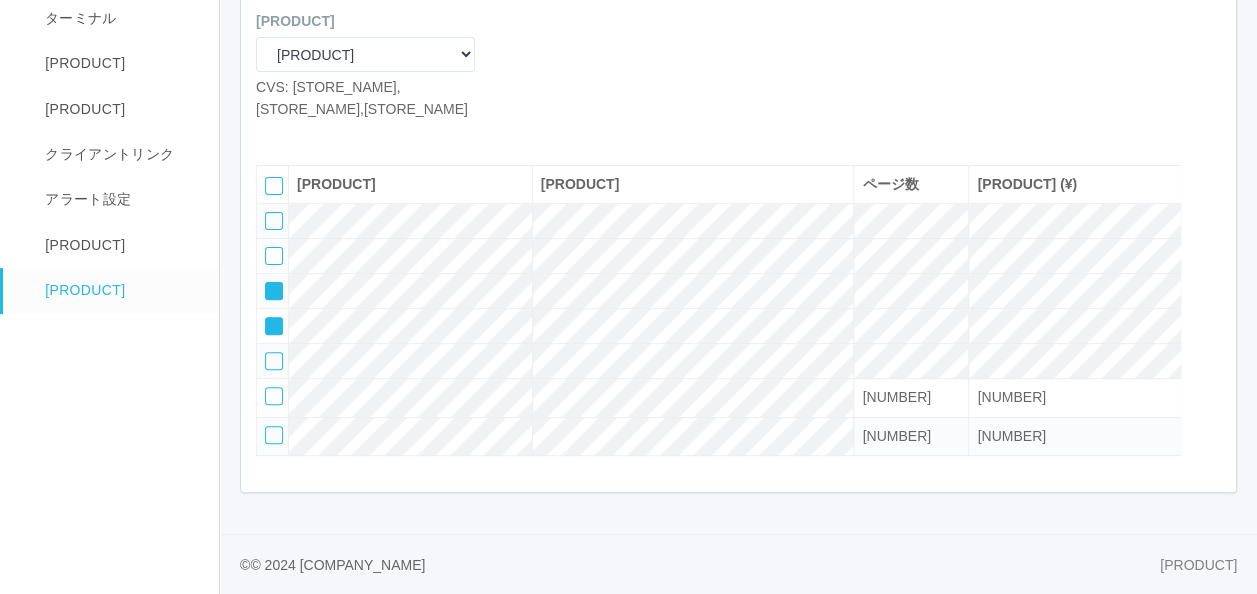 click at bounding box center (1211, 220) 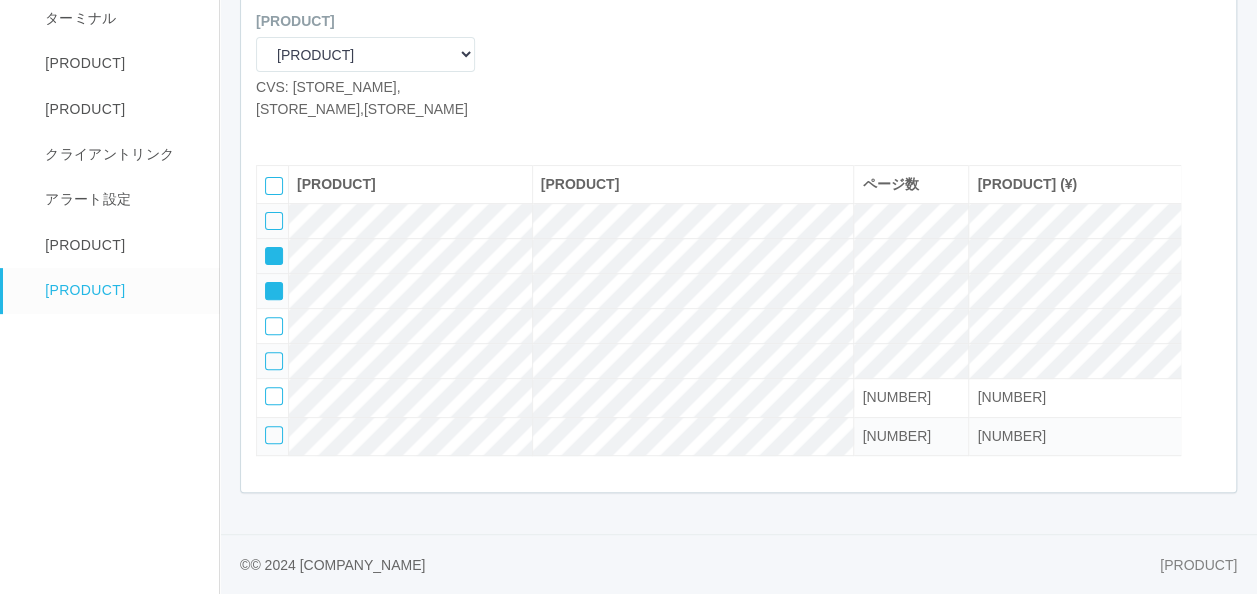 click at bounding box center (267, 249) 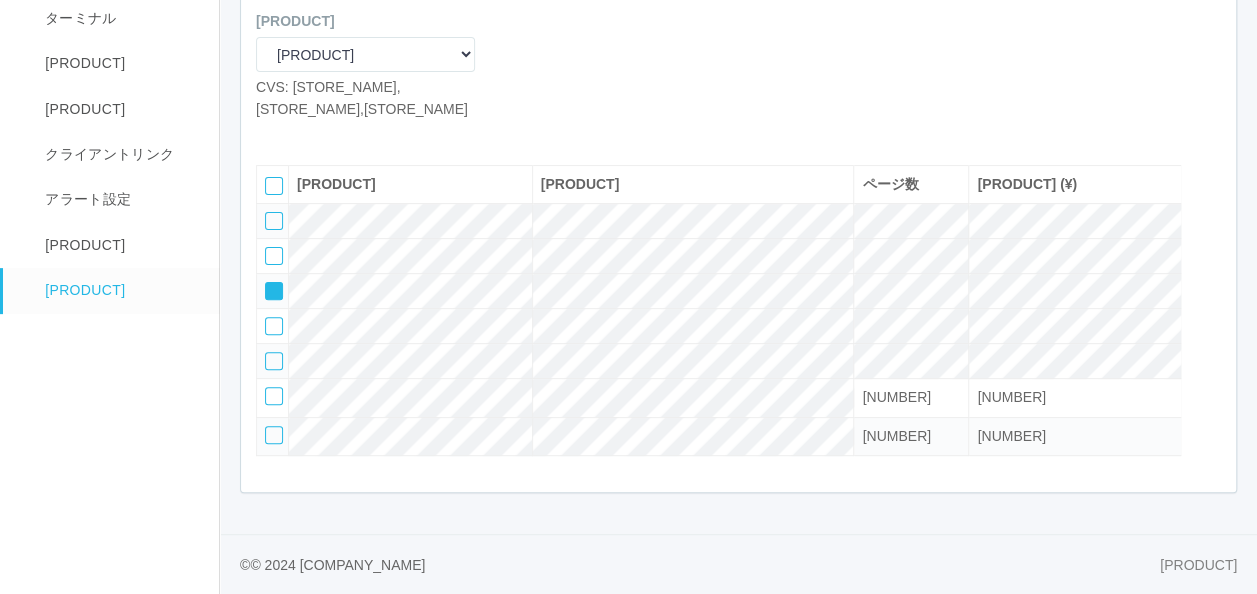 click at bounding box center [267, 284] 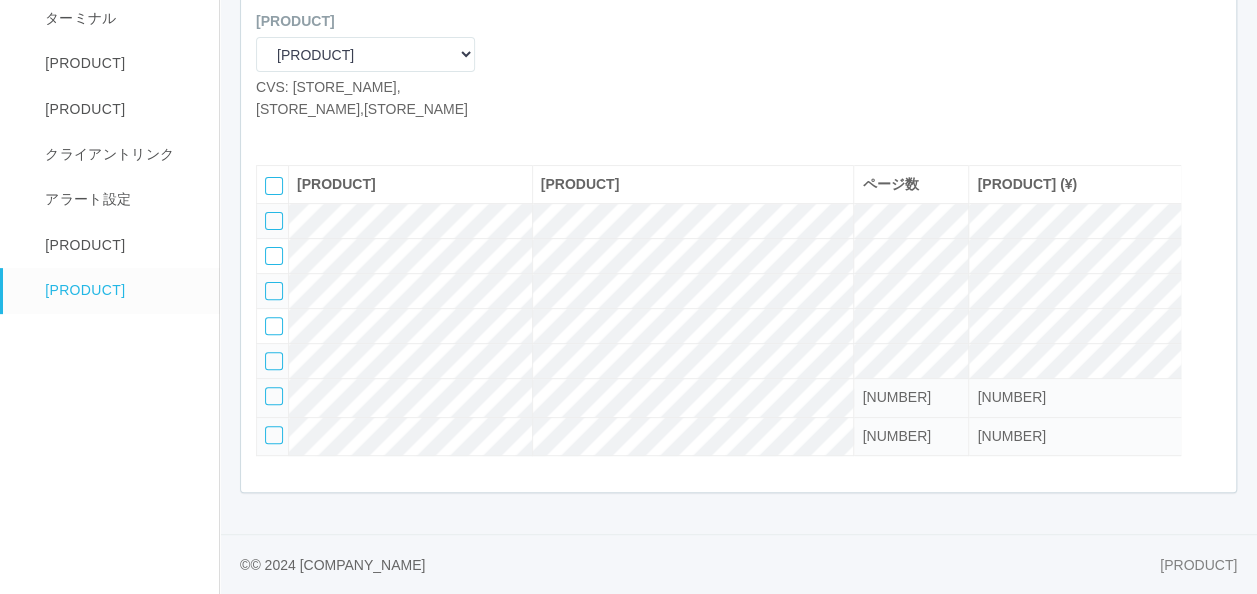 click at bounding box center [274, 221] 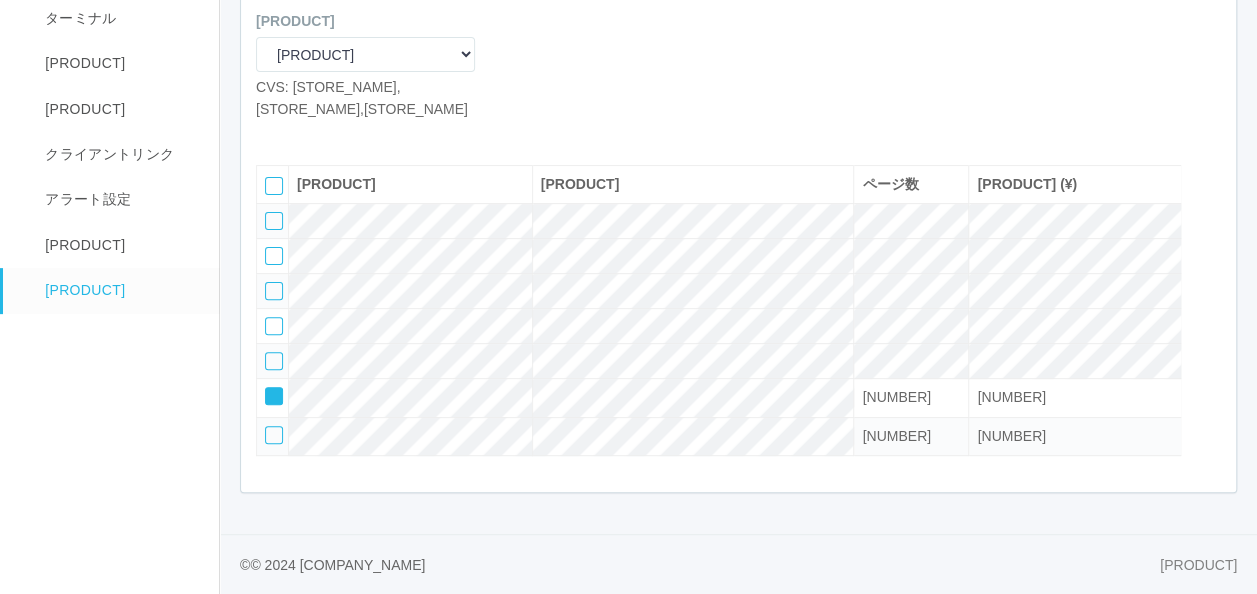 click at bounding box center (274, 221) 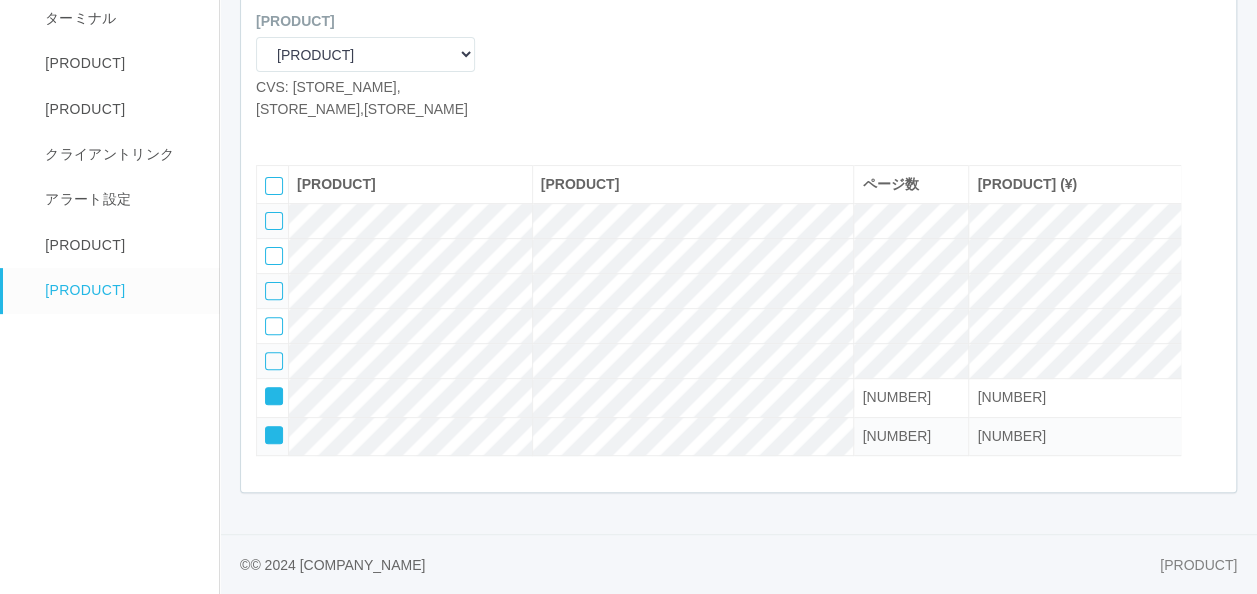 click at bounding box center (1211, 220) 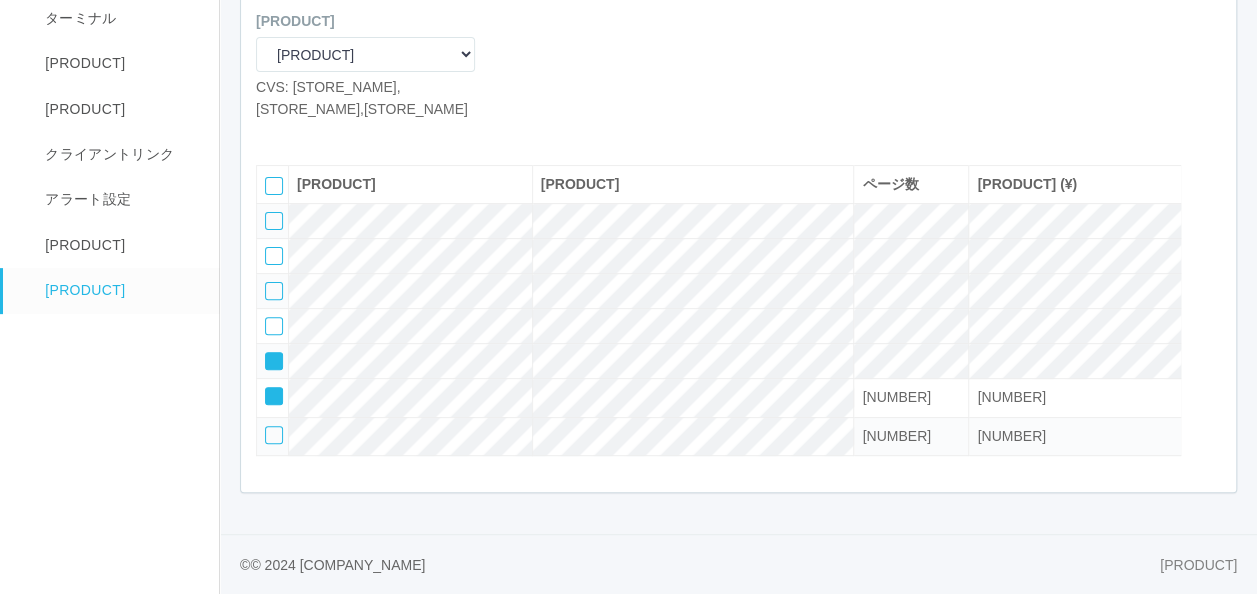 click at bounding box center [267, 354] 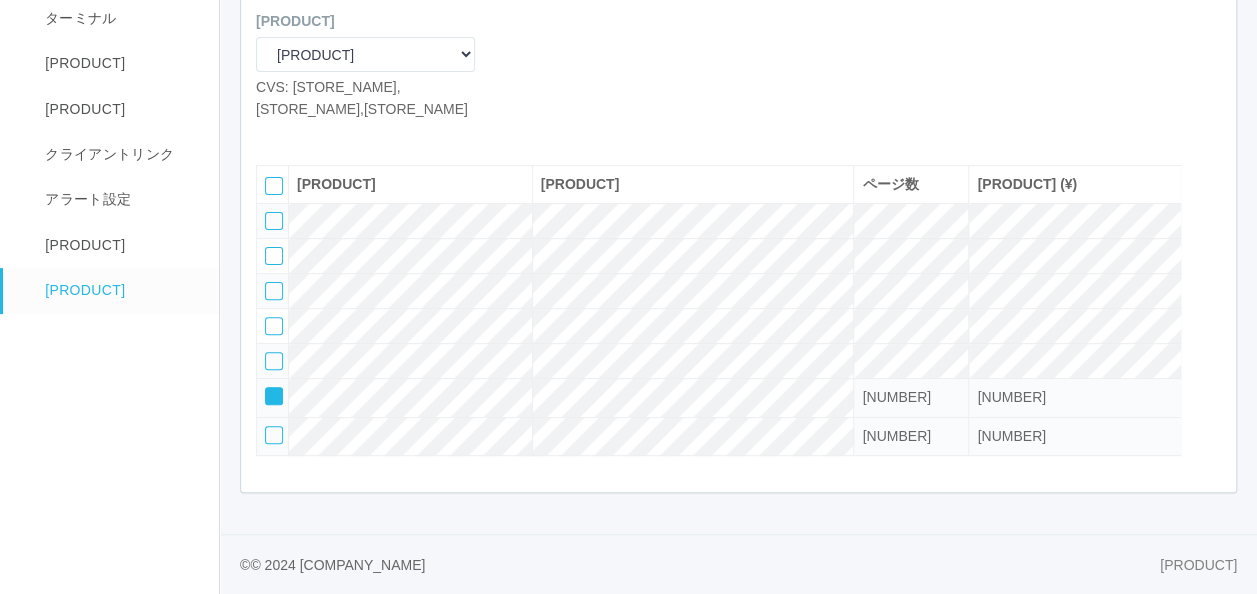 click at bounding box center (267, 389) 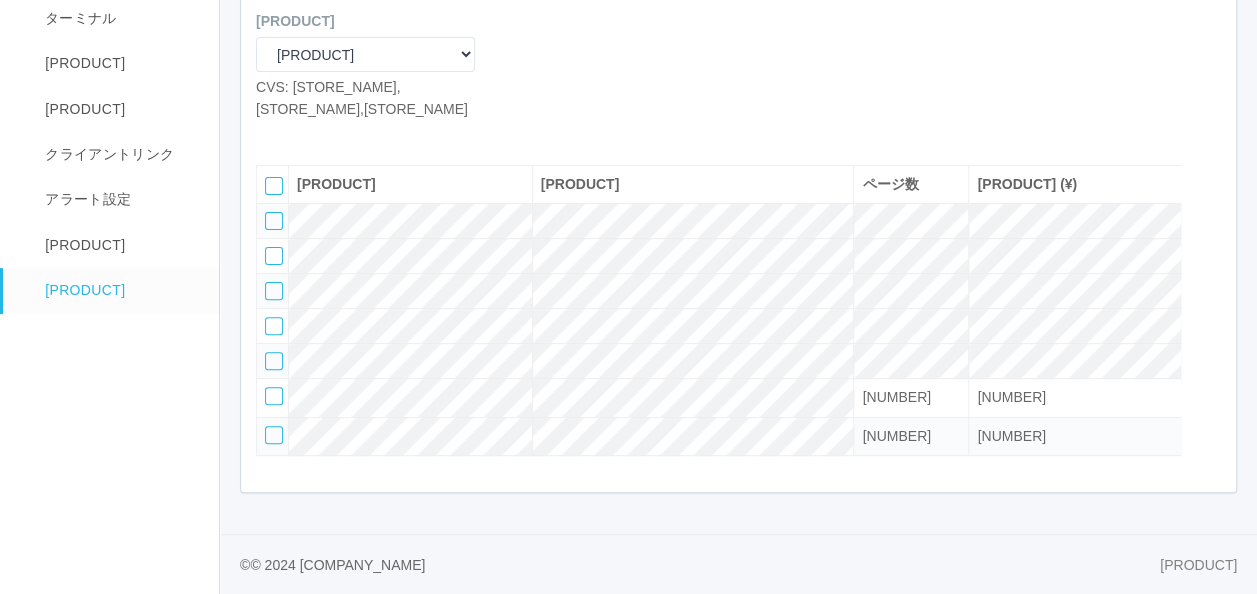 click at bounding box center (301, 135) 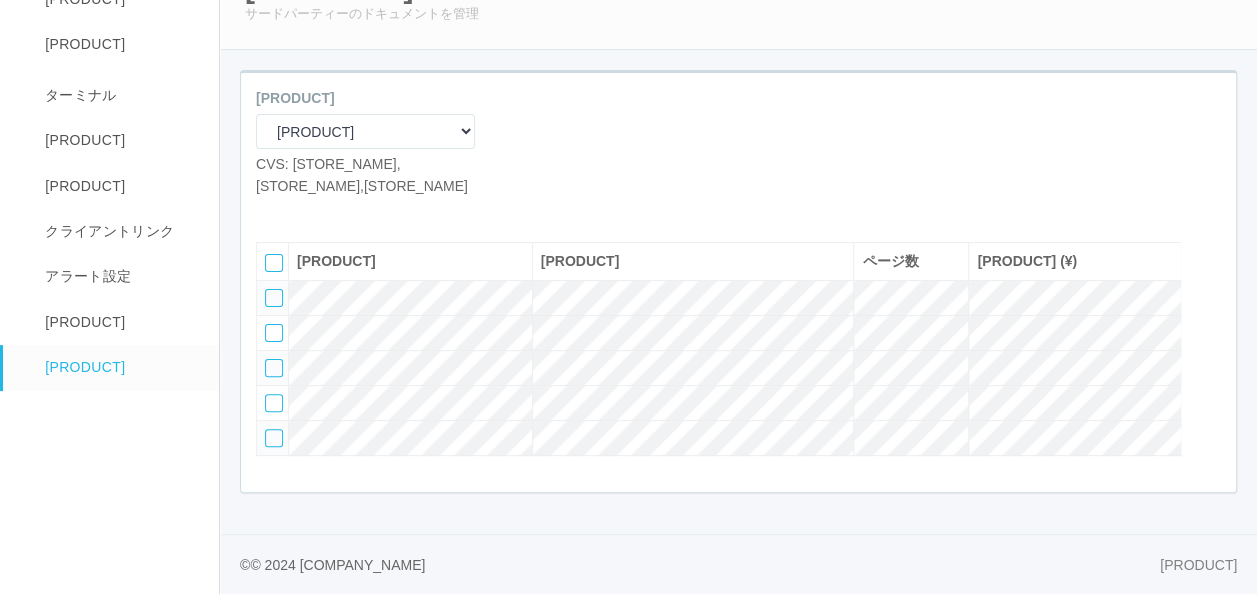 click at bounding box center (301, 212) 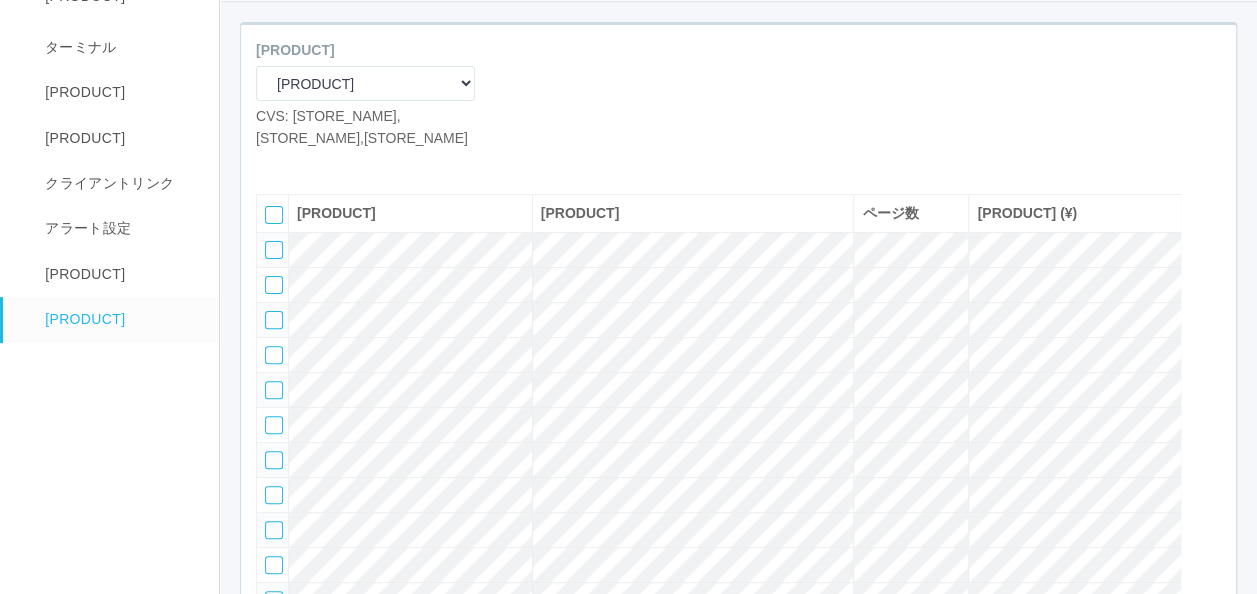 scroll, scrollTop: 296, scrollLeft: 0, axis: vertical 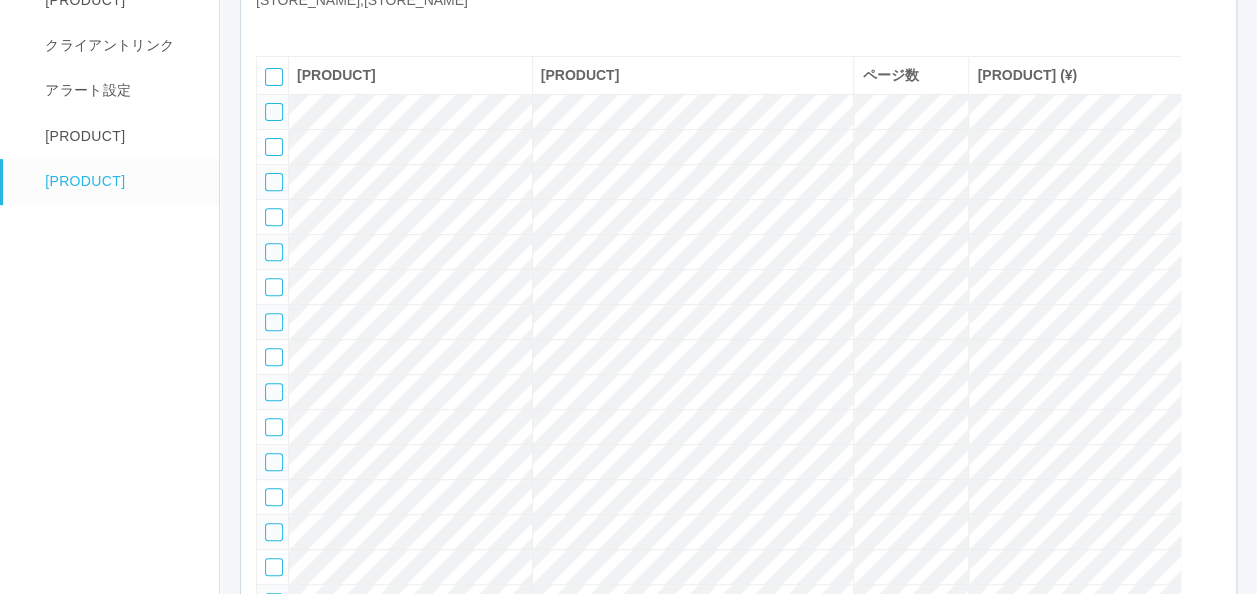 click at bounding box center [274, 112] 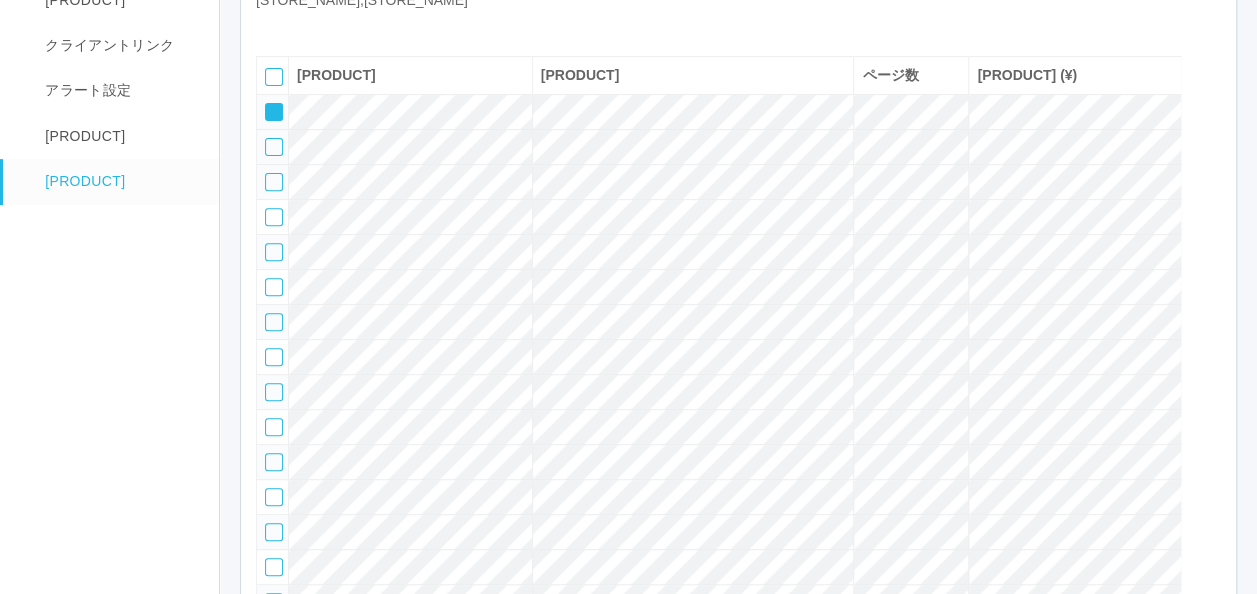 click at bounding box center [273, 112] 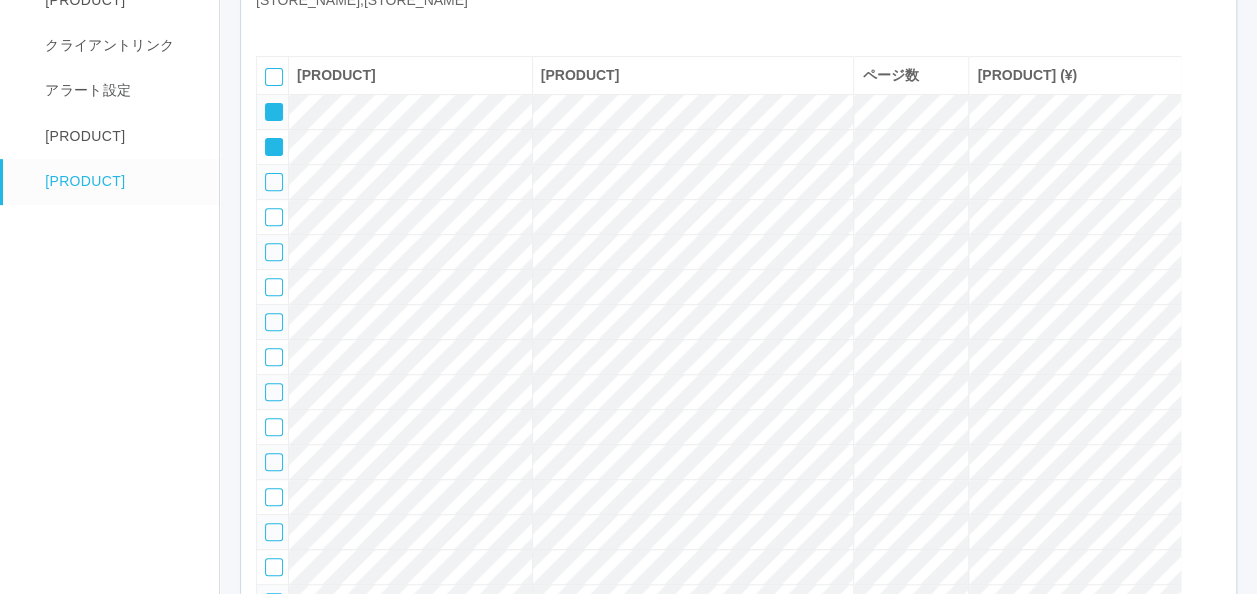 click at bounding box center (274, 112) 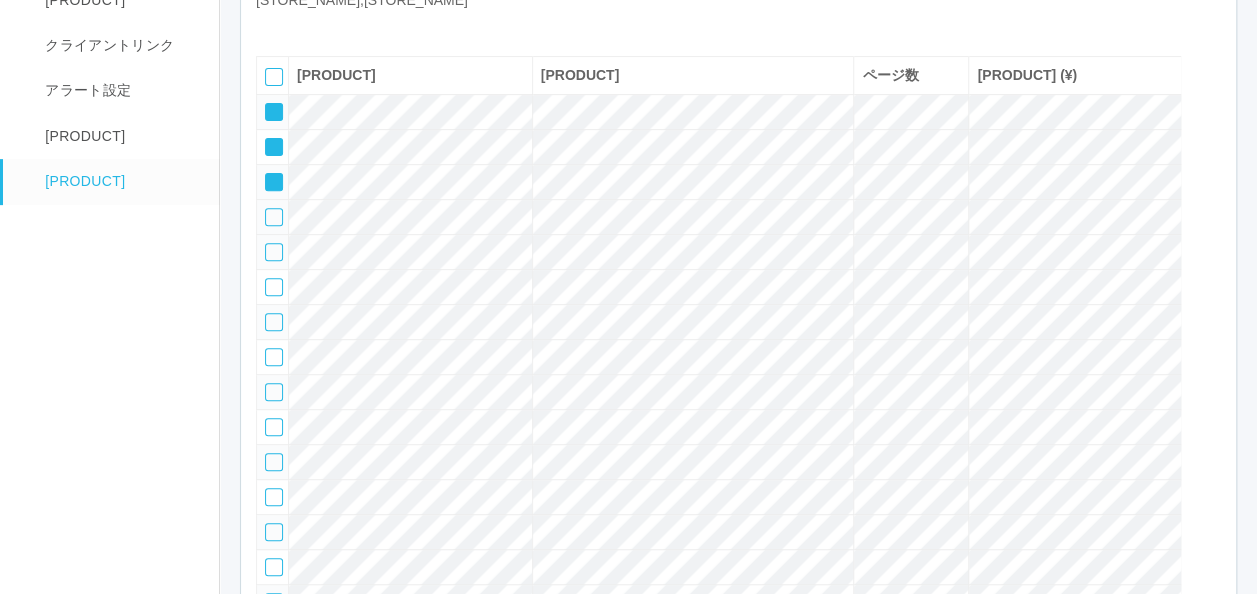 click at bounding box center (274, 112) 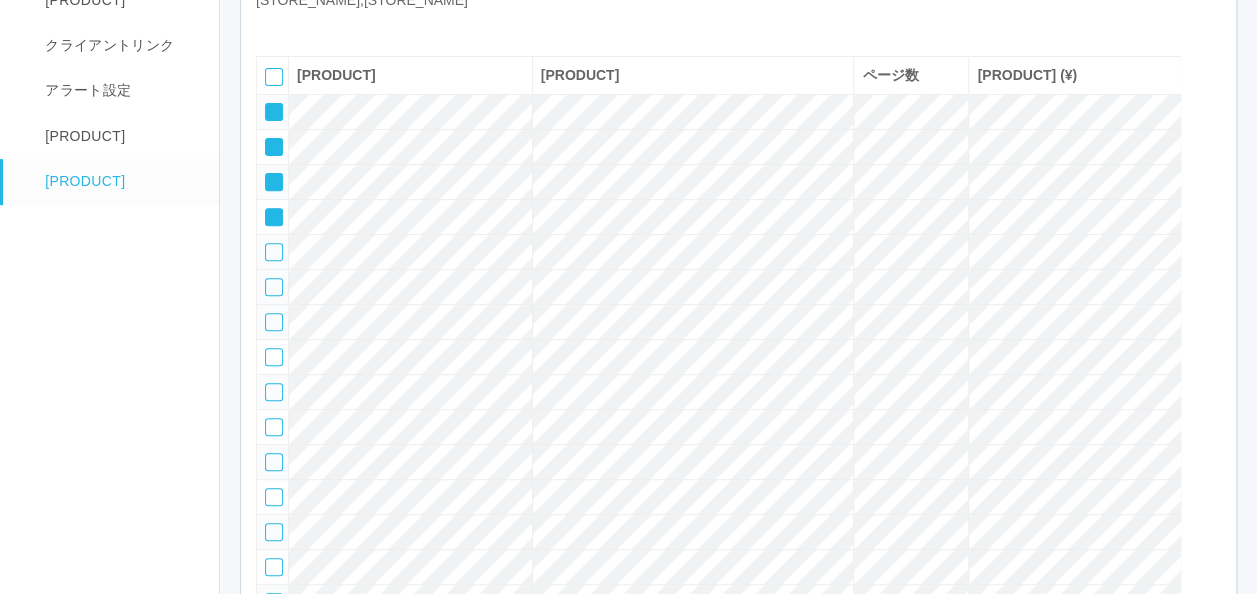 click at bounding box center (274, 112) 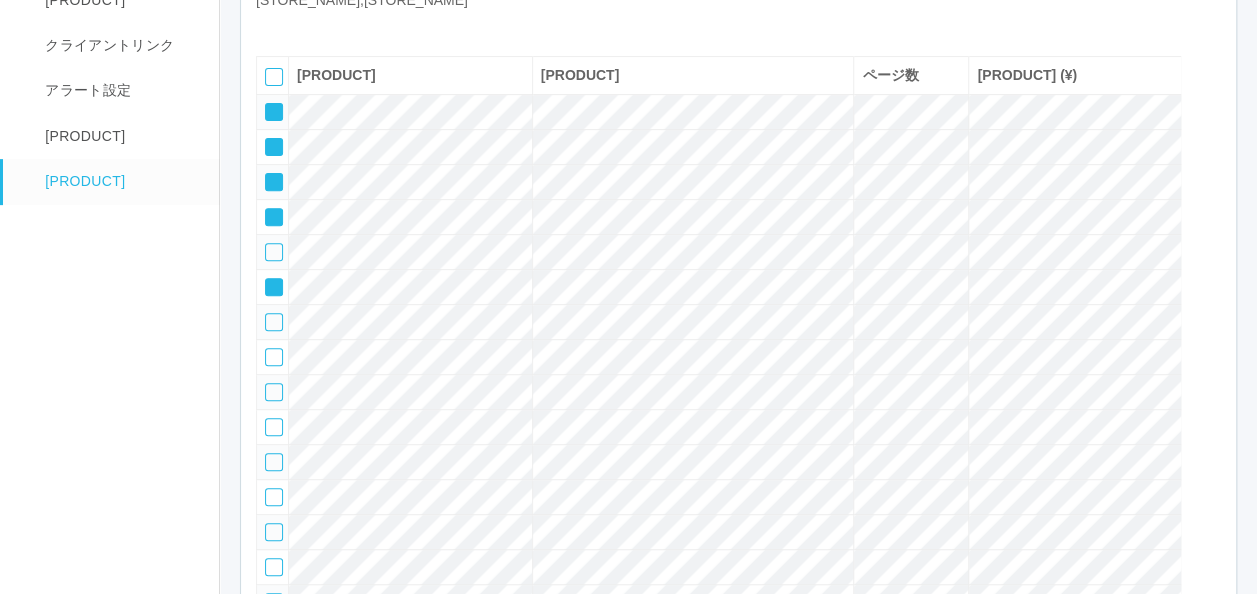 click at bounding box center (274, 112) 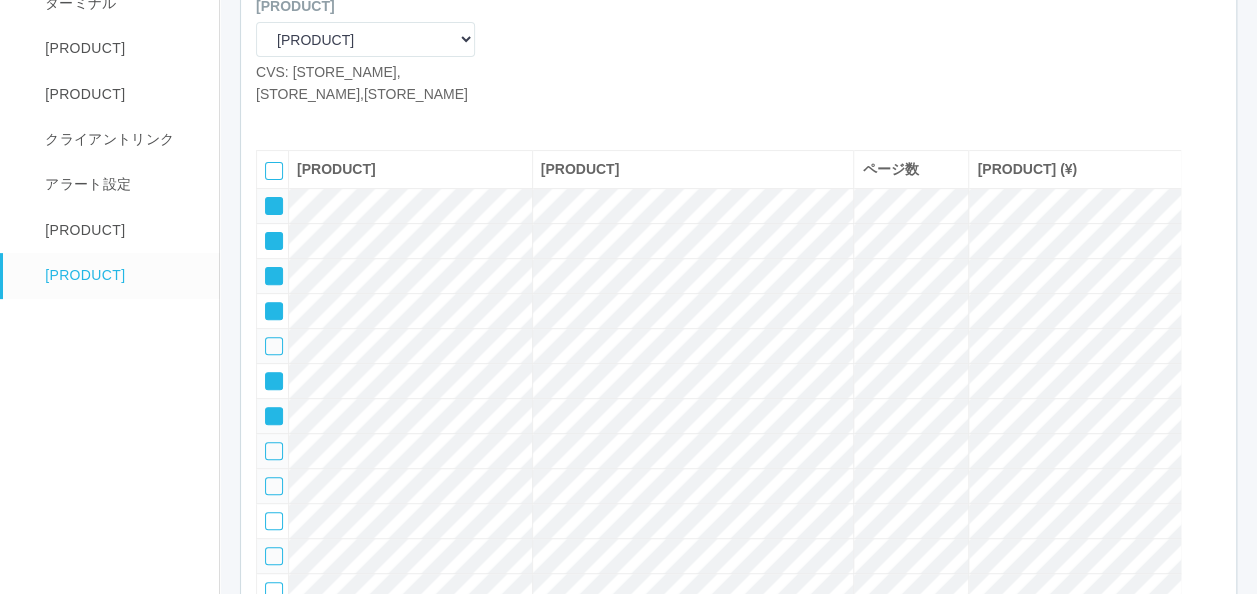 scroll, scrollTop: 196, scrollLeft: 0, axis: vertical 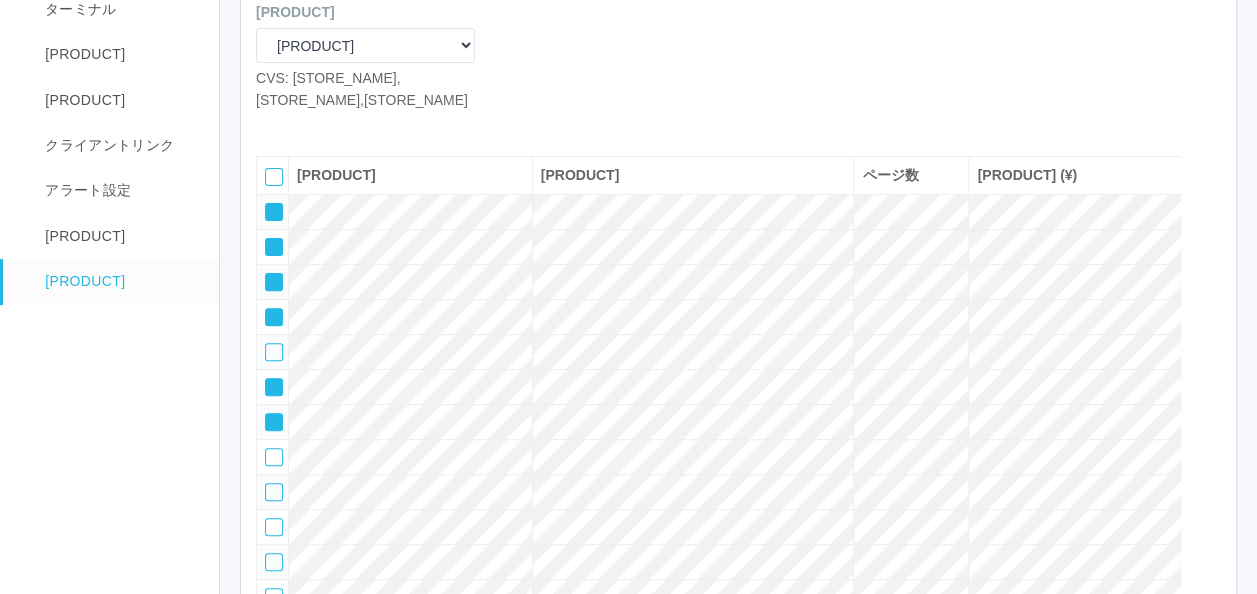 click at bounding box center [331, 126] 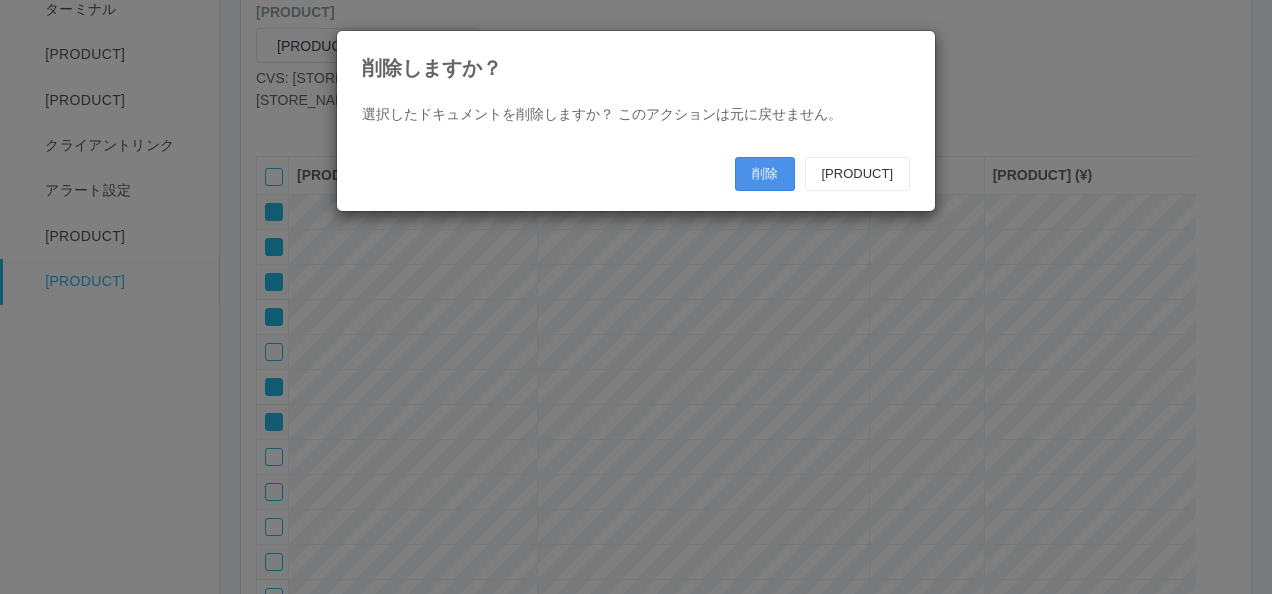 click on "削除" at bounding box center [765, 174] 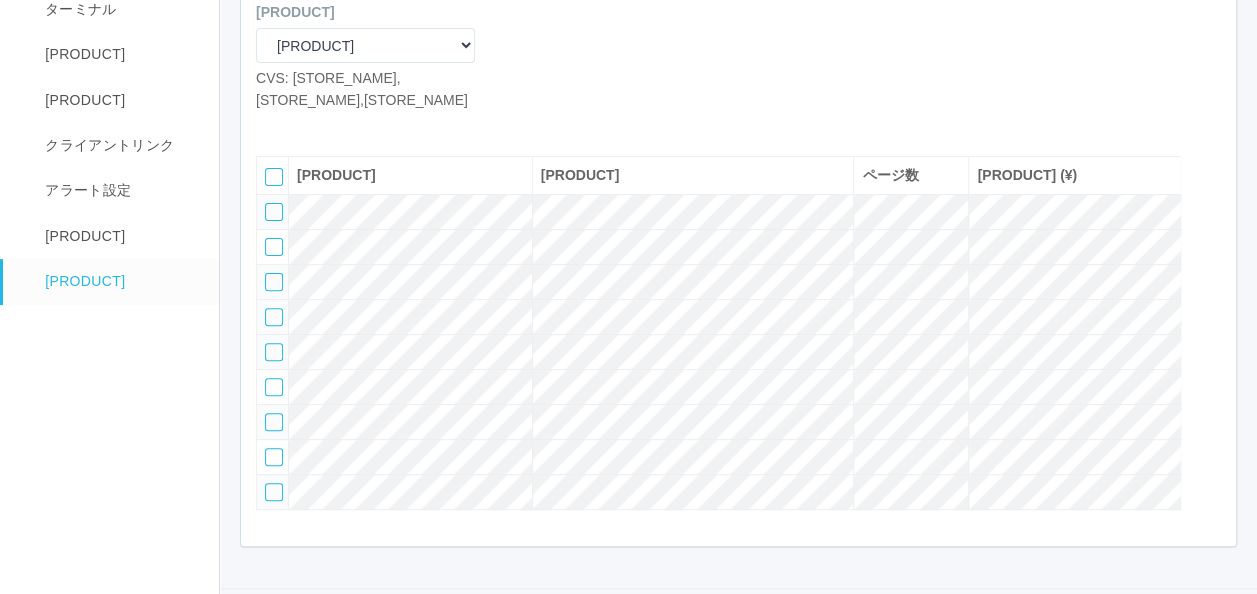 click at bounding box center (274, 212) 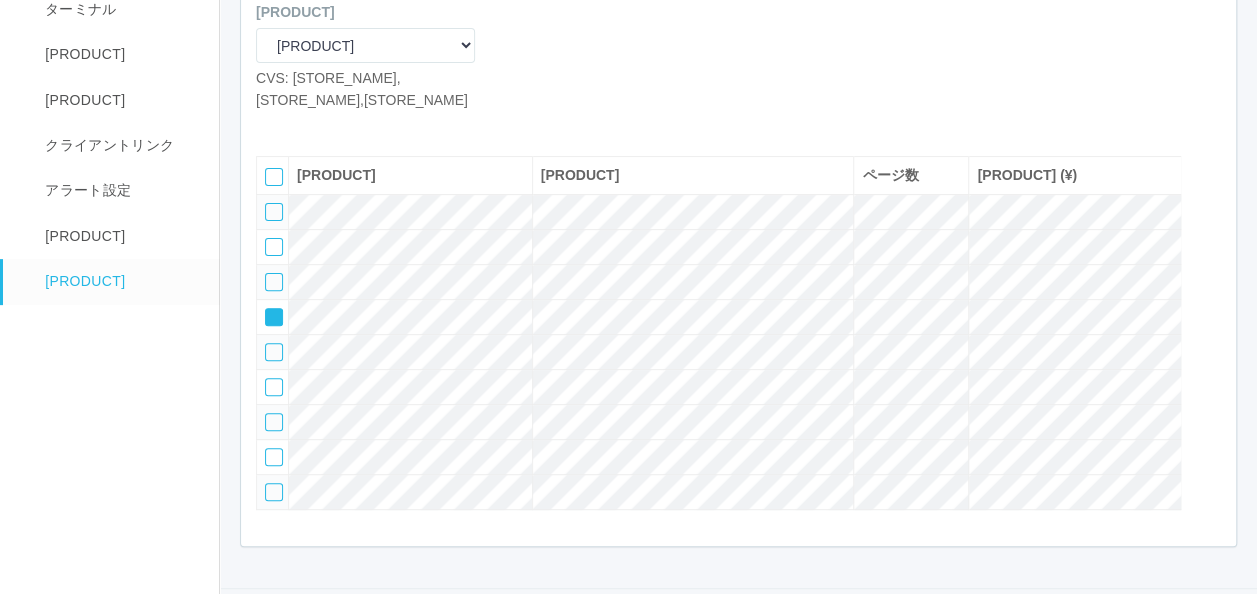 click at bounding box center [274, 212] 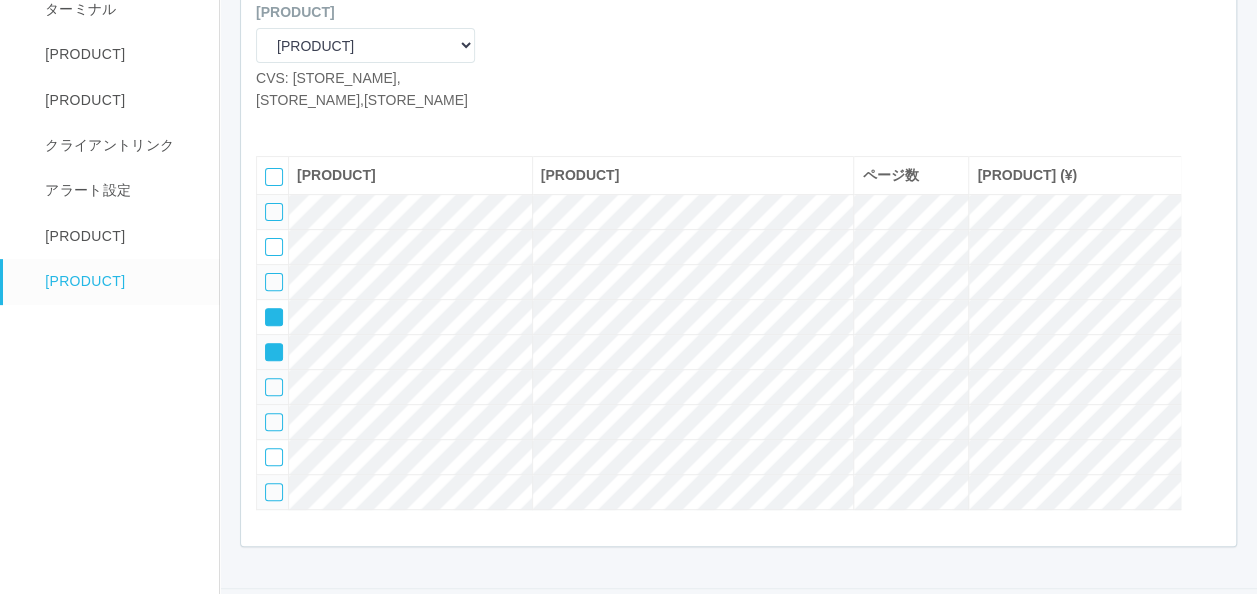 click at bounding box center [274, 212] 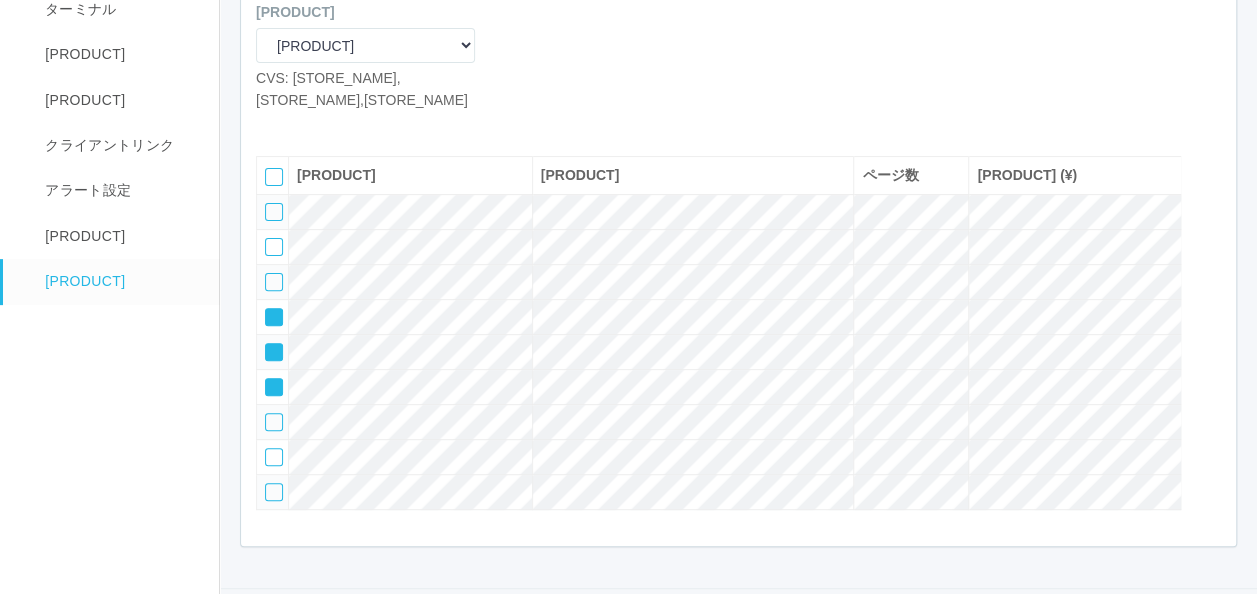 click at bounding box center [274, 212] 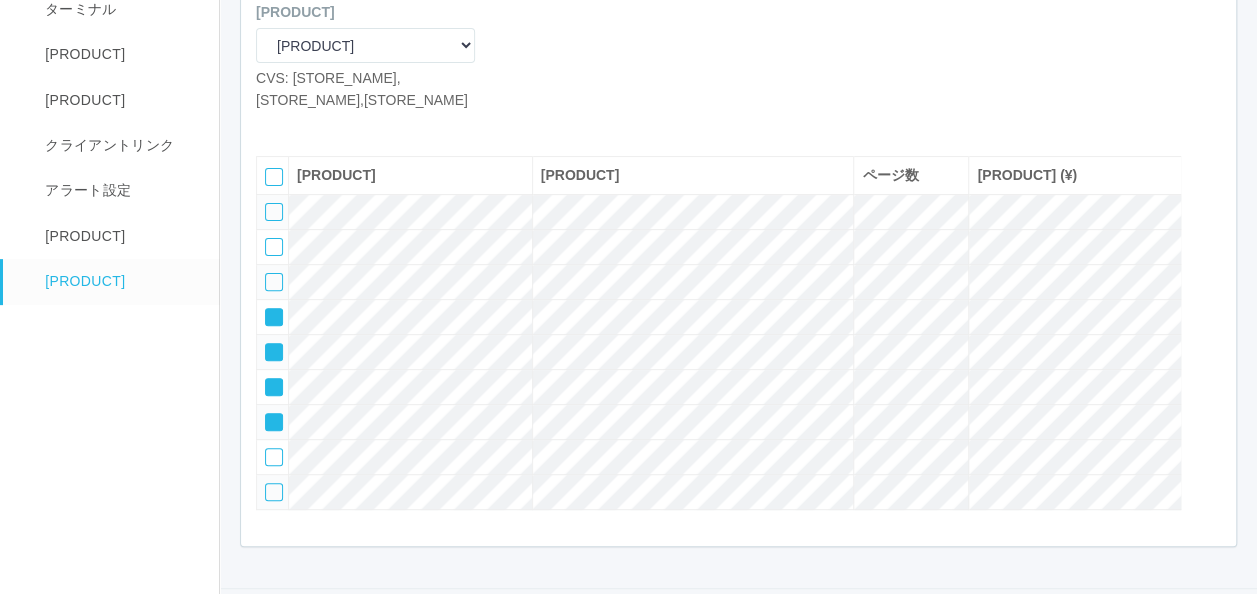 click at bounding box center (1211, 171) 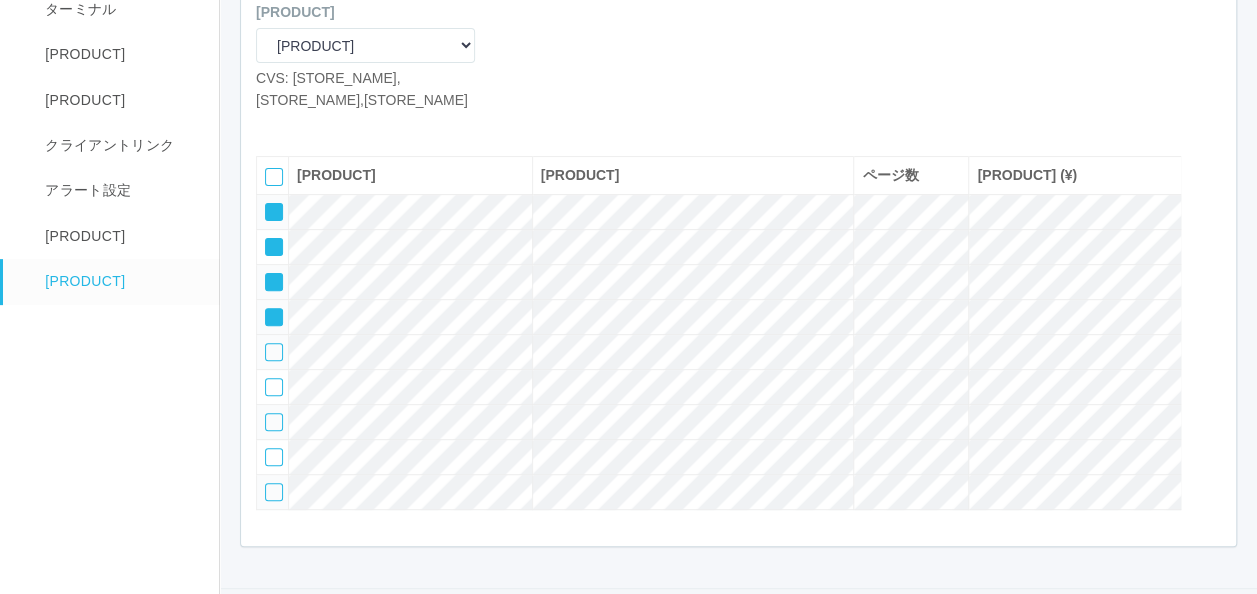 click at bounding box center [267, 205] 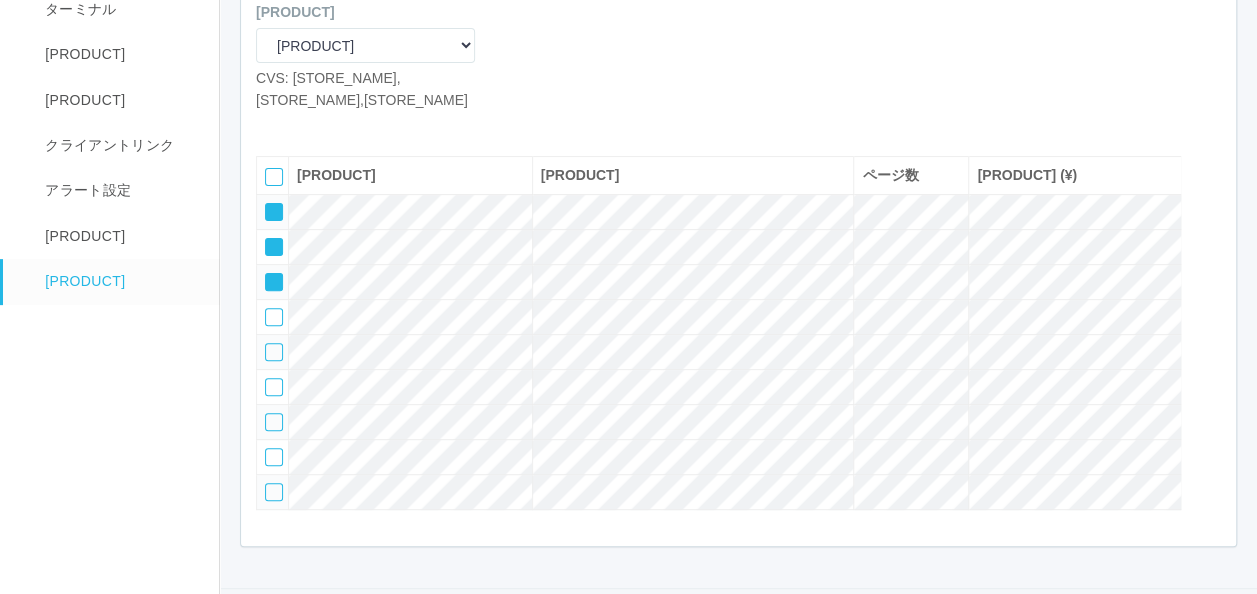click at bounding box center (267, 205) 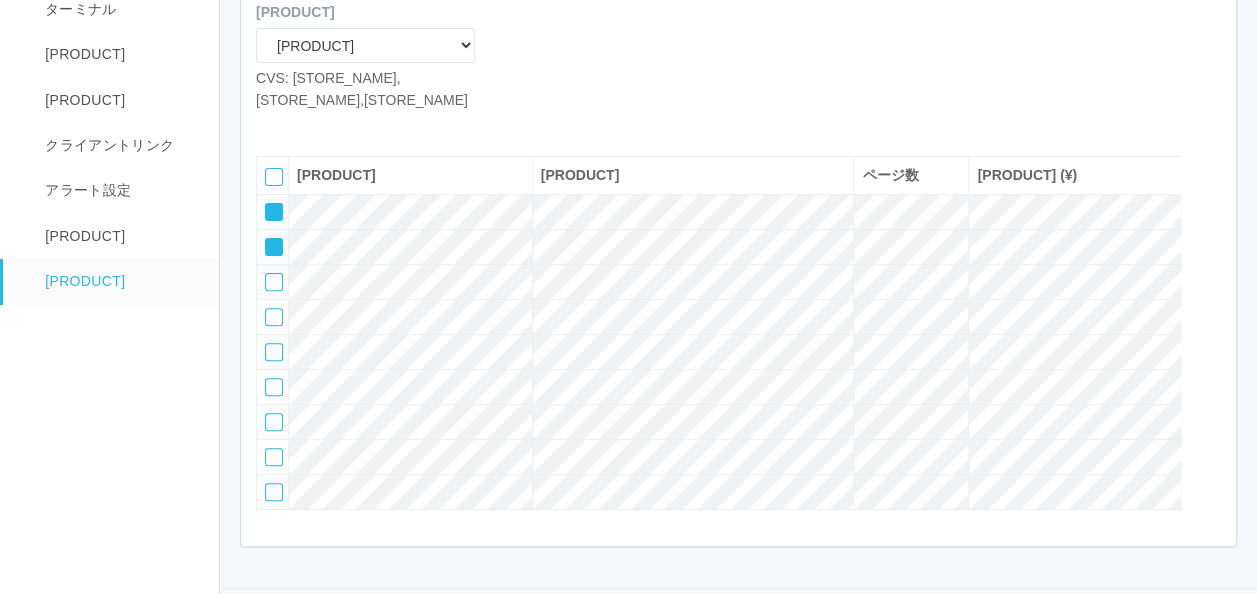 click at bounding box center (267, 205) 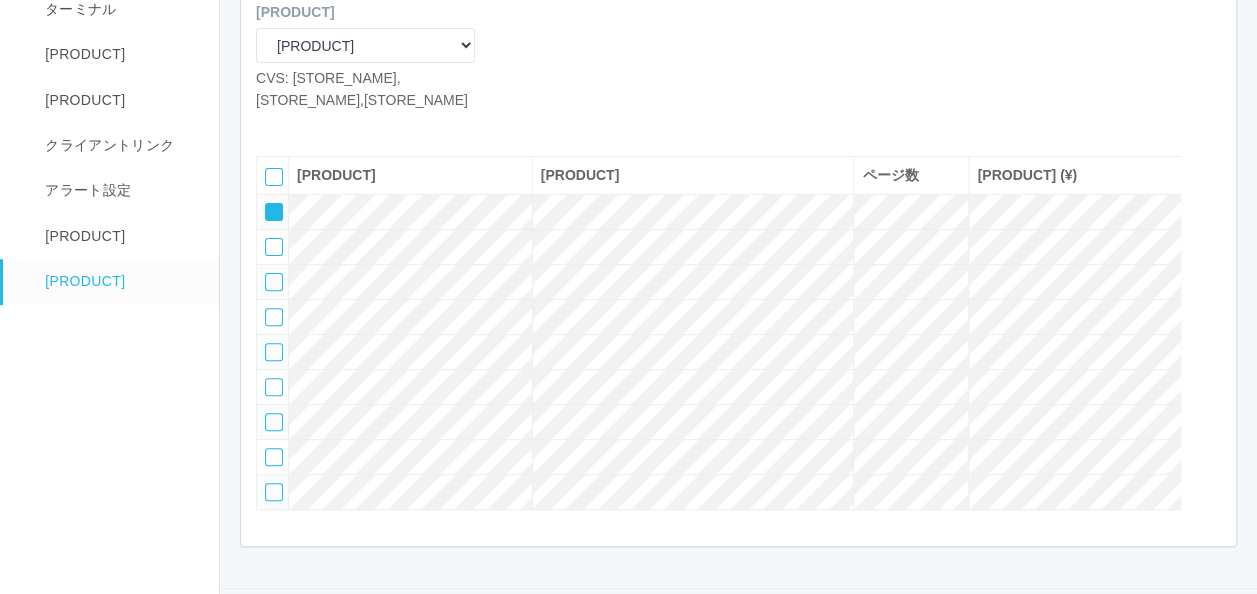 click at bounding box center (267, 205) 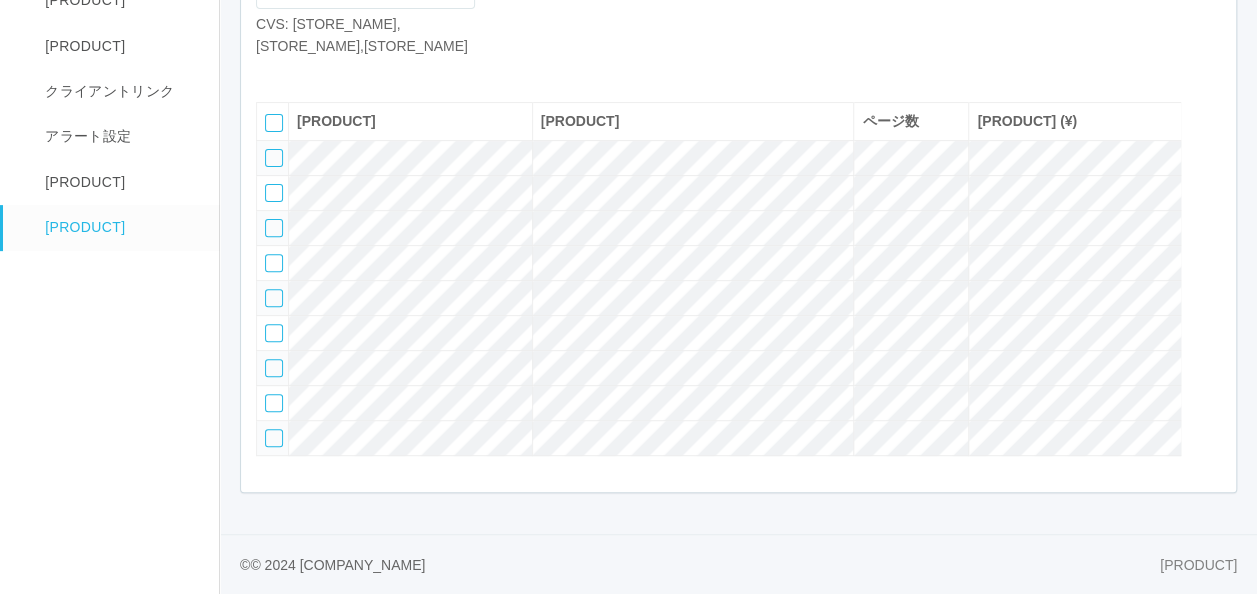 scroll, scrollTop: 296, scrollLeft: 0, axis: vertical 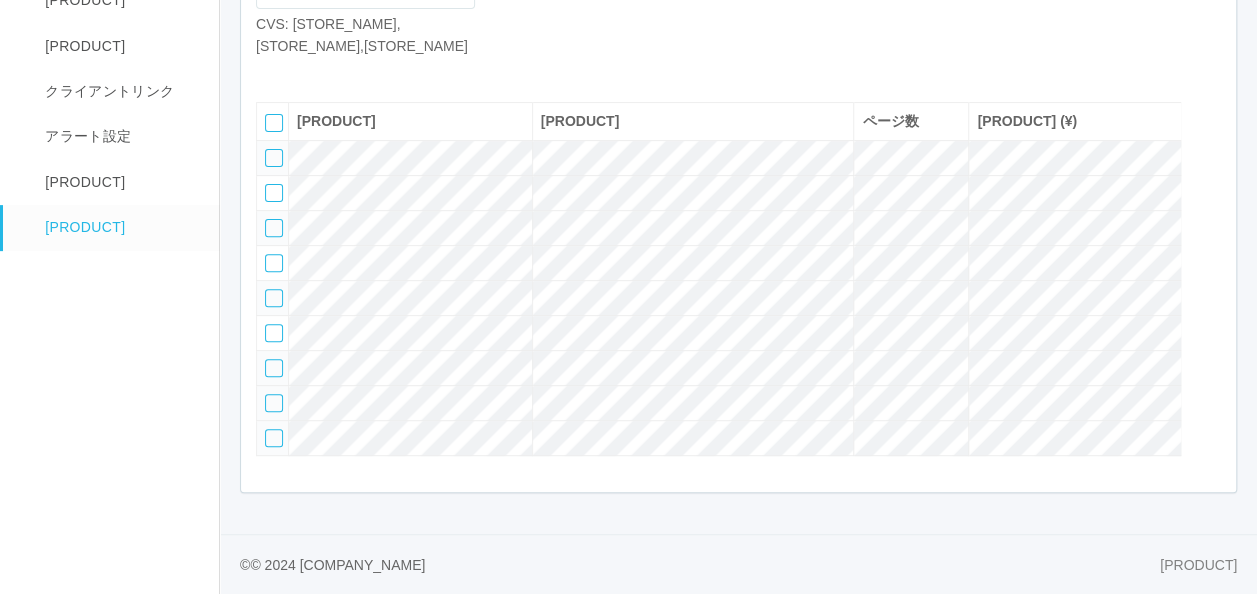 click at bounding box center [274, 158] 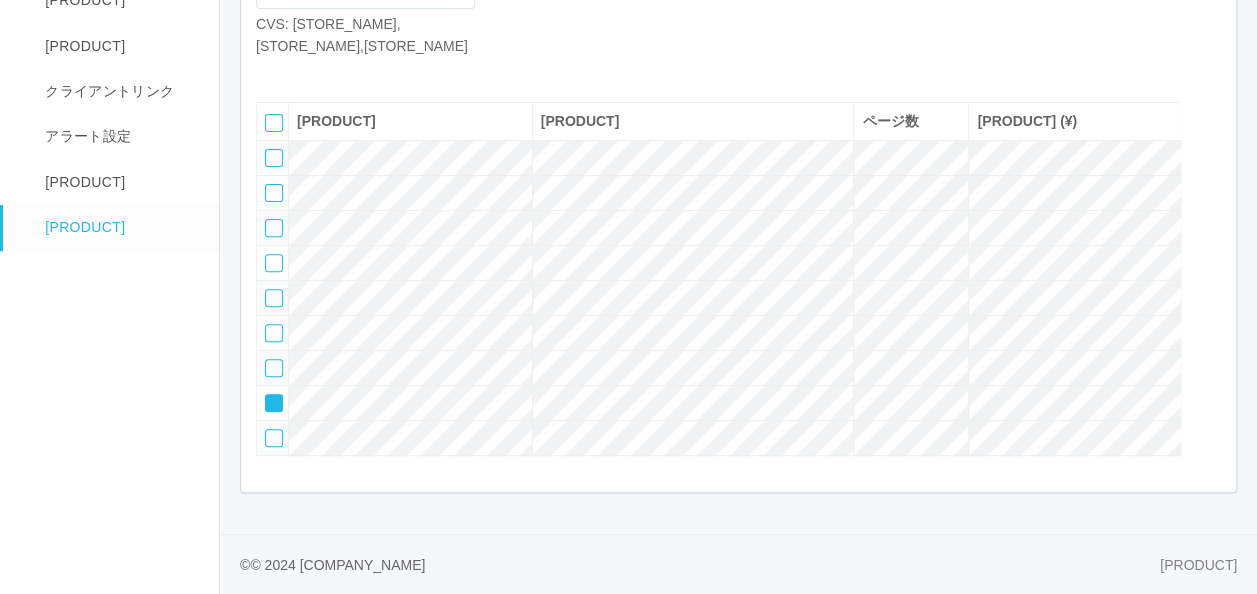 click at bounding box center [274, 158] 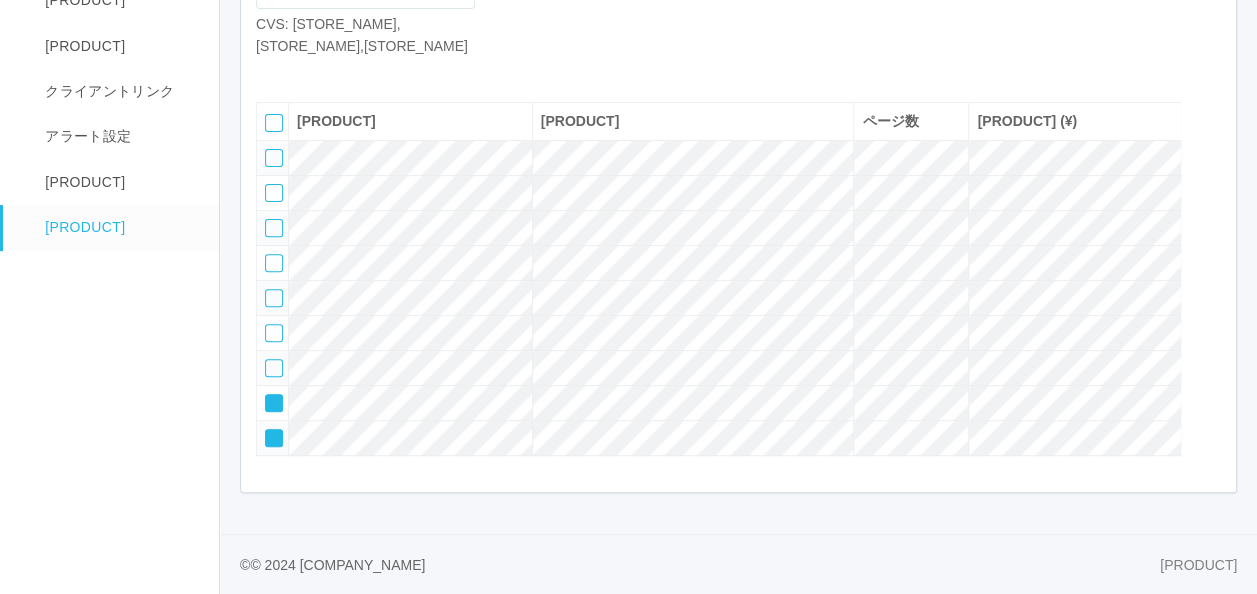 click at bounding box center [1211, 157] 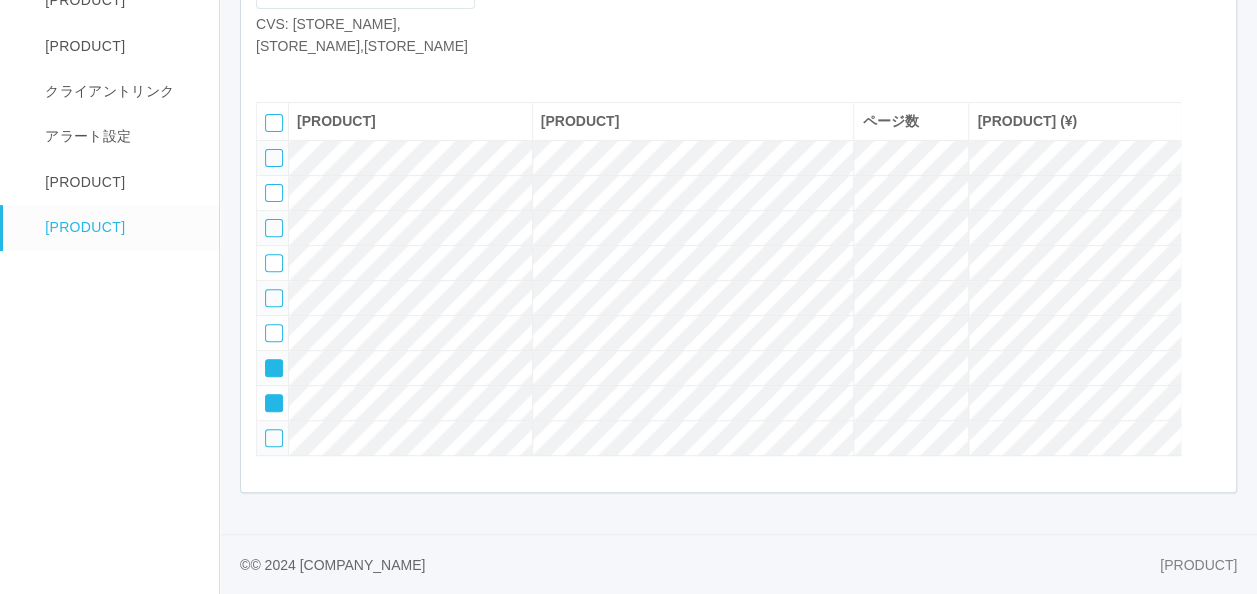 click at bounding box center [1211, 157] 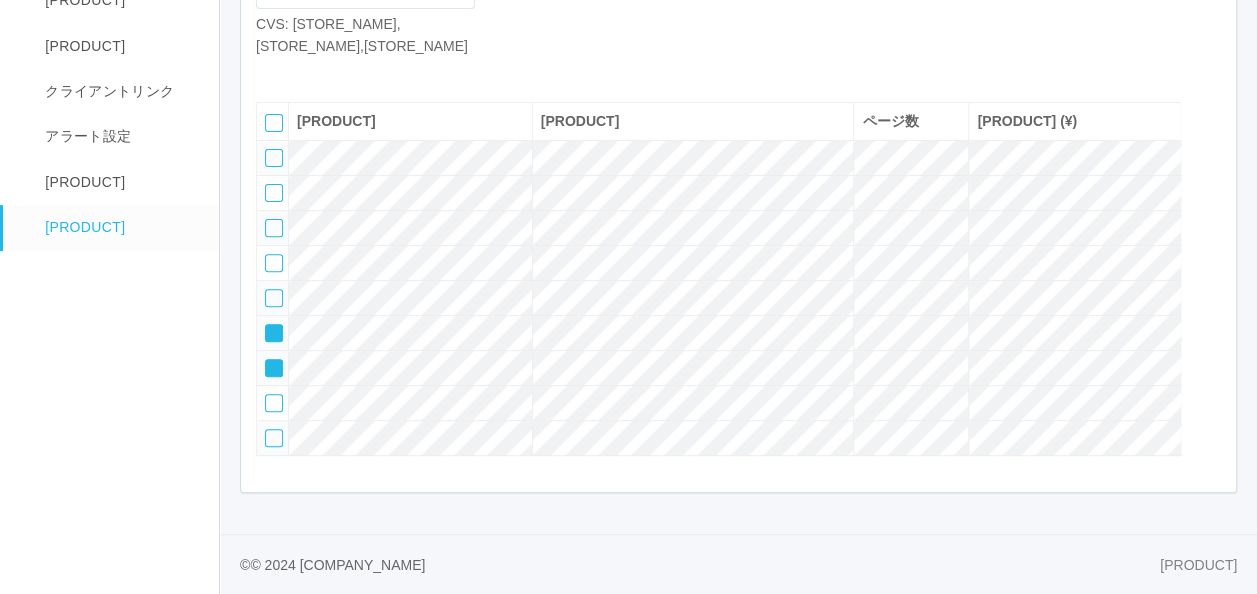 click at bounding box center [267, 326] 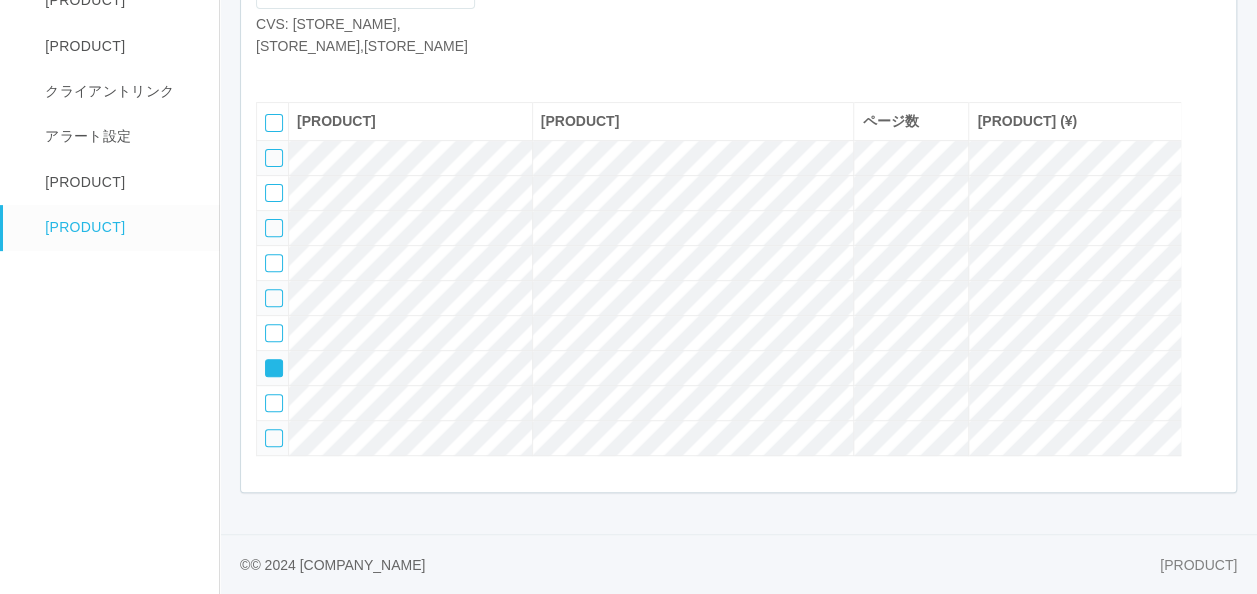 click at bounding box center [267, 361] 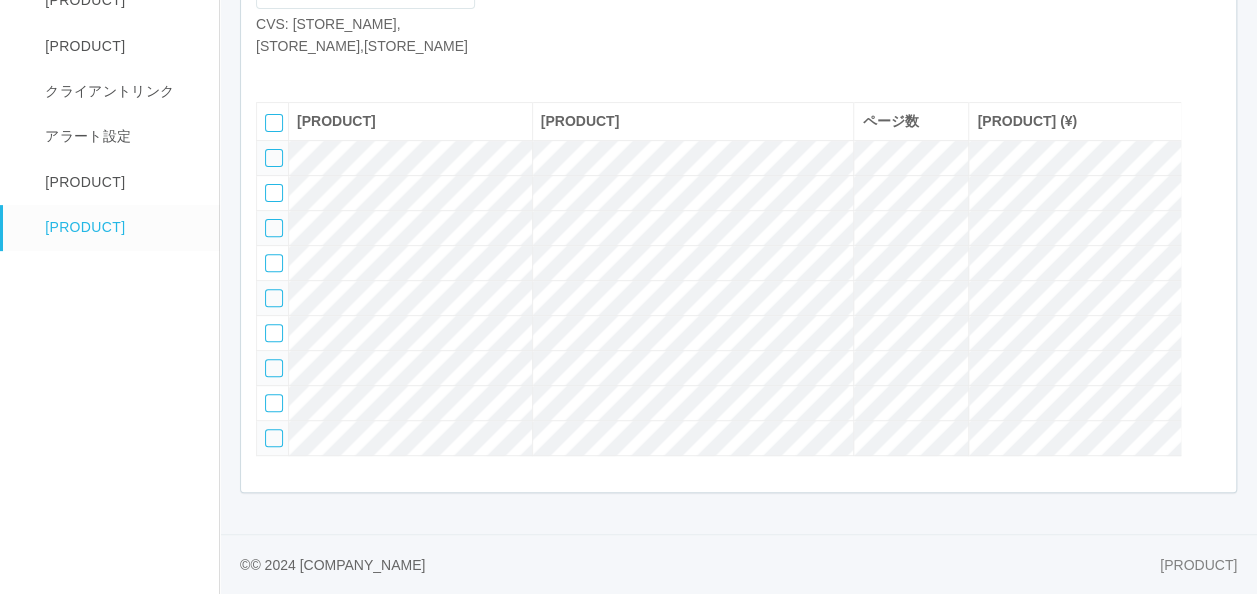 click at bounding box center (301, 72) 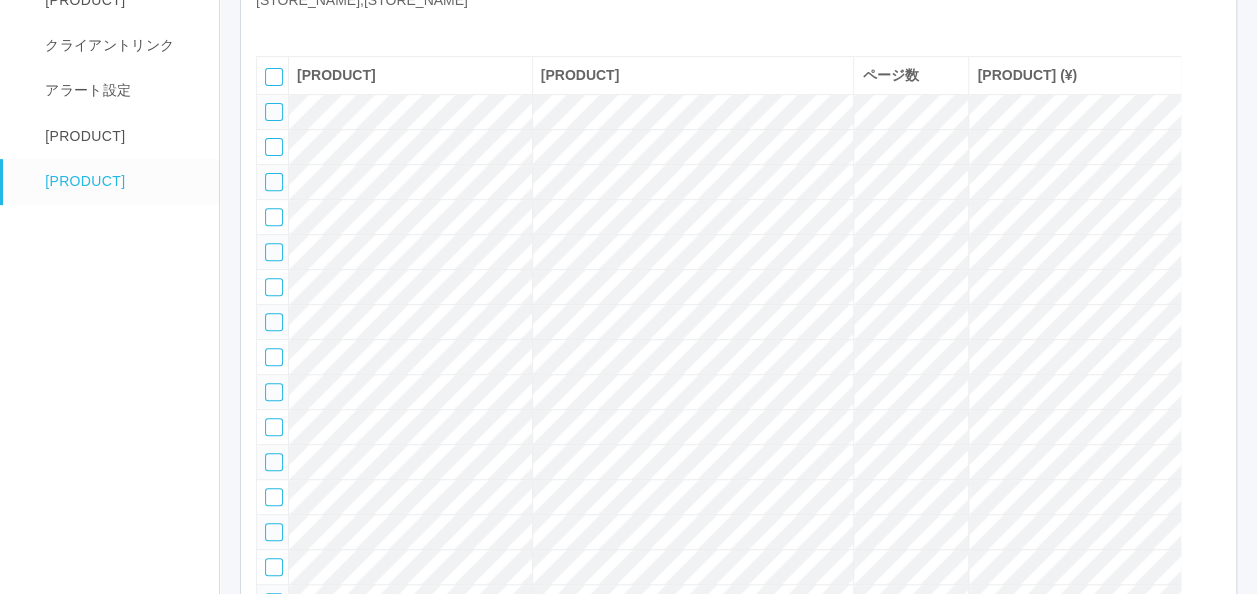 scroll, scrollTop: 272, scrollLeft: 0, axis: vertical 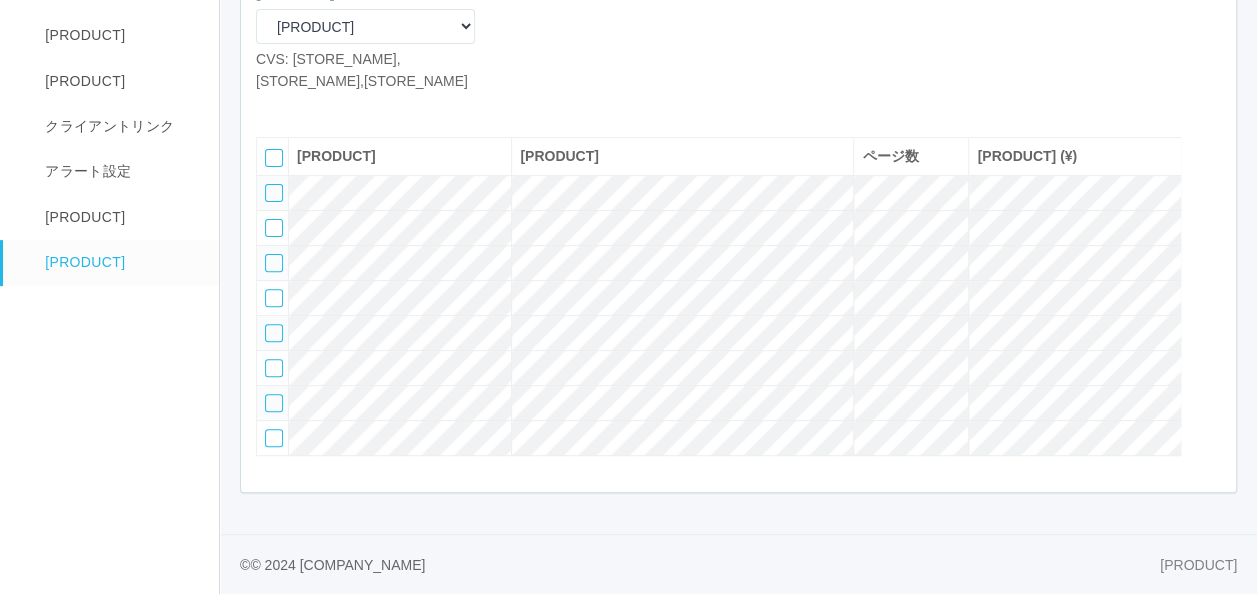 click at bounding box center [274, 193] 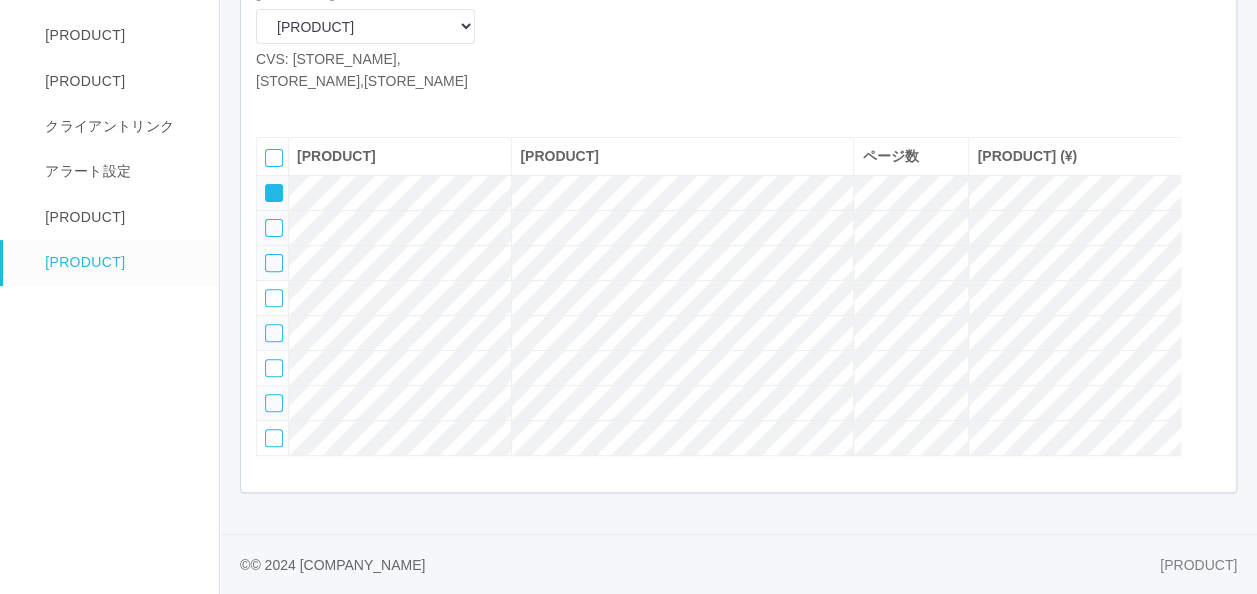 click at bounding box center [274, 193] 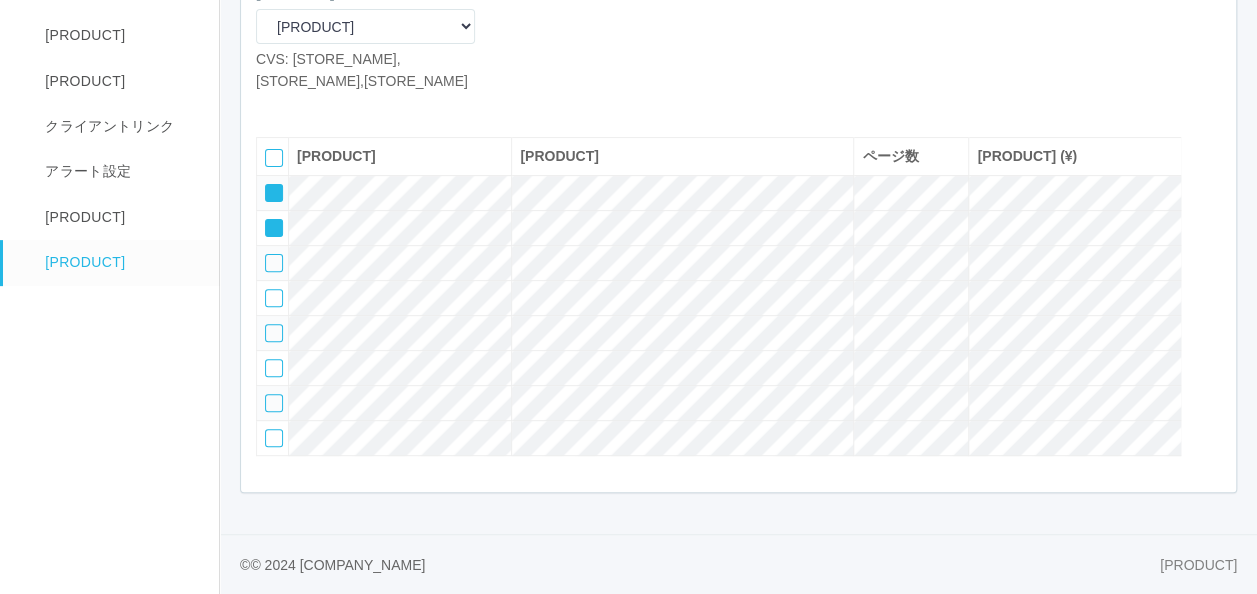 click at bounding box center [274, 193] 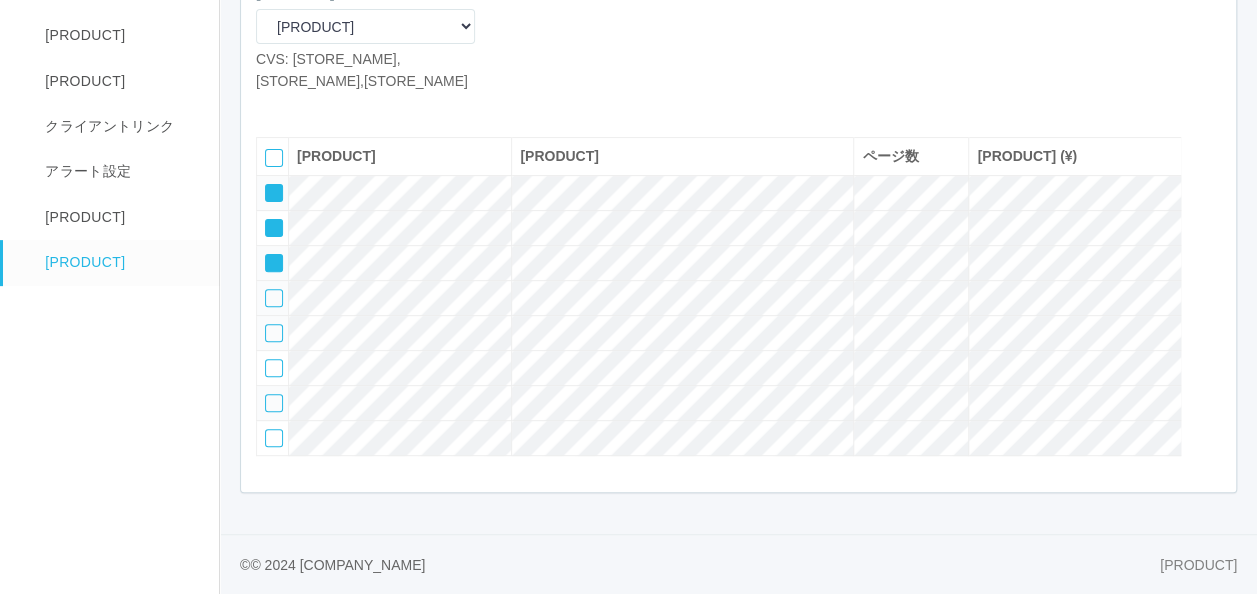 click at bounding box center [274, 193] 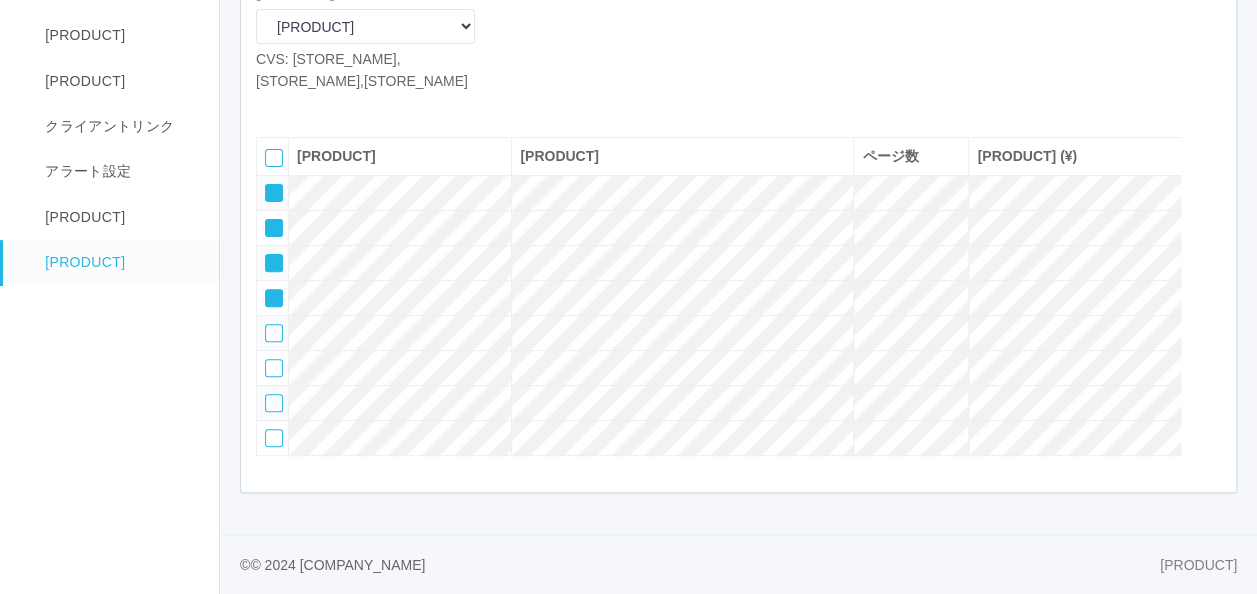 click at bounding box center (331, 107) 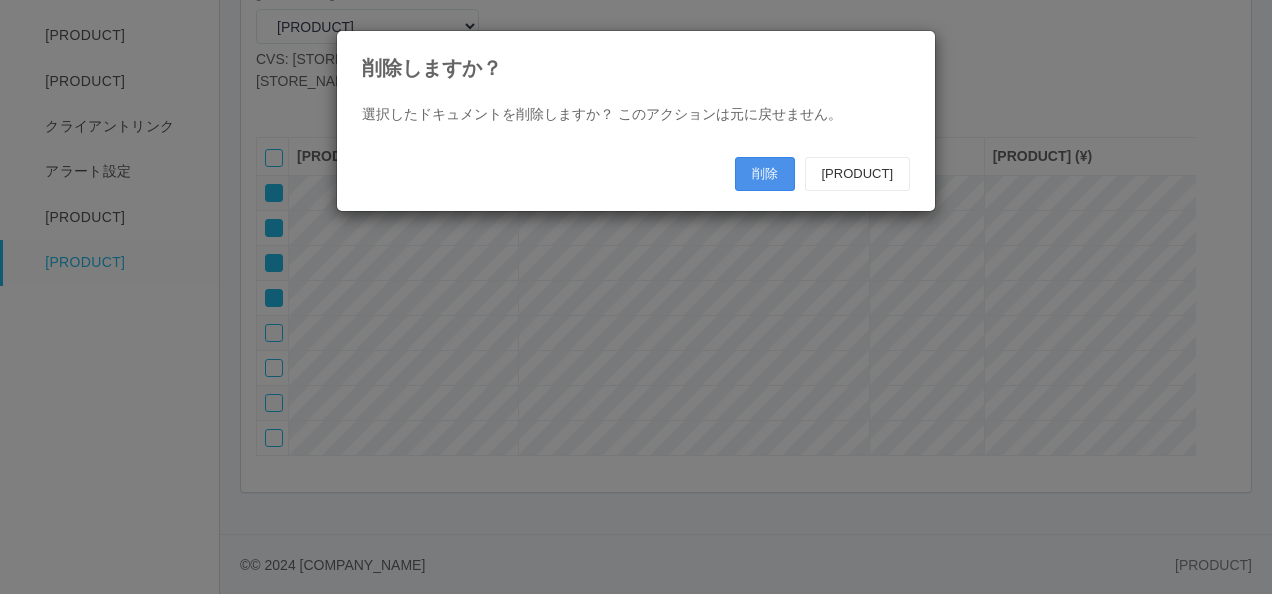 click on "選択したドキュメントを削除しますか？ このアクションは元に戻せません。 [PRODUCT] [PRODUCT]" at bounding box center [636, 147] 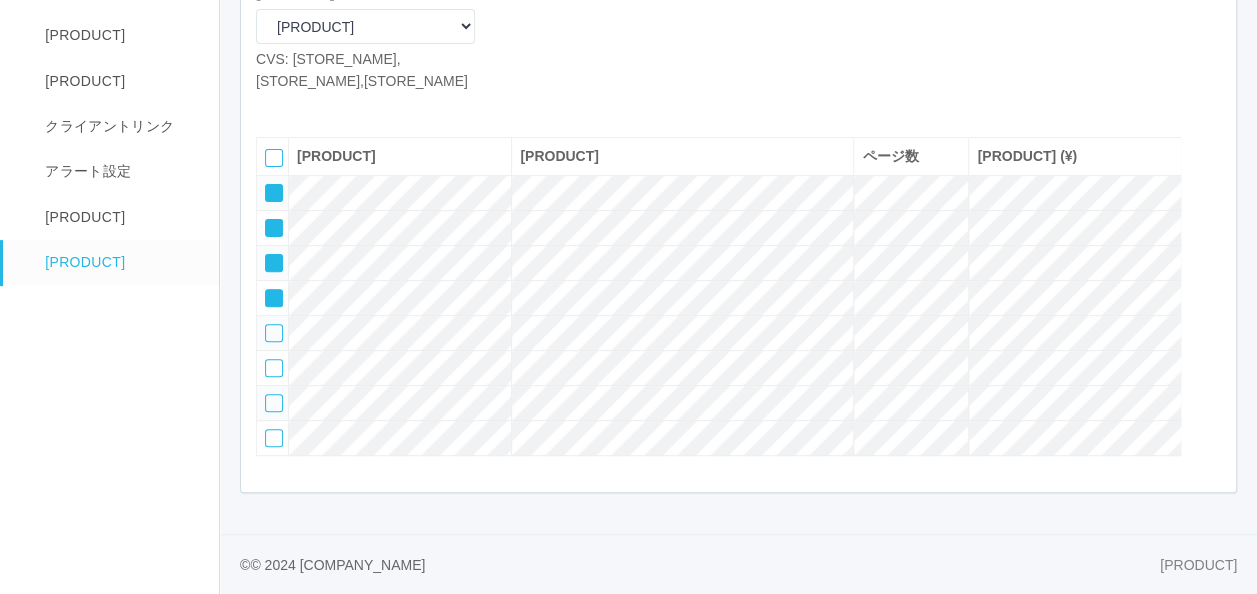 scroll, scrollTop: 120, scrollLeft: 0, axis: vertical 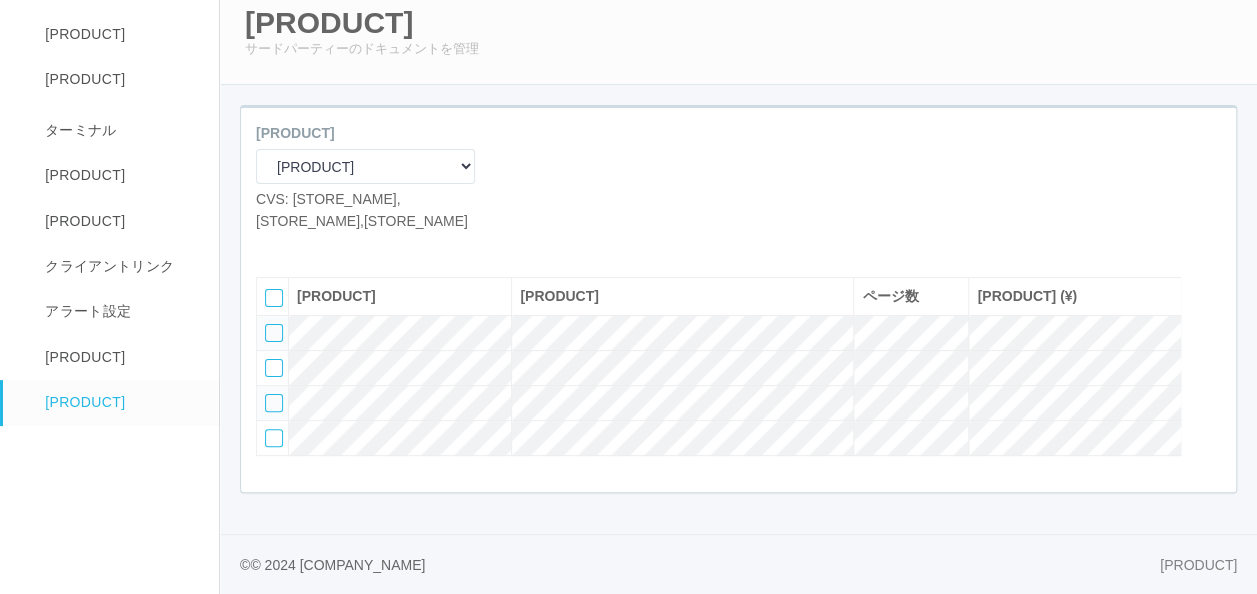 click at bounding box center (301, 247) 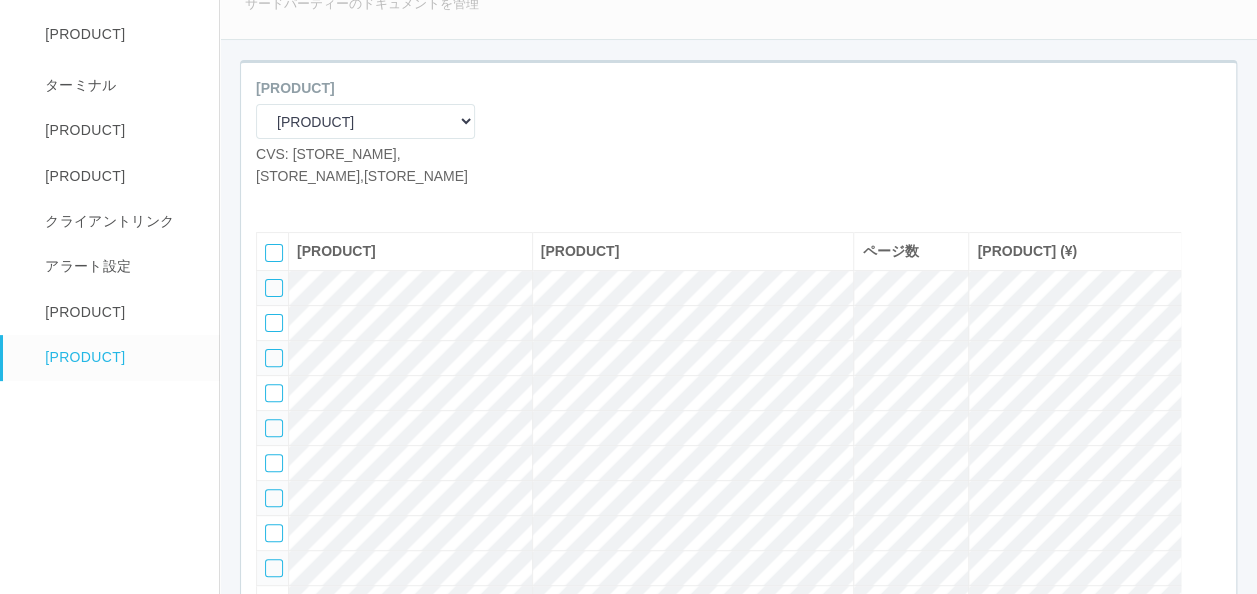scroll, scrollTop: 272, scrollLeft: 0, axis: vertical 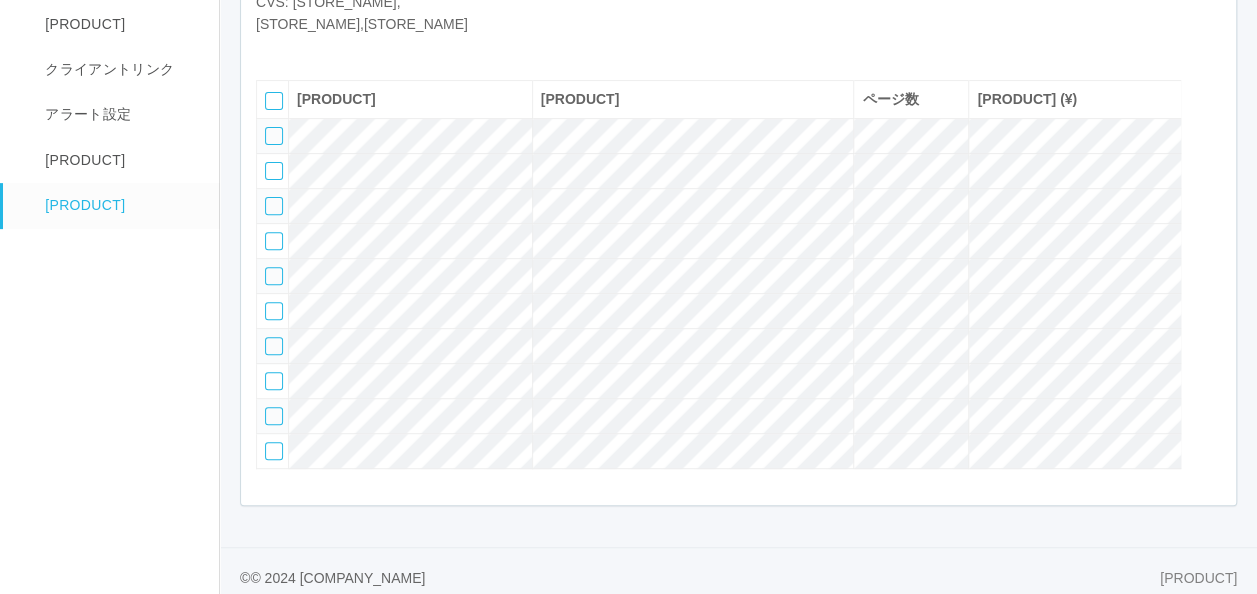 click at bounding box center (274, 136) 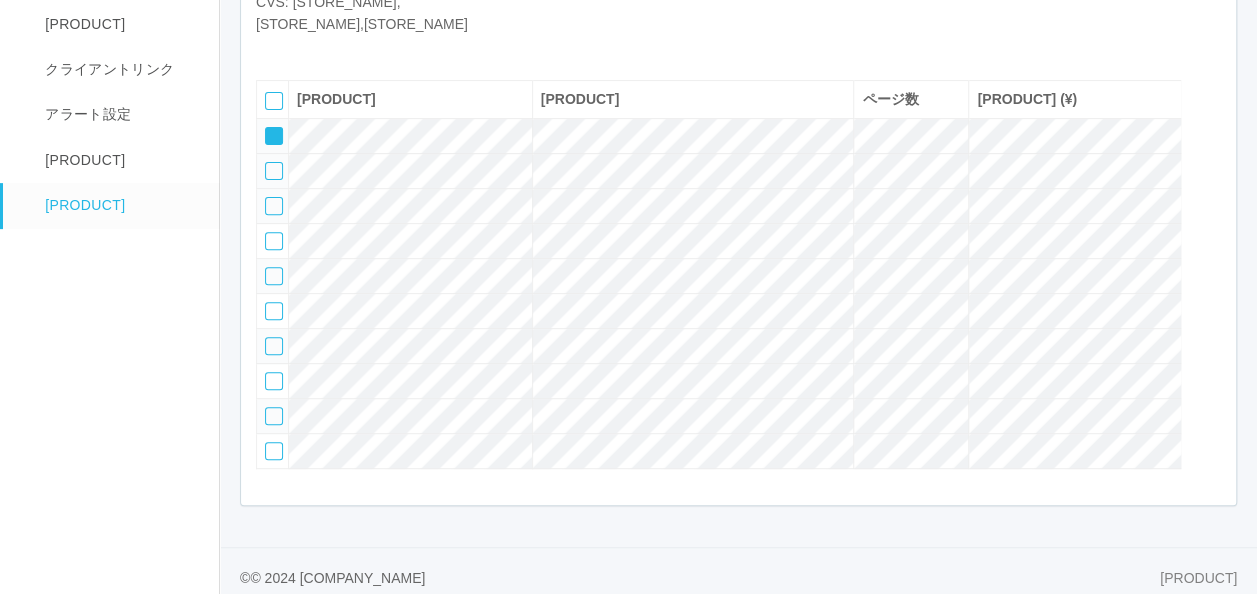 click at bounding box center [274, 136] 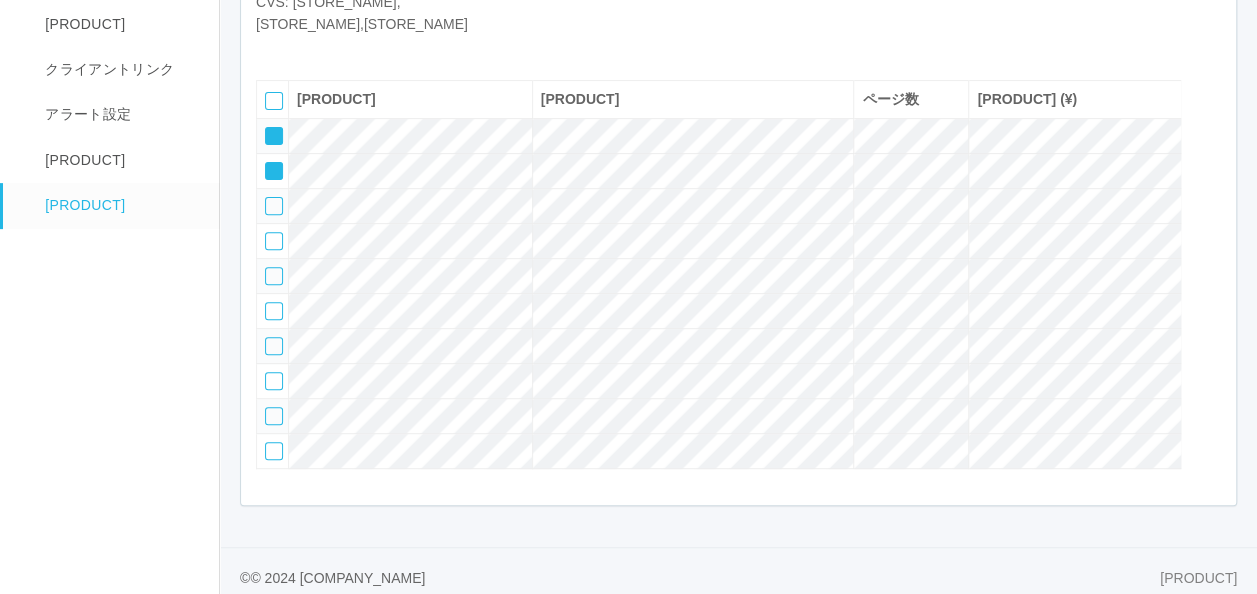click at bounding box center (274, 136) 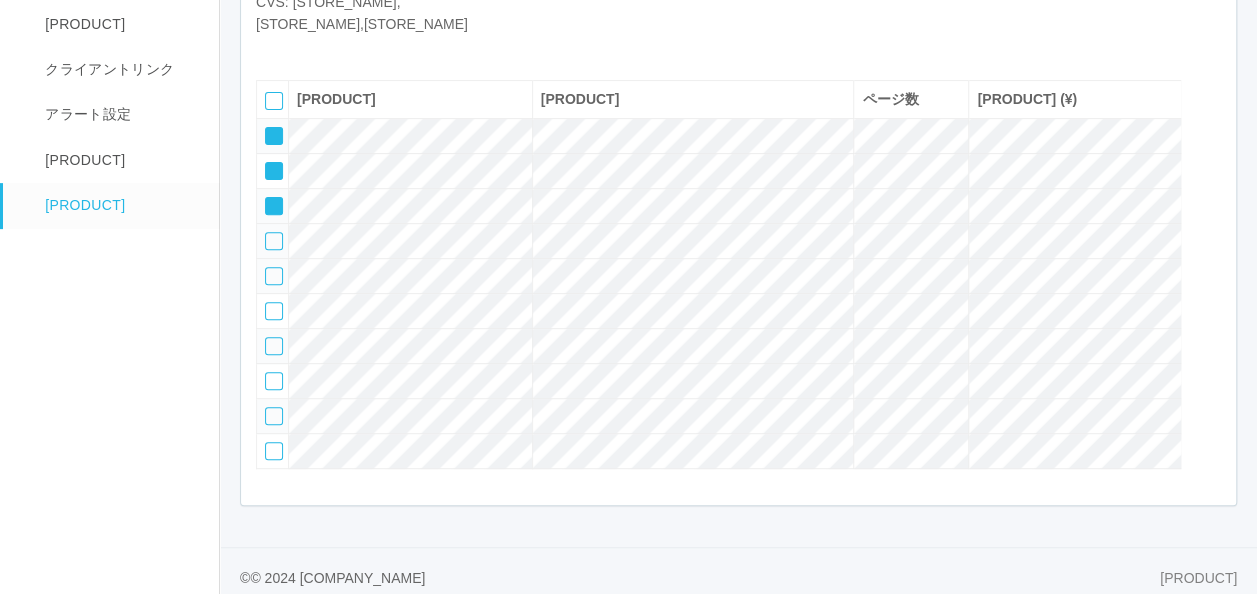 click at bounding box center [274, 136] 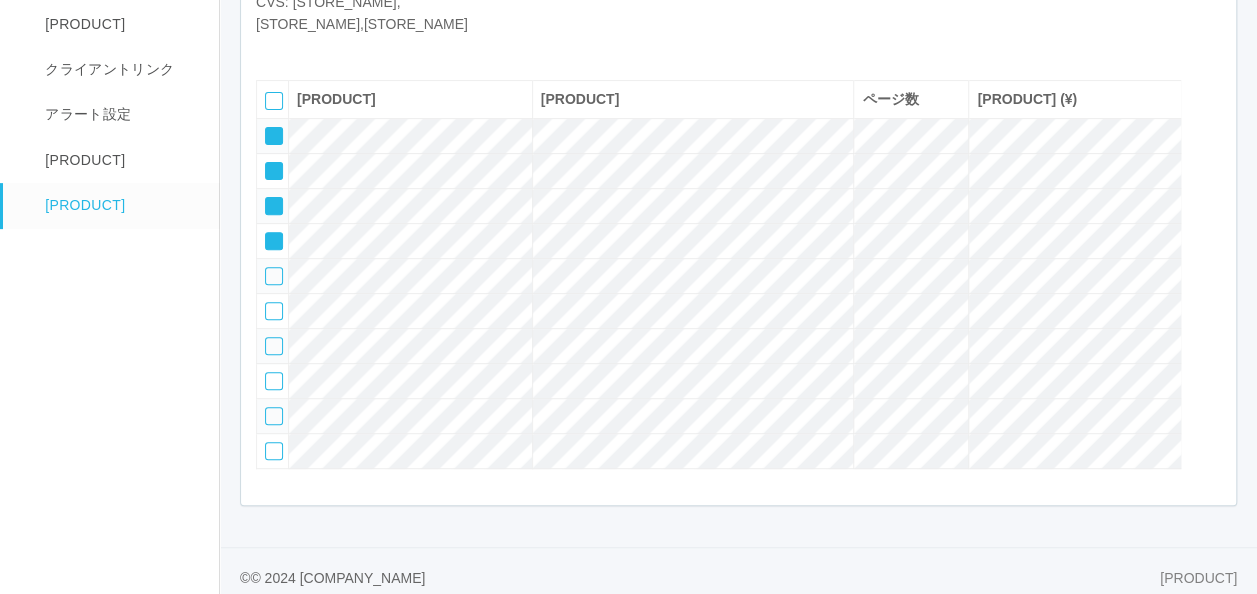 click at bounding box center (274, 136) 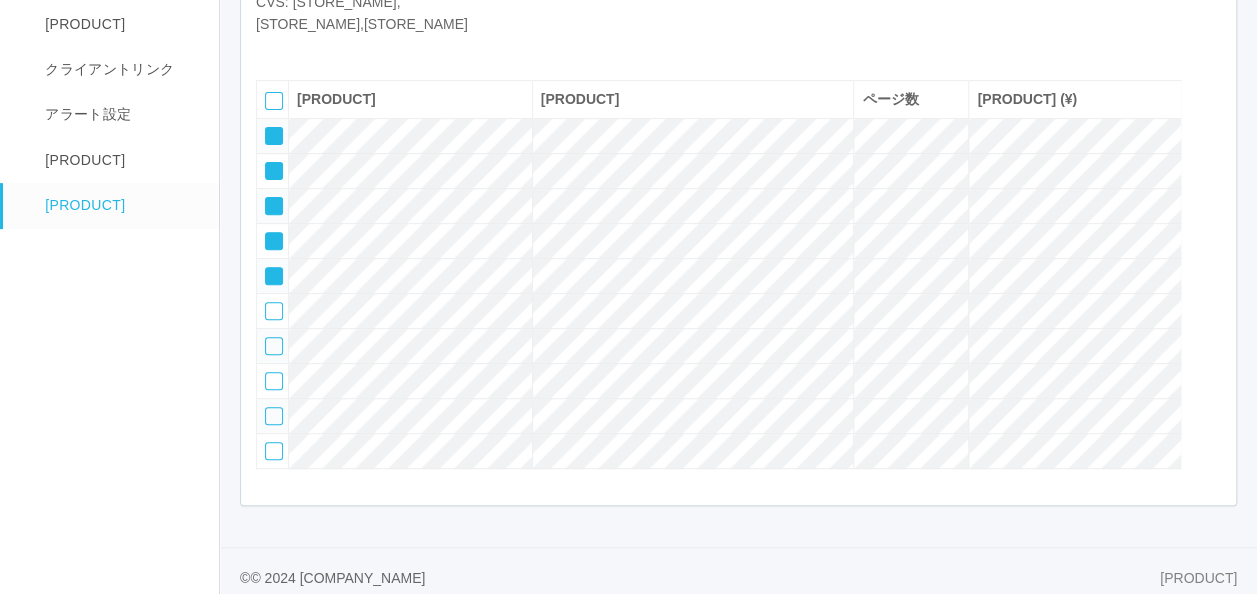 click at bounding box center (331, 50) 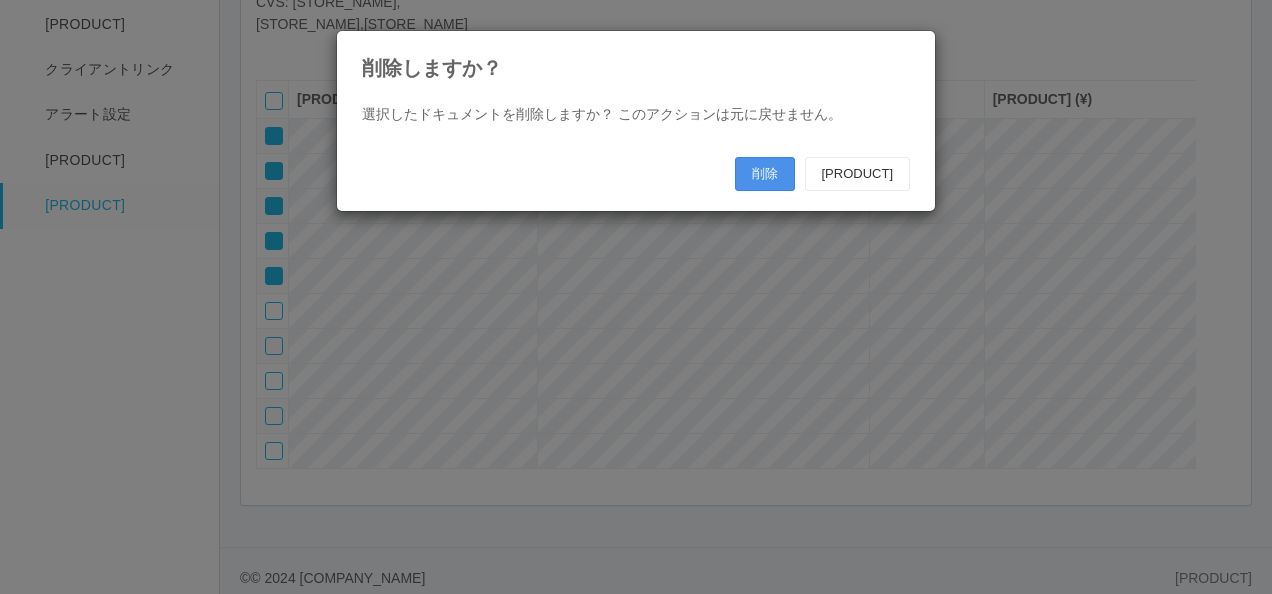 click on "削除" at bounding box center [765, 174] 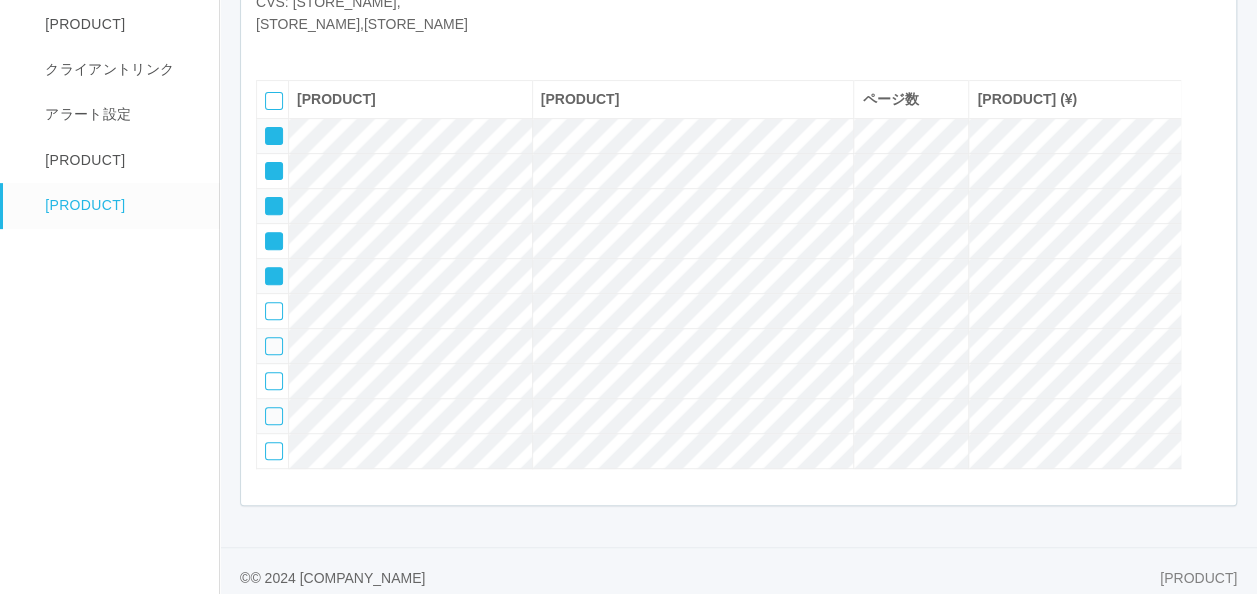 scroll, scrollTop: 158, scrollLeft: 0, axis: vertical 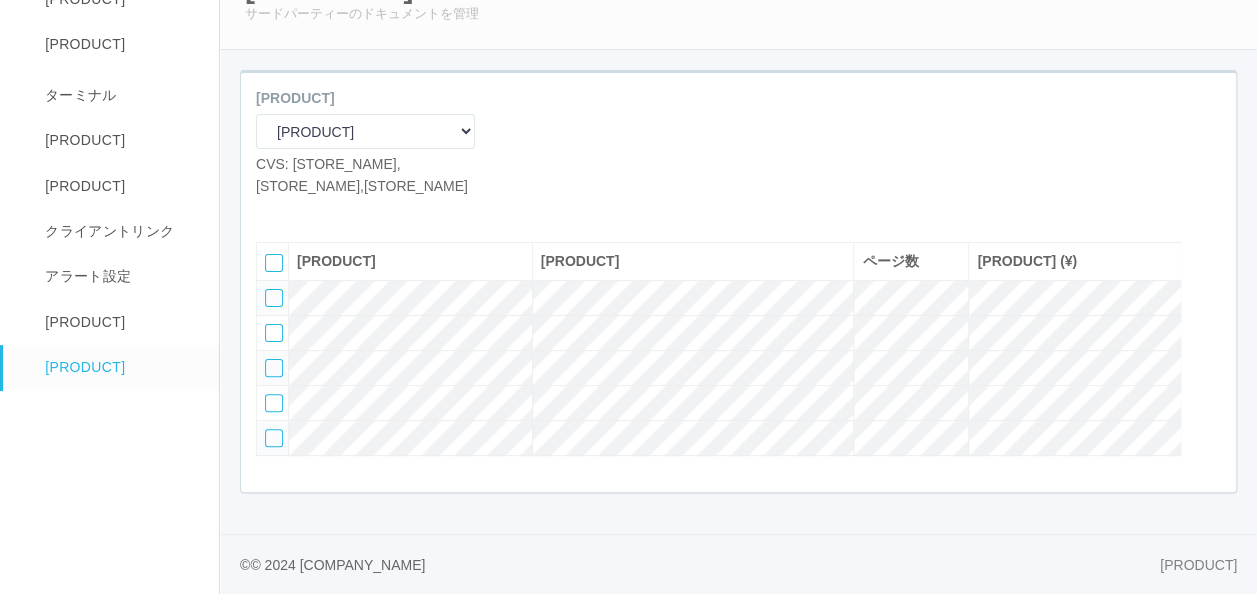 click at bounding box center [301, 212] 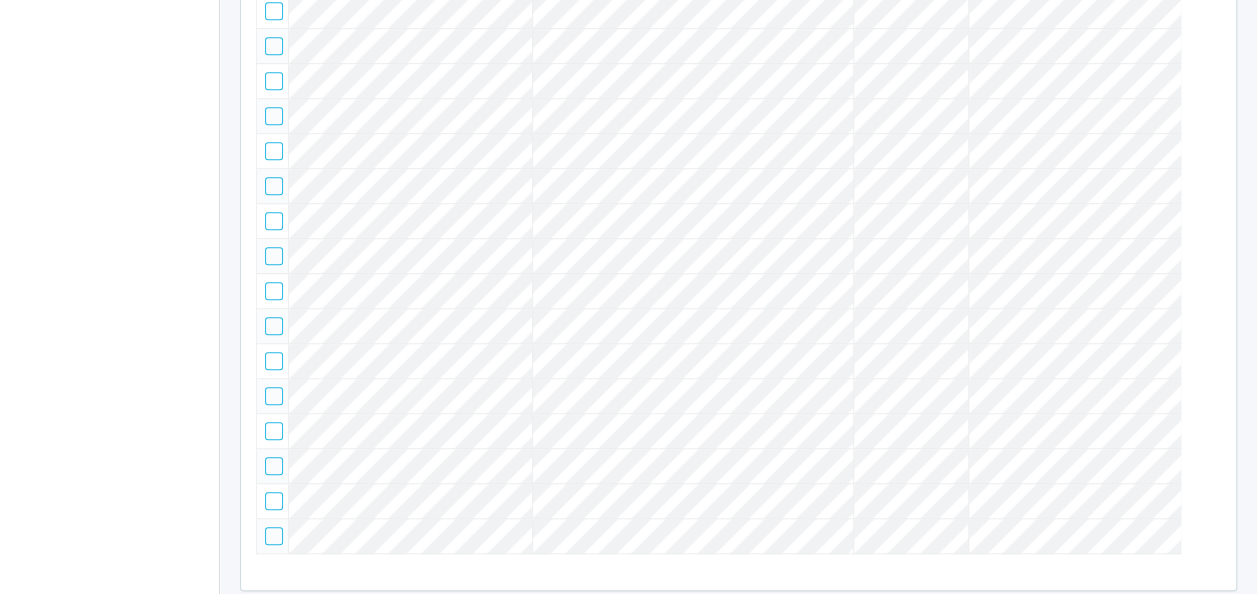 scroll, scrollTop: 310, scrollLeft: 0, axis: vertical 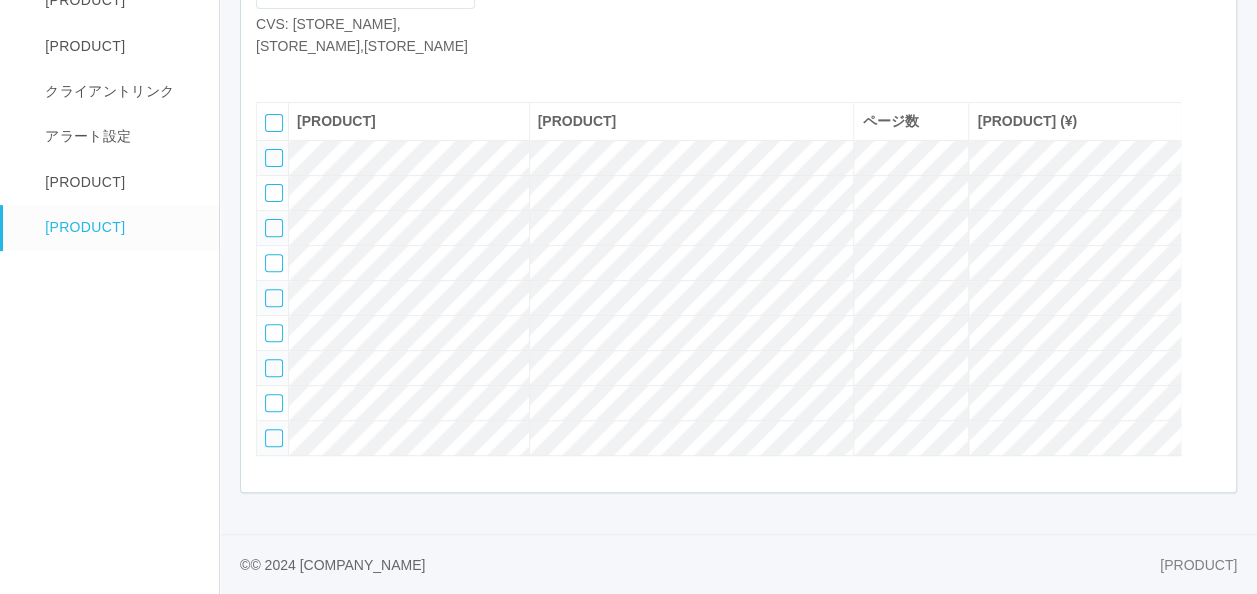 click at bounding box center (274, 158) 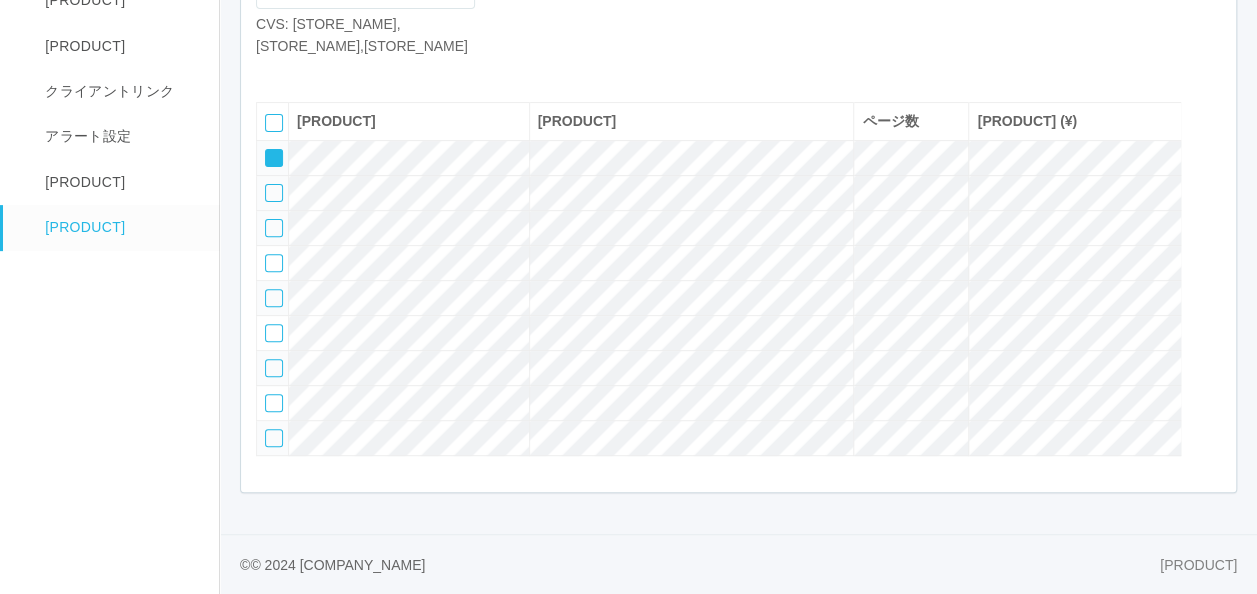 click at bounding box center [274, 158] 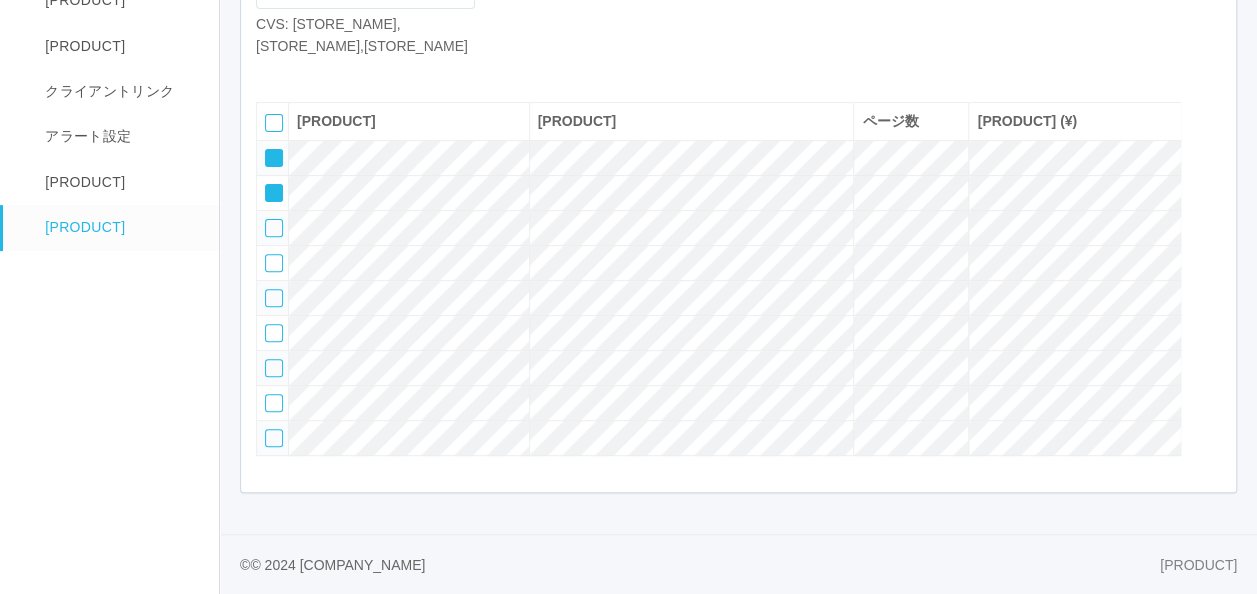 click at bounding box center (274, 158) 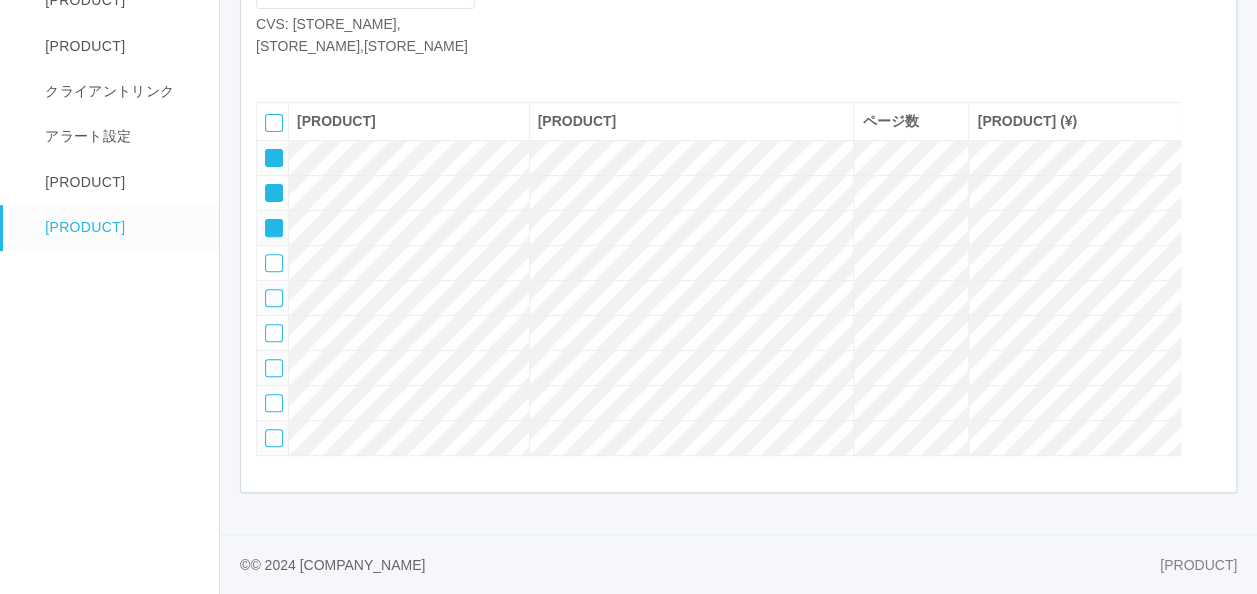 scroll, scrollTop: 210, scrollLeft: 0, axis: vertical 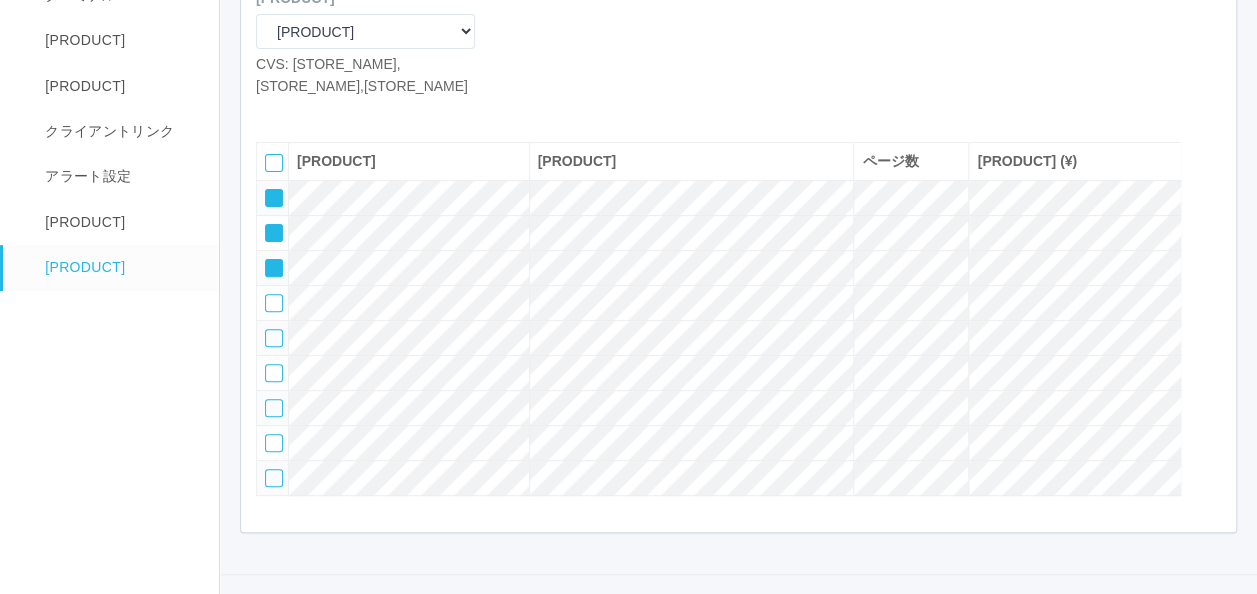 click at bounding box center (331, 112) 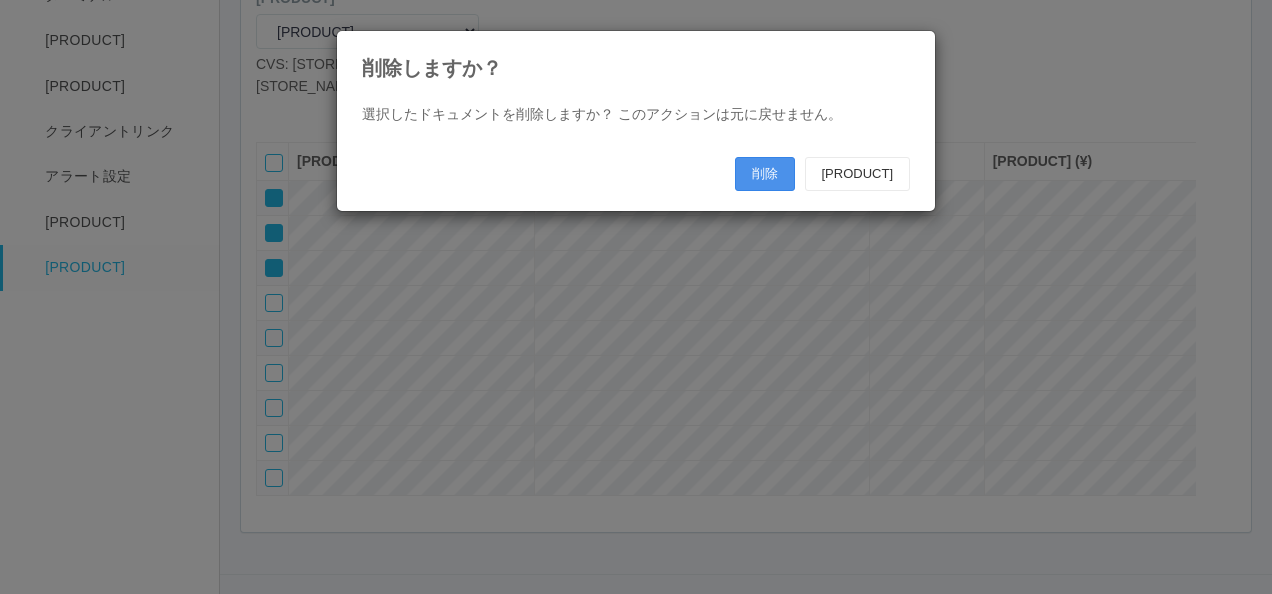 click on "削除" at bounding box center (765, 174) 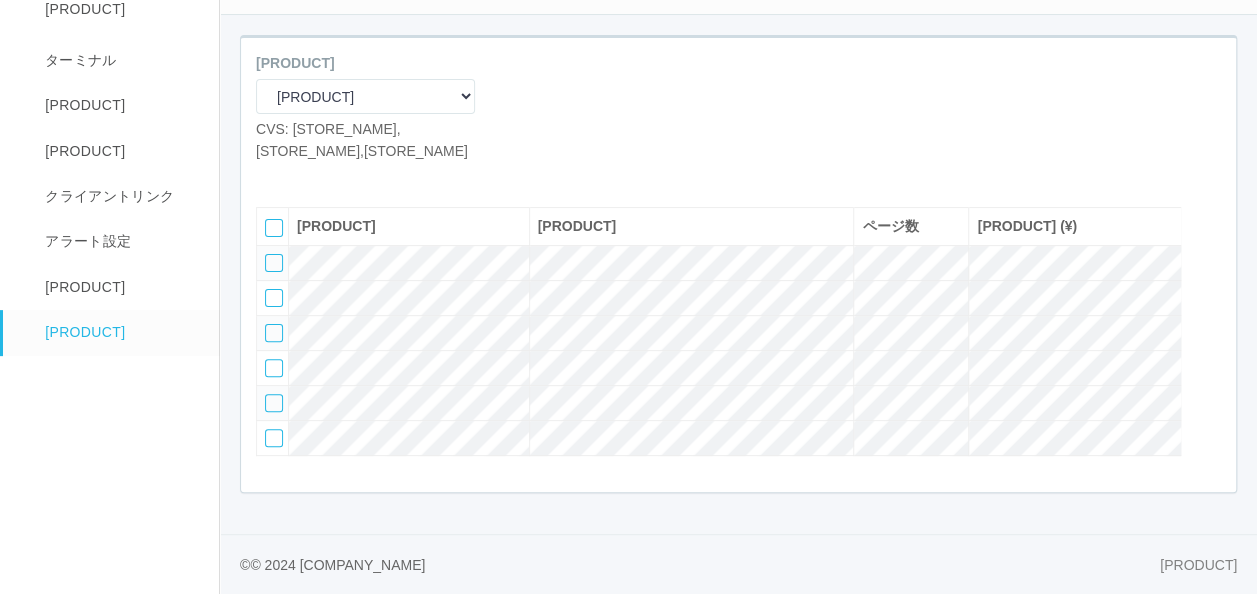 scroll, scrollTop: 196, scrollLeft: 0, axis: vertical 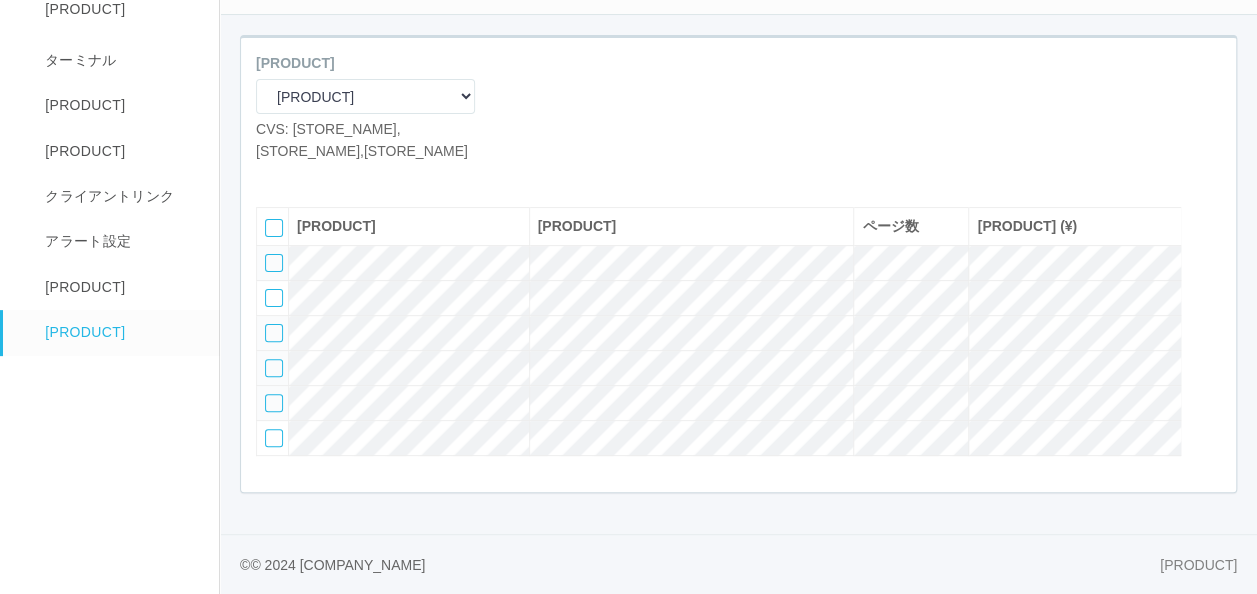click at bounding box center [274, 263] 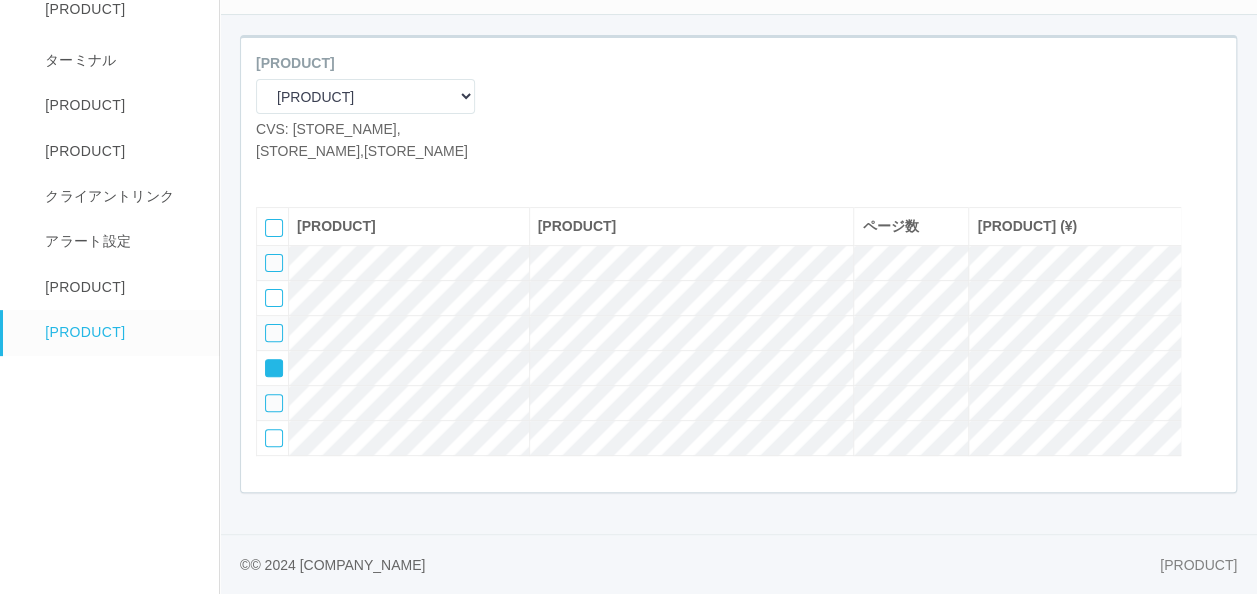 click at bounding box center (274, 263) 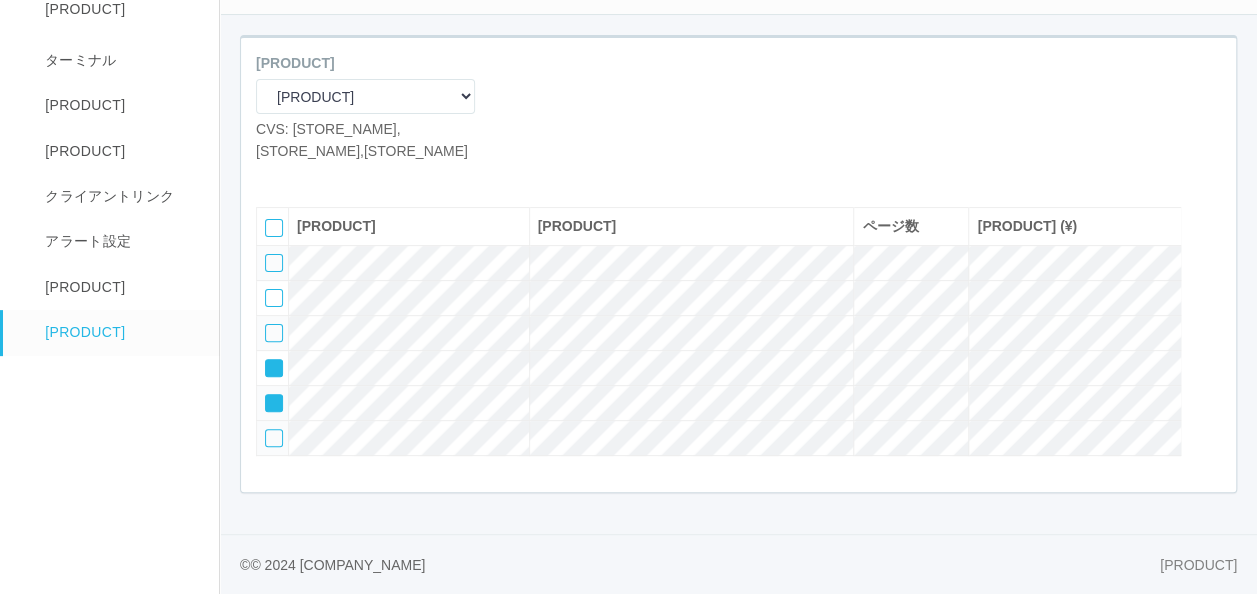 click at bounding box center [274, 263] 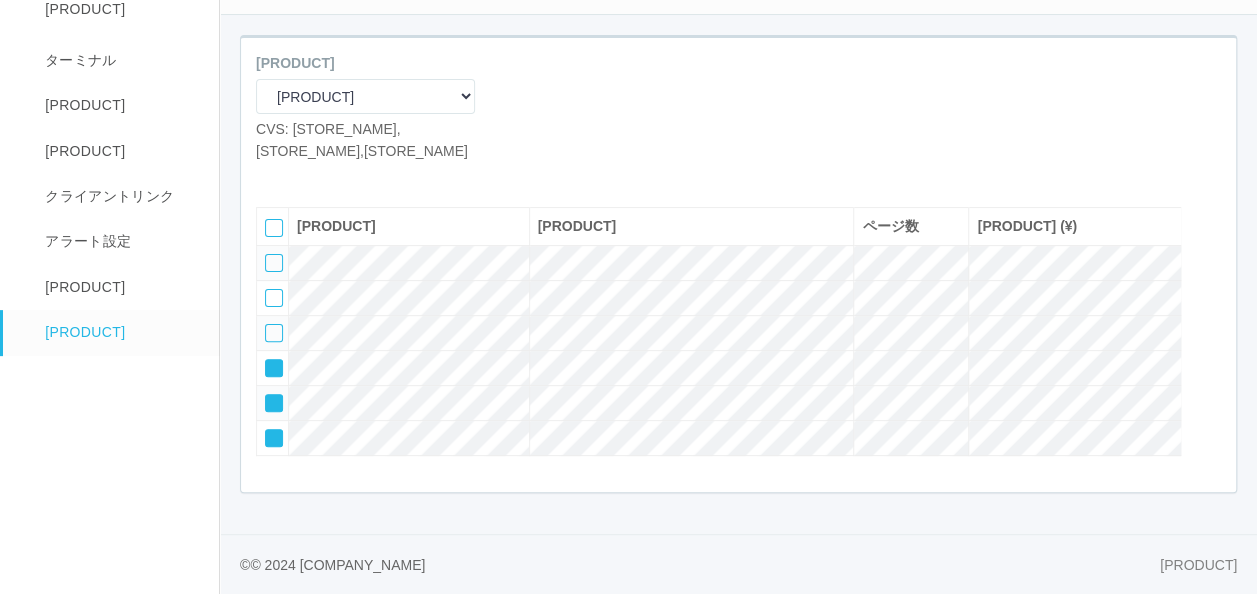 click at bounding box center (1211, 222) 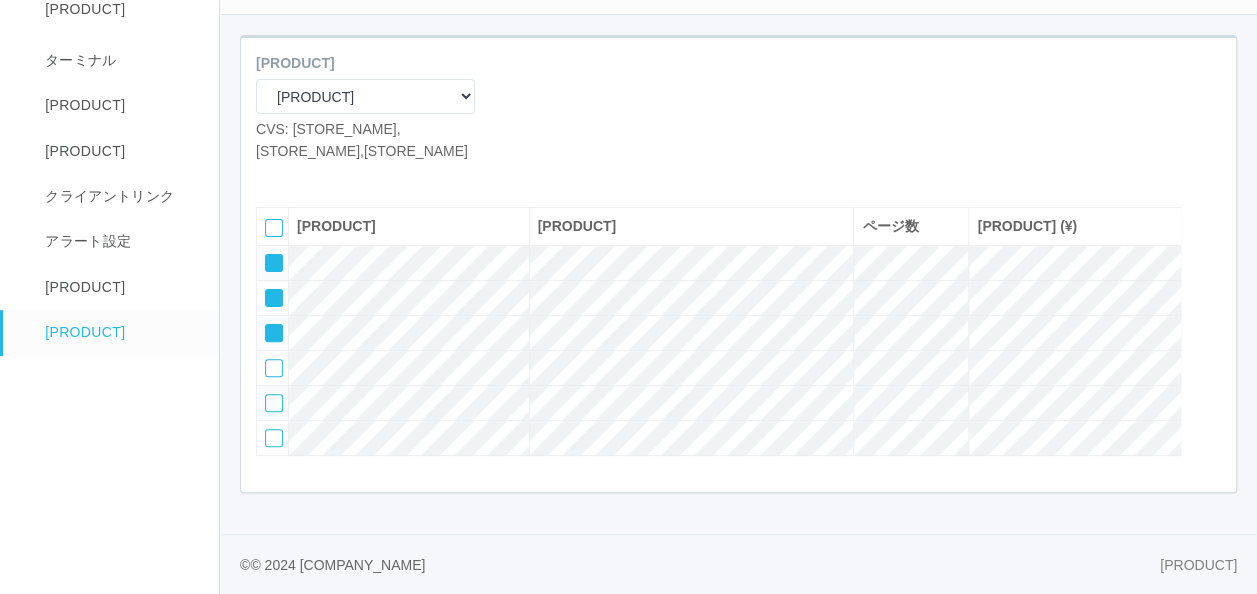 click at bounding box center (267, 256) 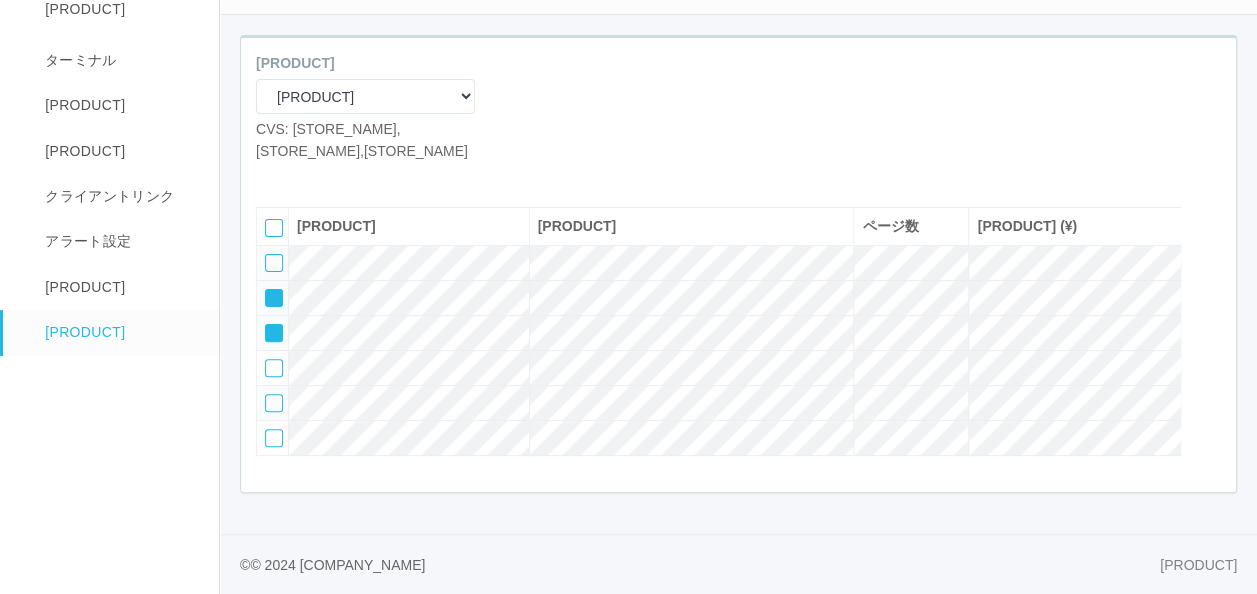 click at bounding box center (273, 263) 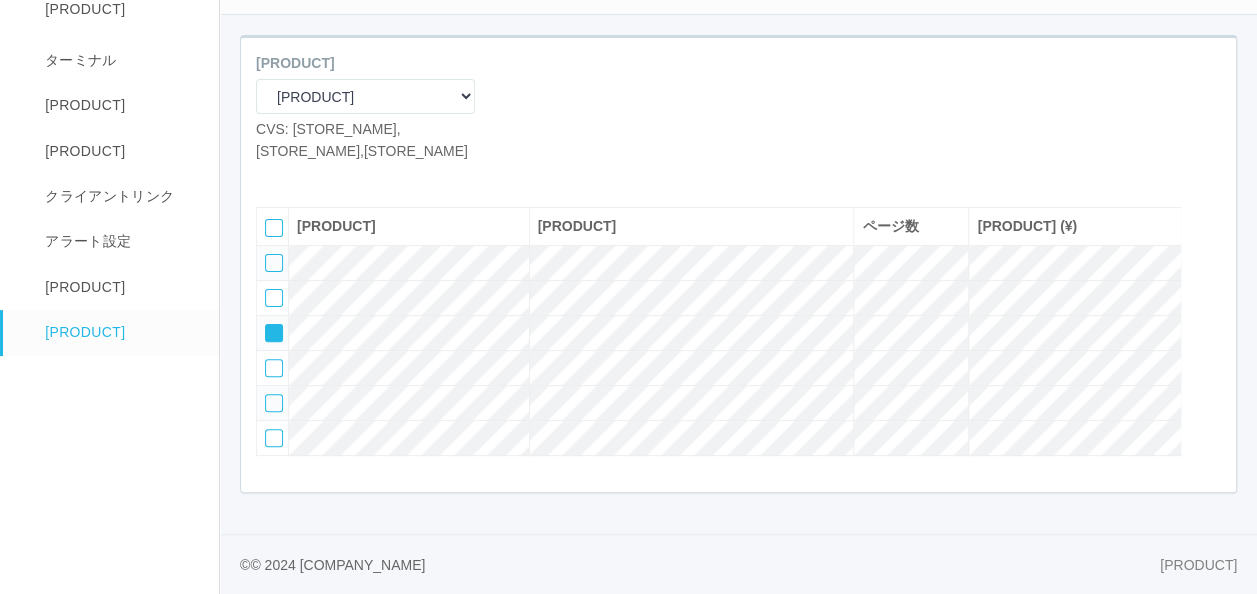 click at bounding box center (267, 326) 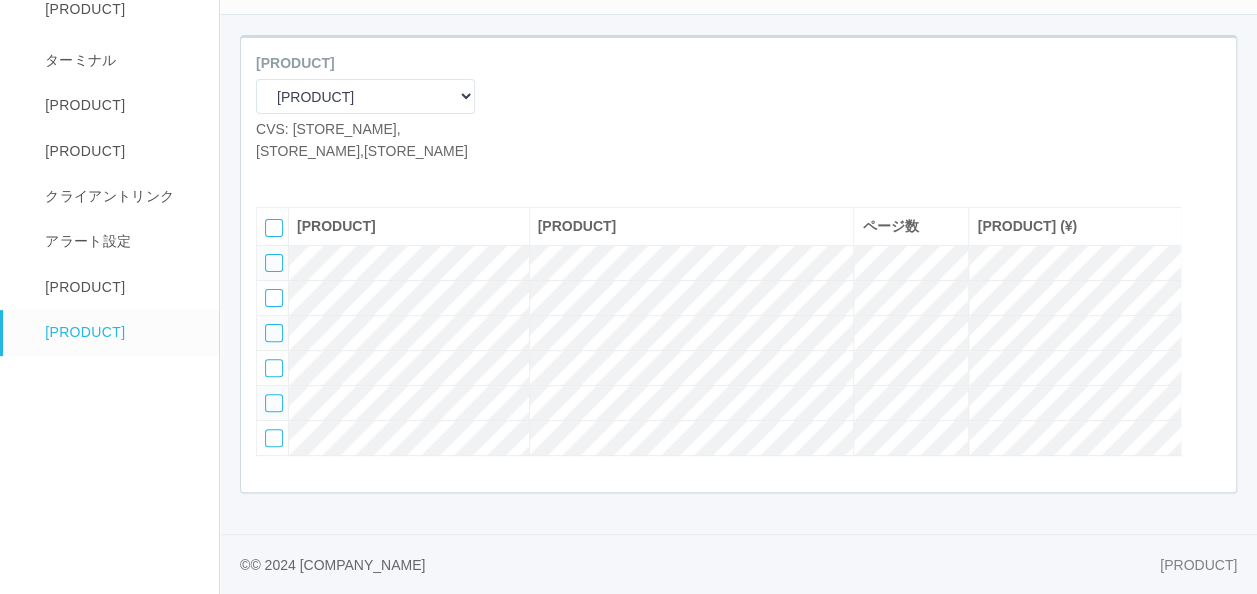 click at bounding box center [301, 177] 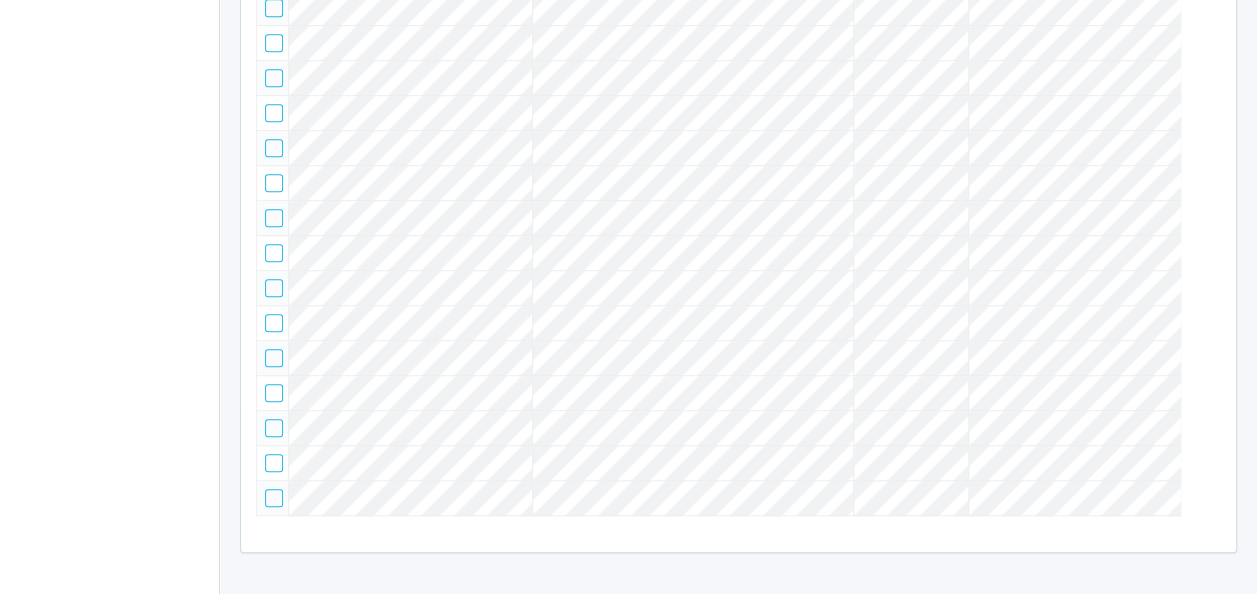 scroll, scrollTop: 234, scrollLeft: 0, axis: vertical 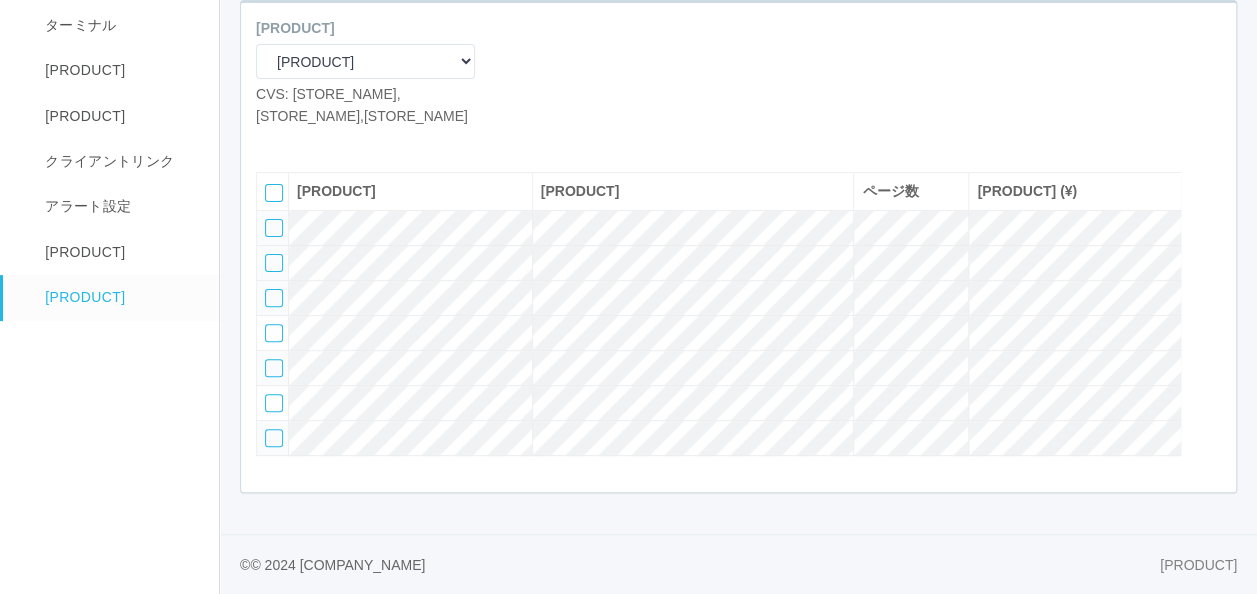 click at bounding box center [274, 228] 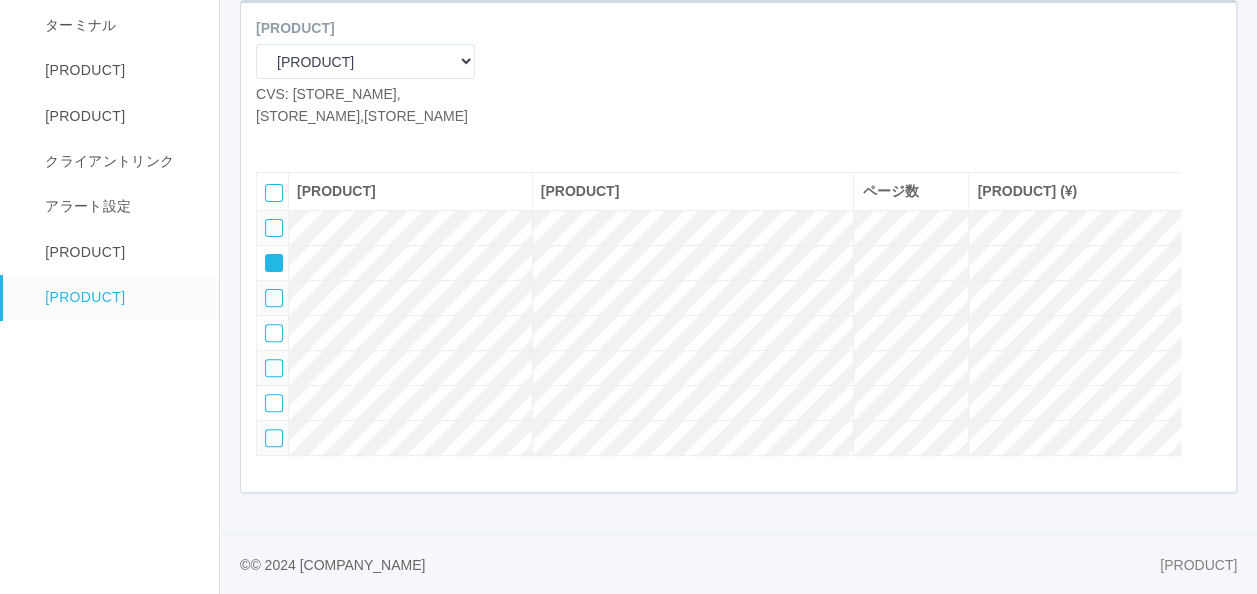 click at bounding box center [274, 228] 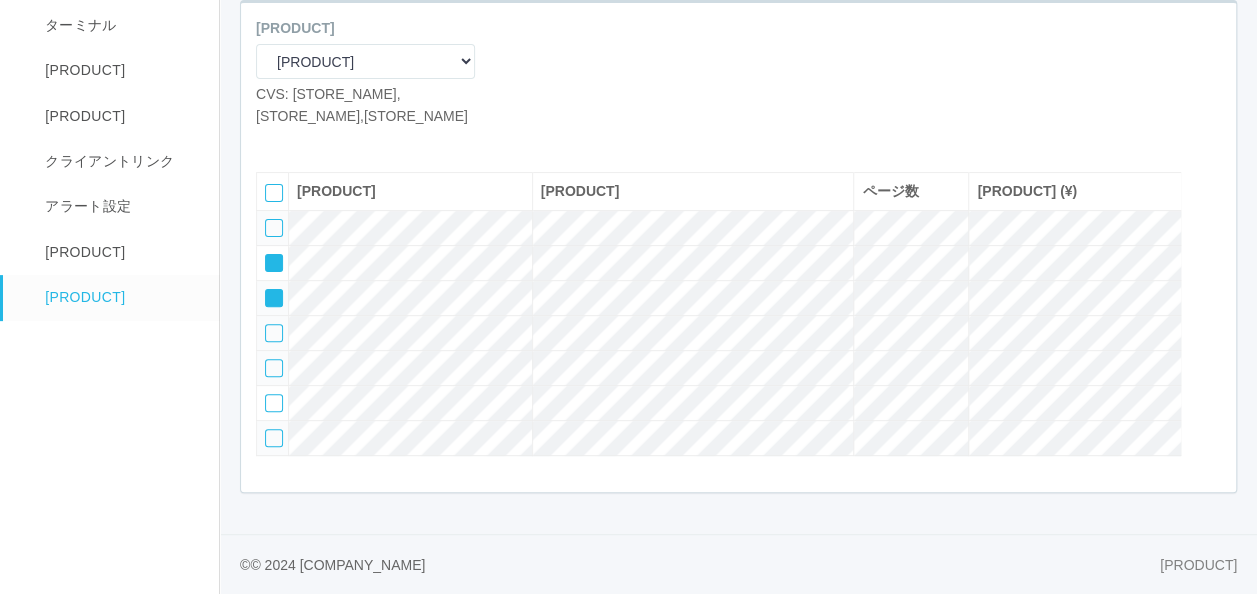 click at bounding box center (274, 228) 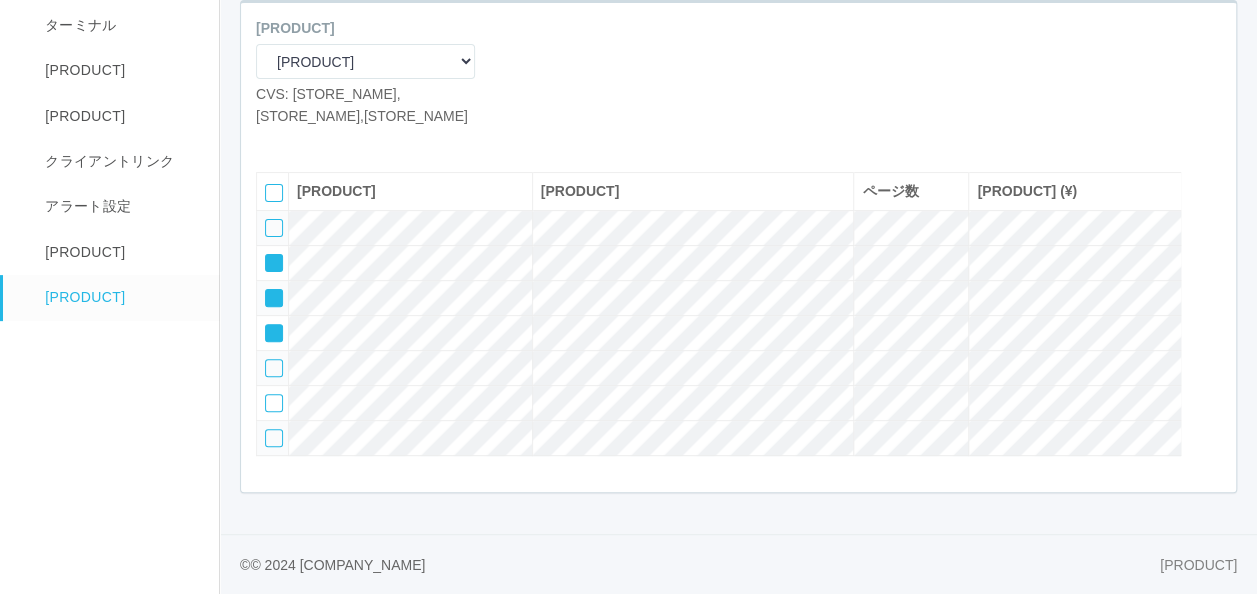 click at bounding box center (331, 142) 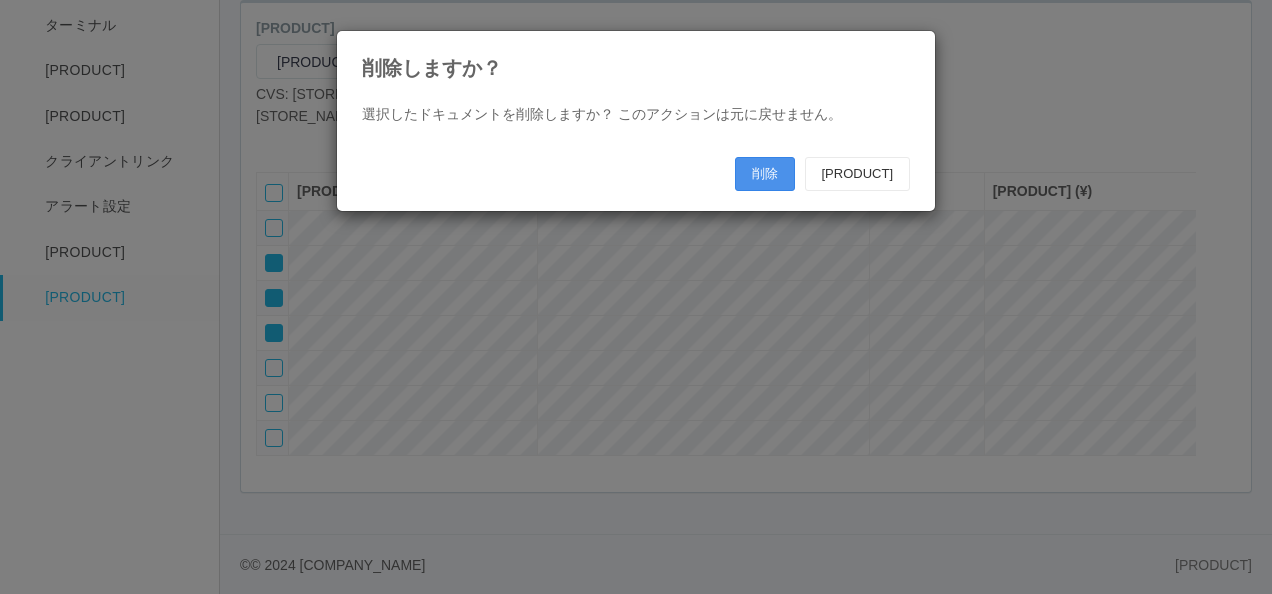 click on "削除" at bounding box center (765, 174) 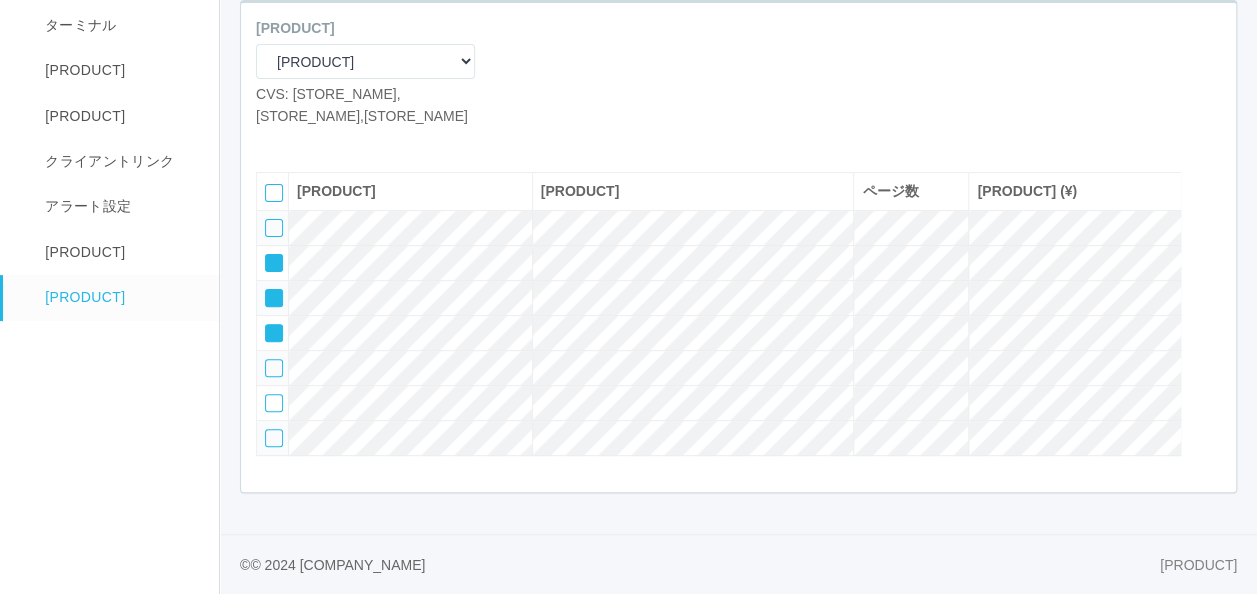 scroll, scrollTop: 120, scrollLeft: 0, axis: vertical 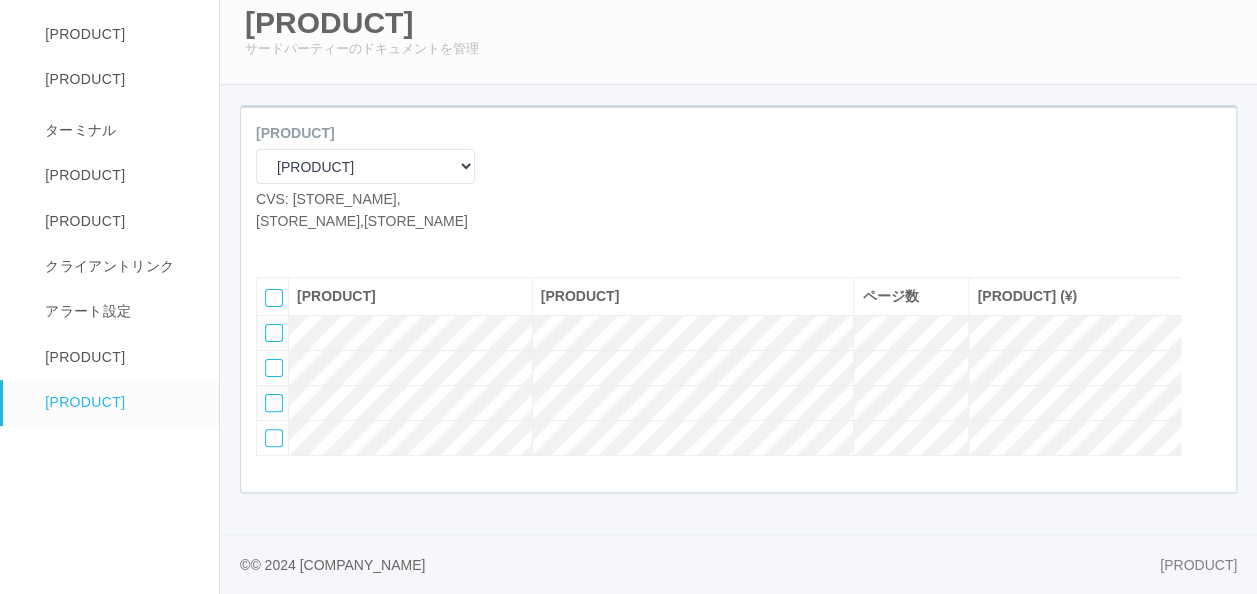click at bounding box center [301, 247] 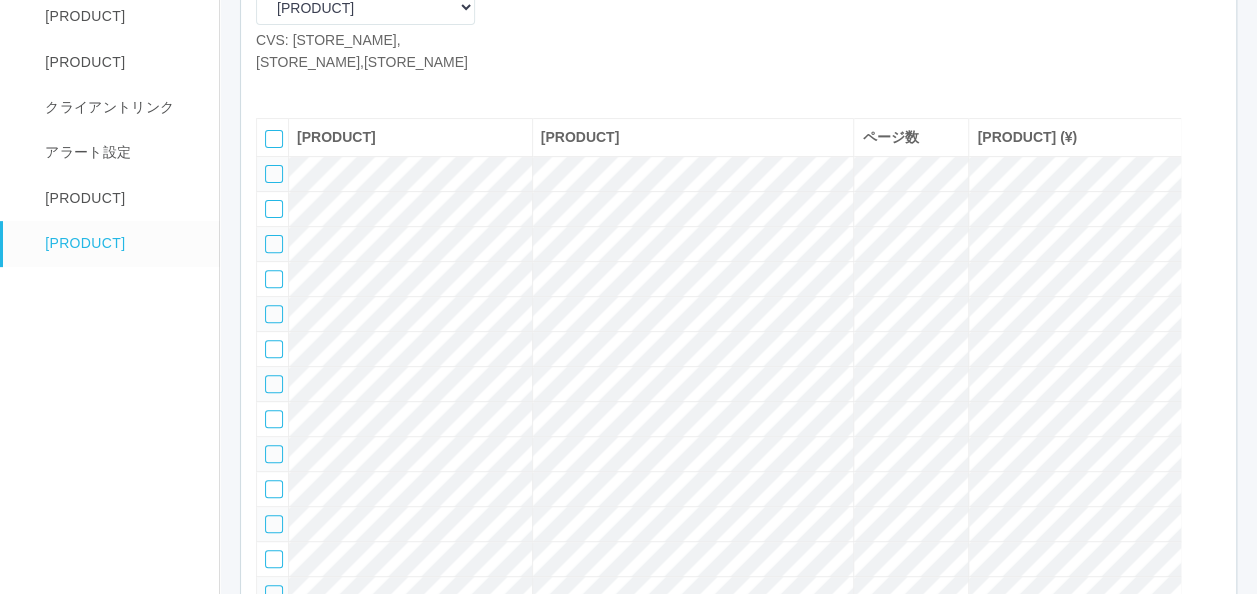 click at bounding box center [301, 88] 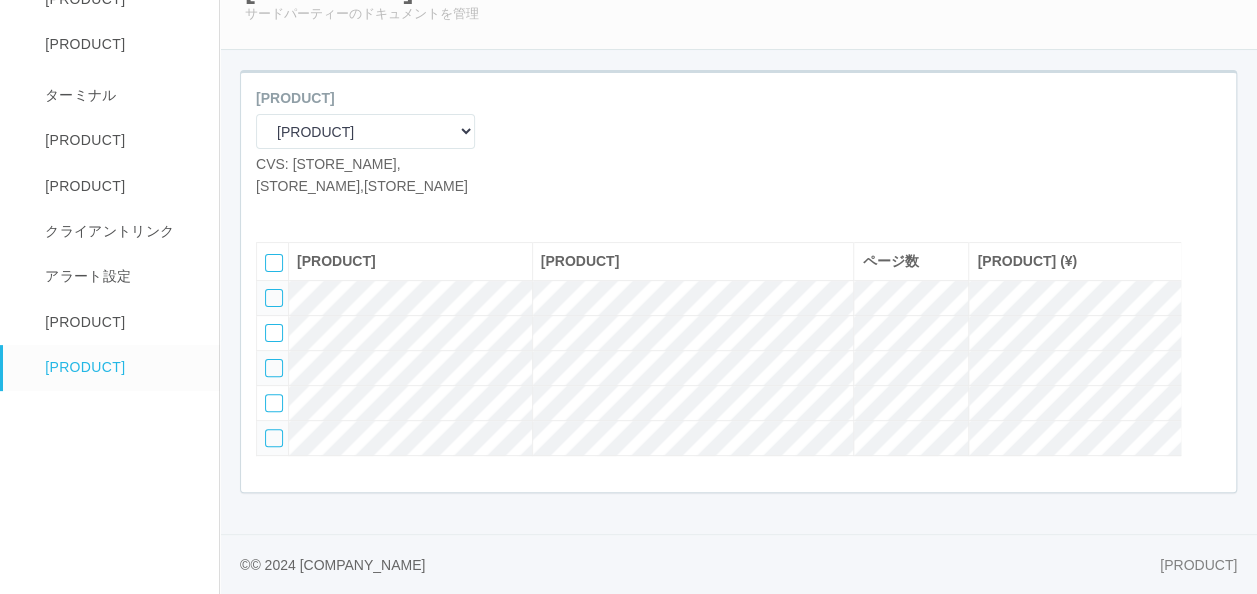 scroll, scrollTop: 234, scrollLeft: 0, axis: vertical 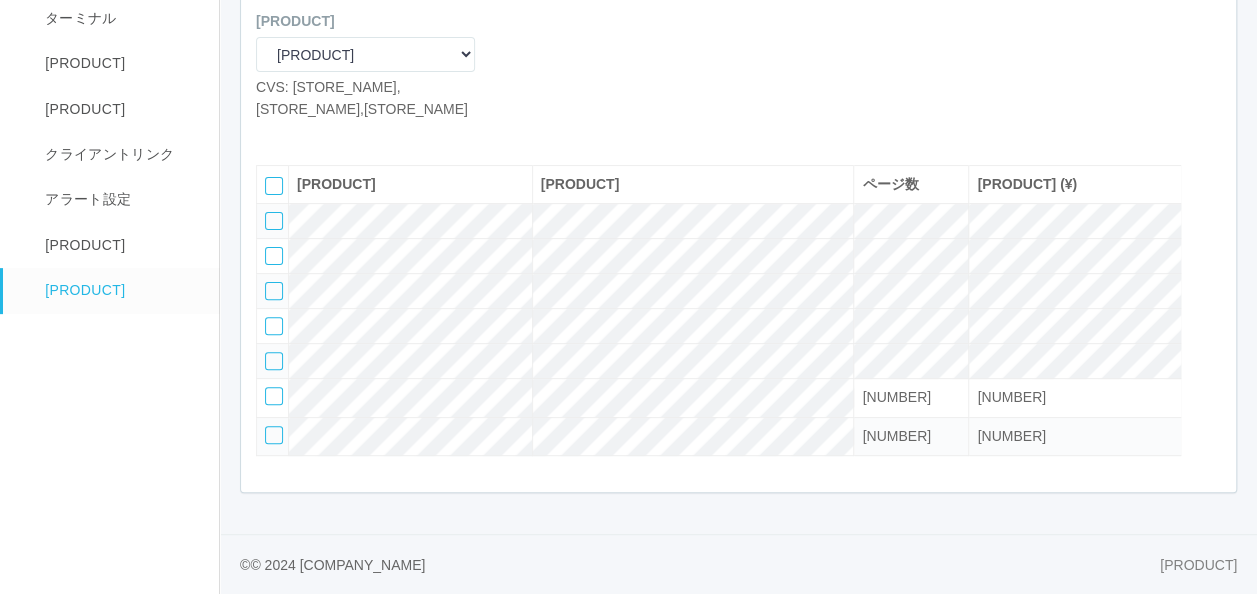 click at bounding box center [301, 135] 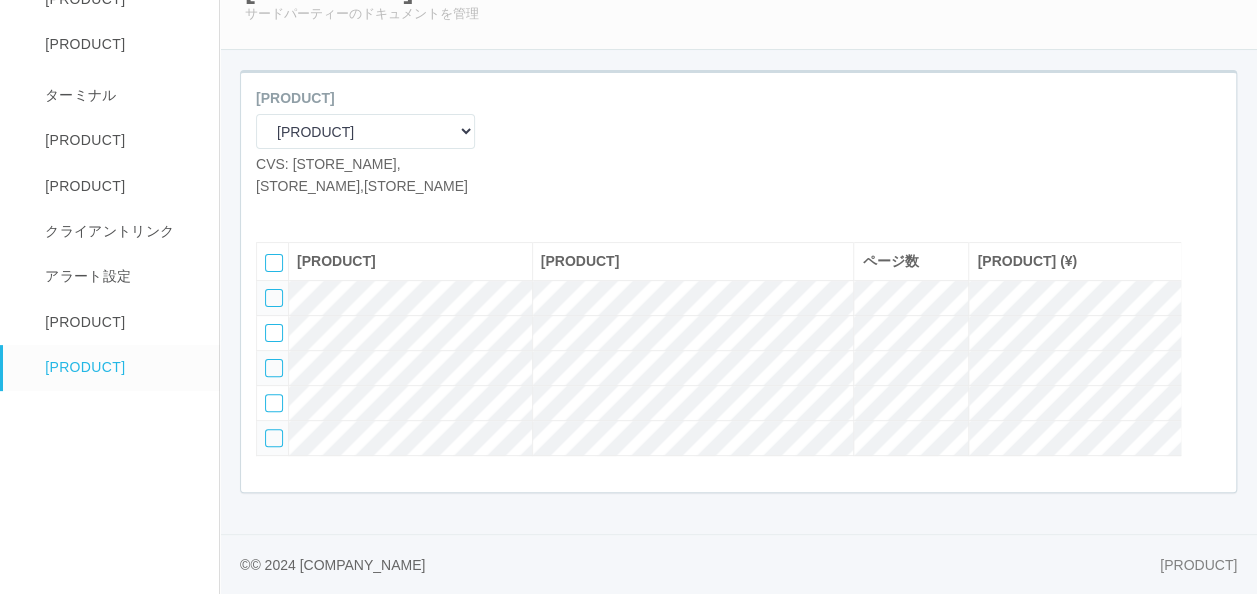 scroll, scrollTop: 158, scrollLeft: 0, axis: vertical 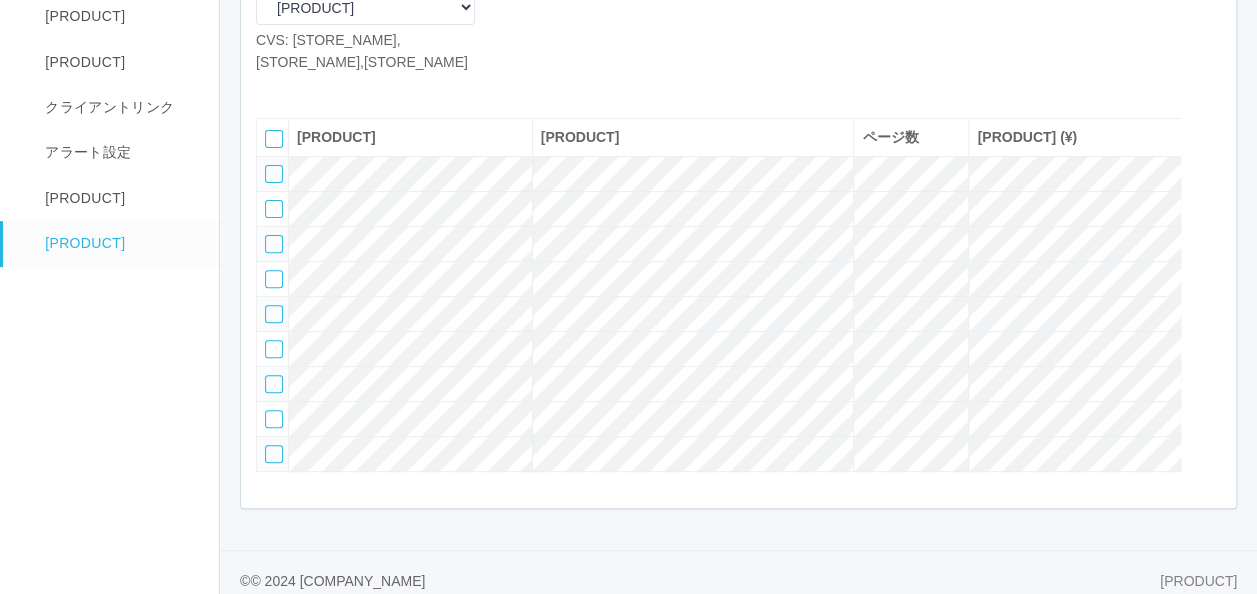 click at bounding box center (301, 88) 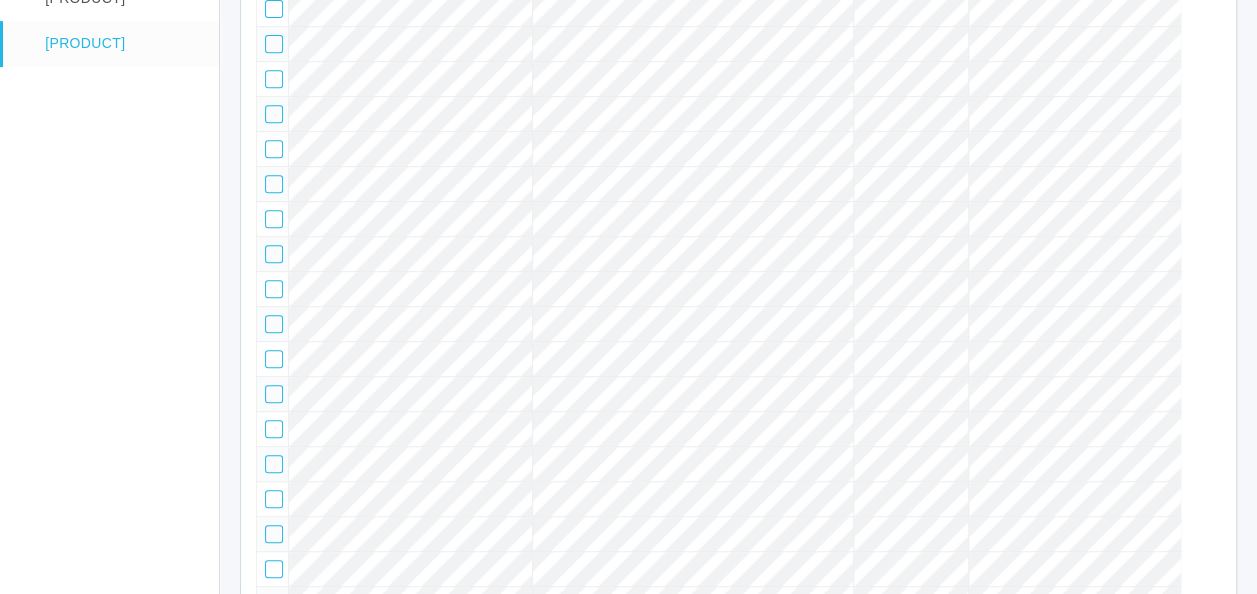 scroll, scrollTop: 120, scrollLeft: 0, axis: vertical 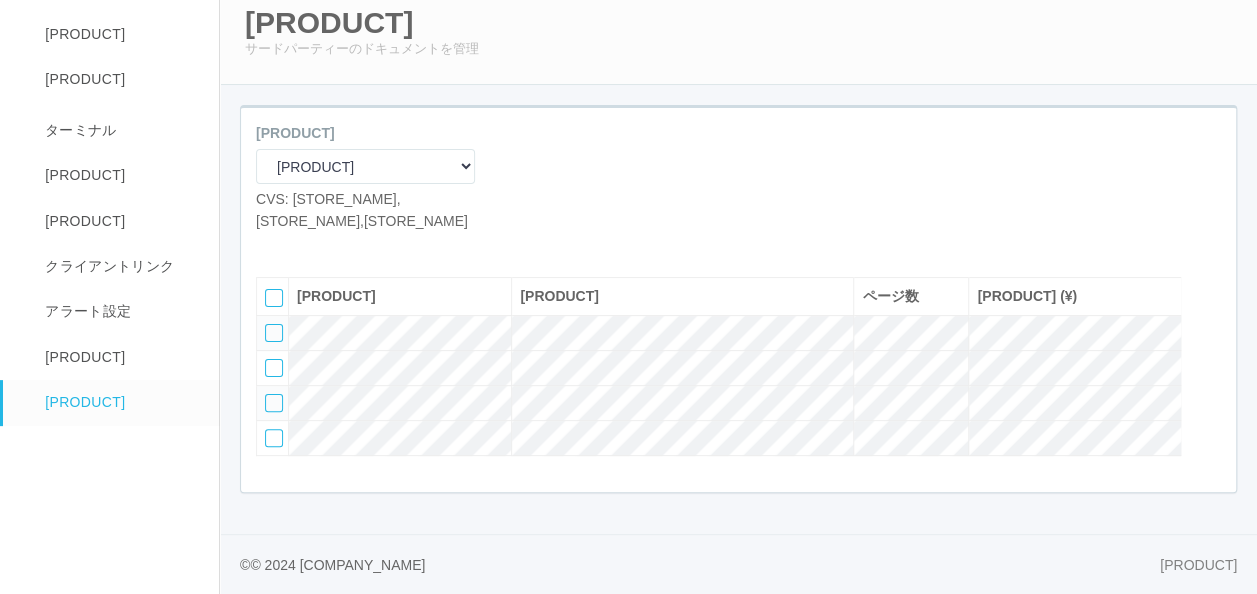 click at bounding box center (301, 247) 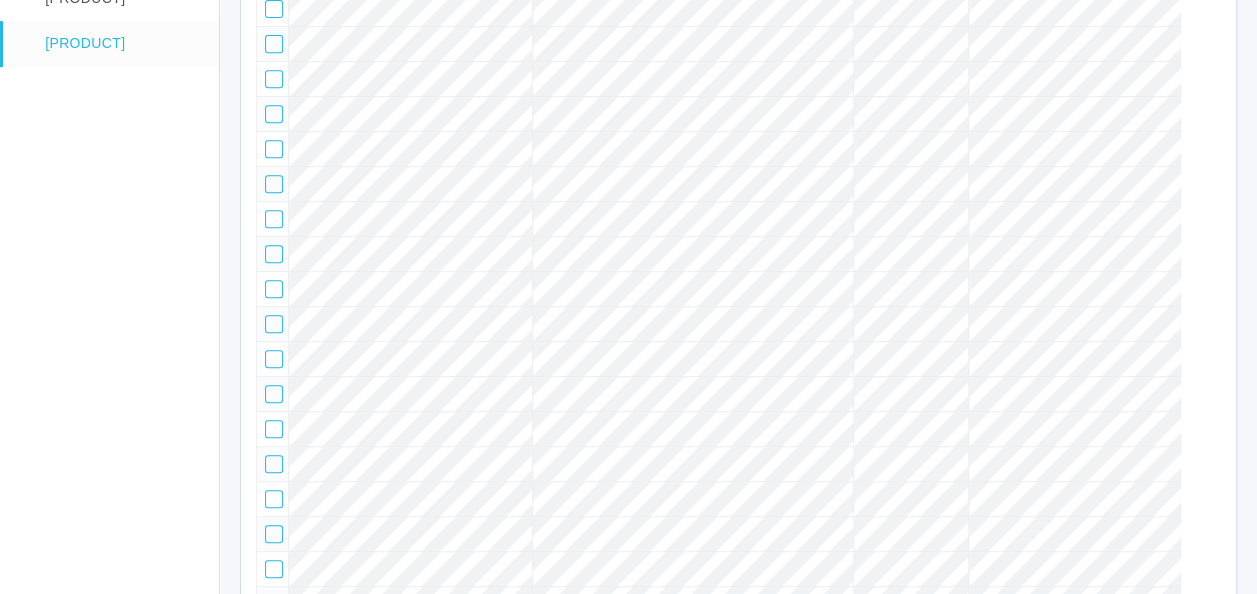 scroll, scrollTop: 158, scrollLeft: 0, axis: vertical 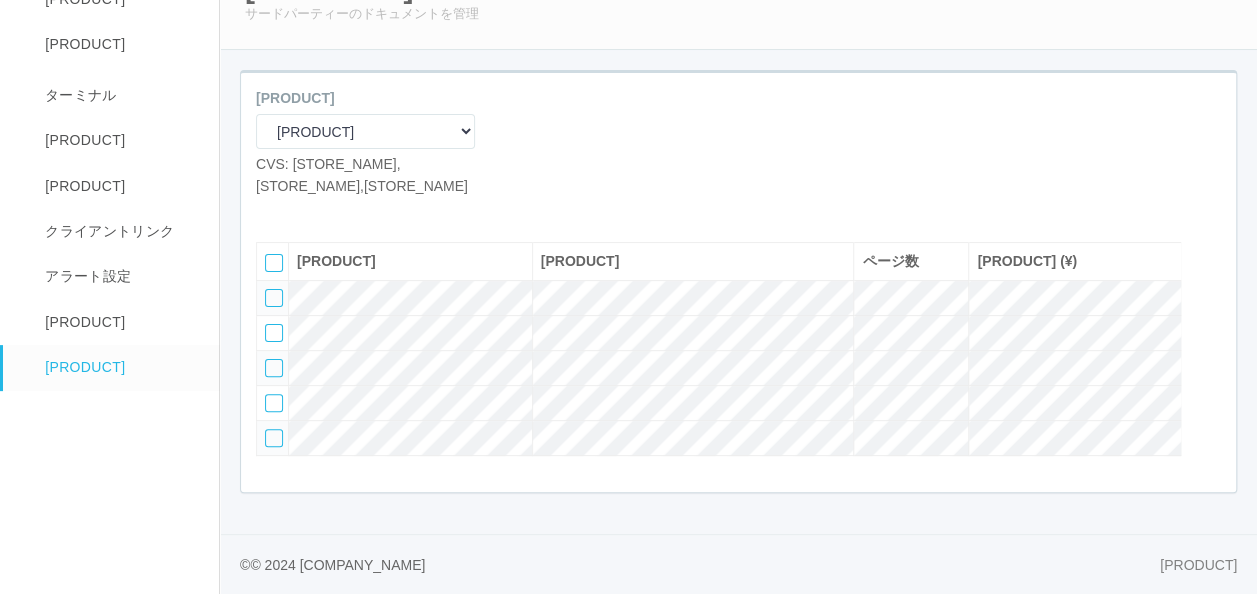 click at bounding box center [301, 212] 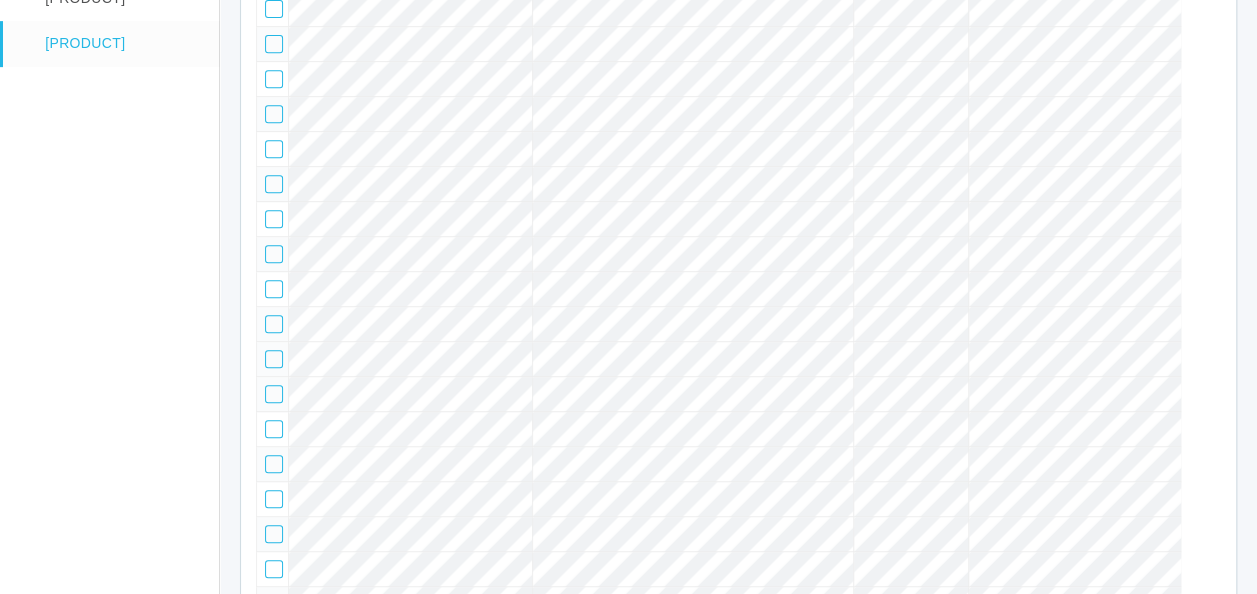 scroll, scrollTop: 196, scrollLeft: 0, axis: vertical 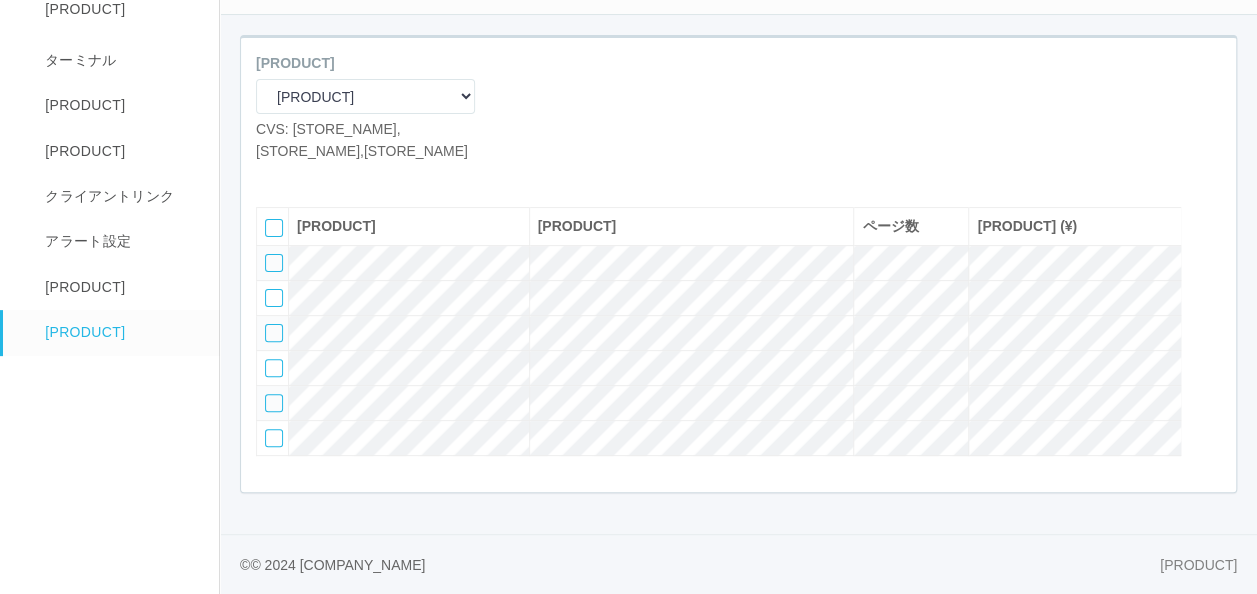 click at bounding box center (301, 177) 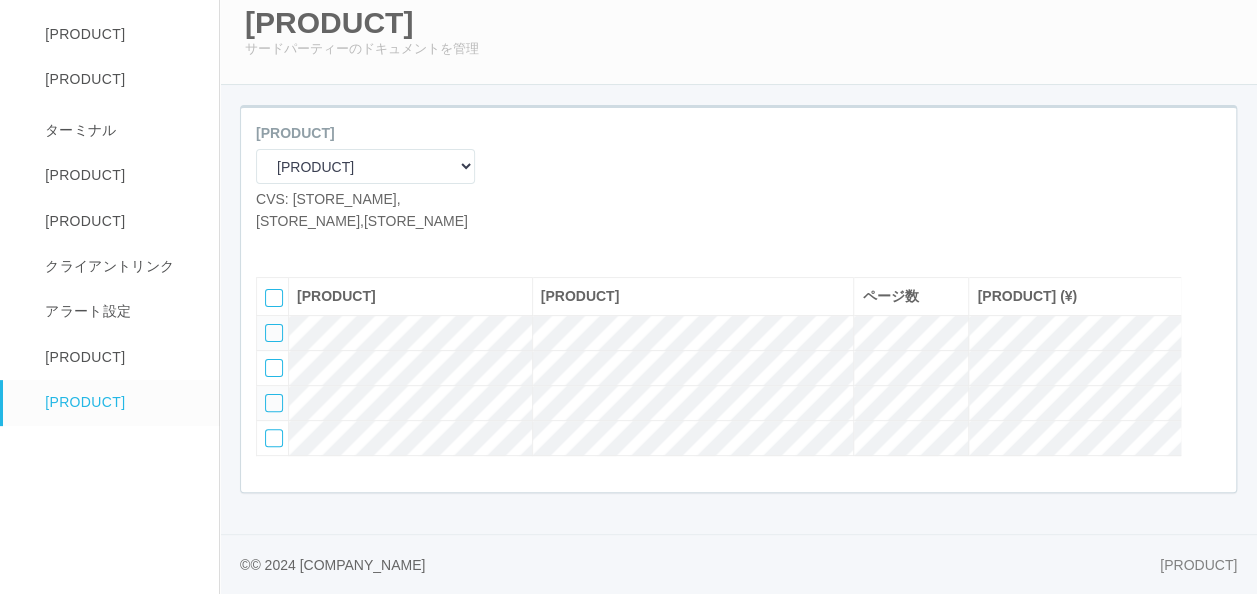 scroll, scrollTop: 120, scrollLeft: 0, axis: vertical 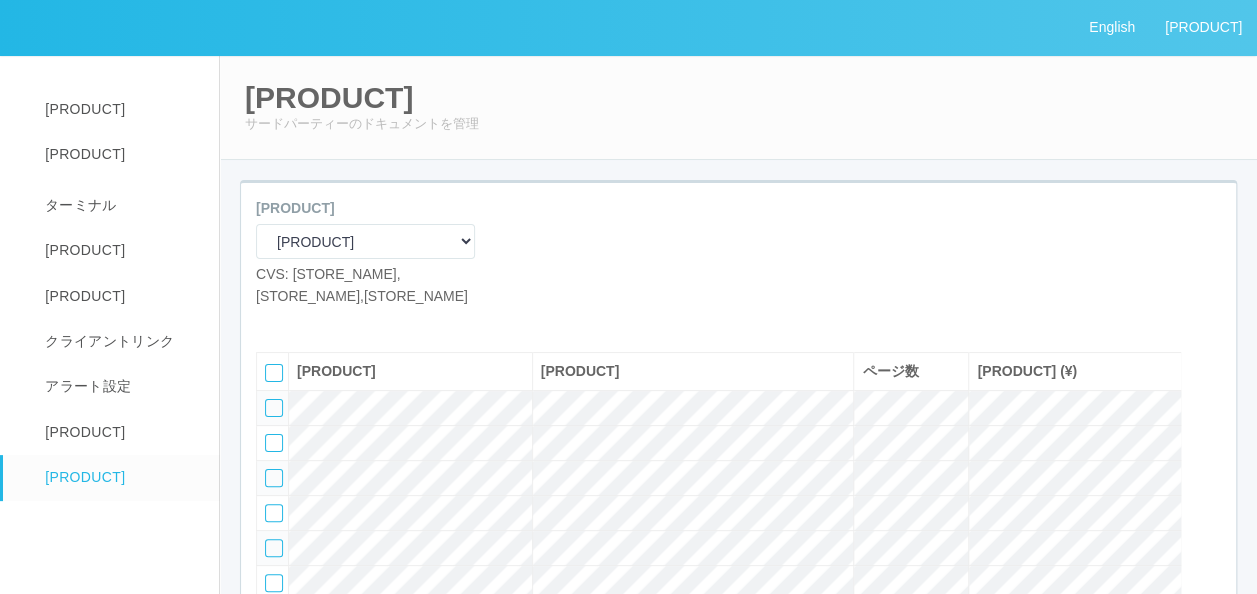 click at bounding box center [301, 322] 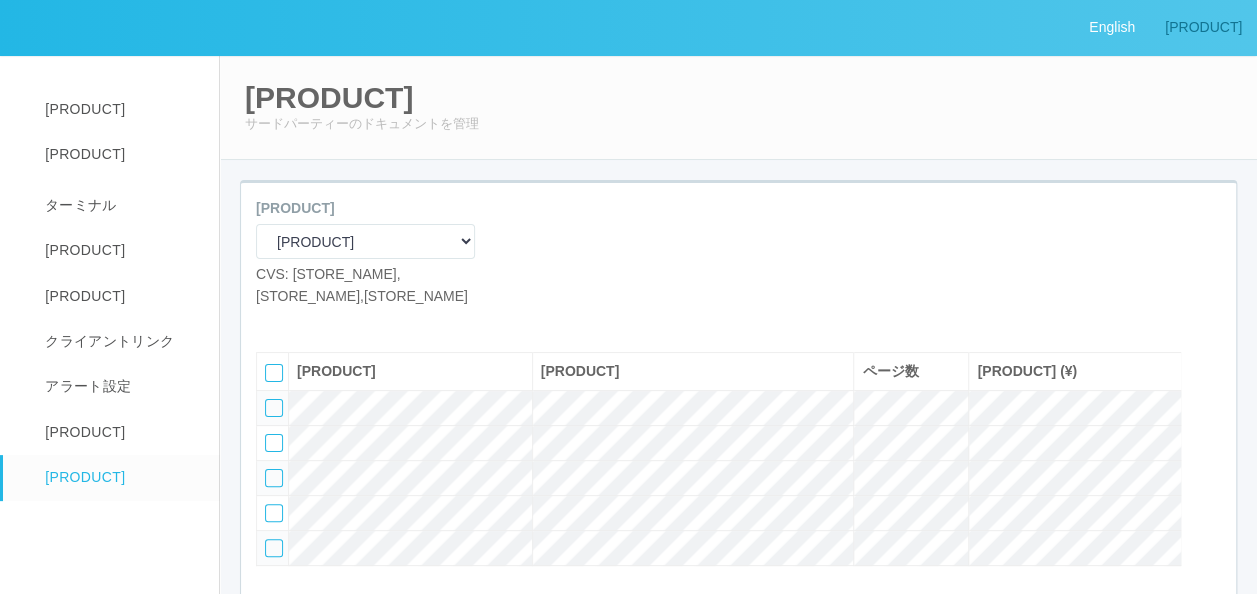 click on "[PRODUCT]" at bounding box center [1112, 27] 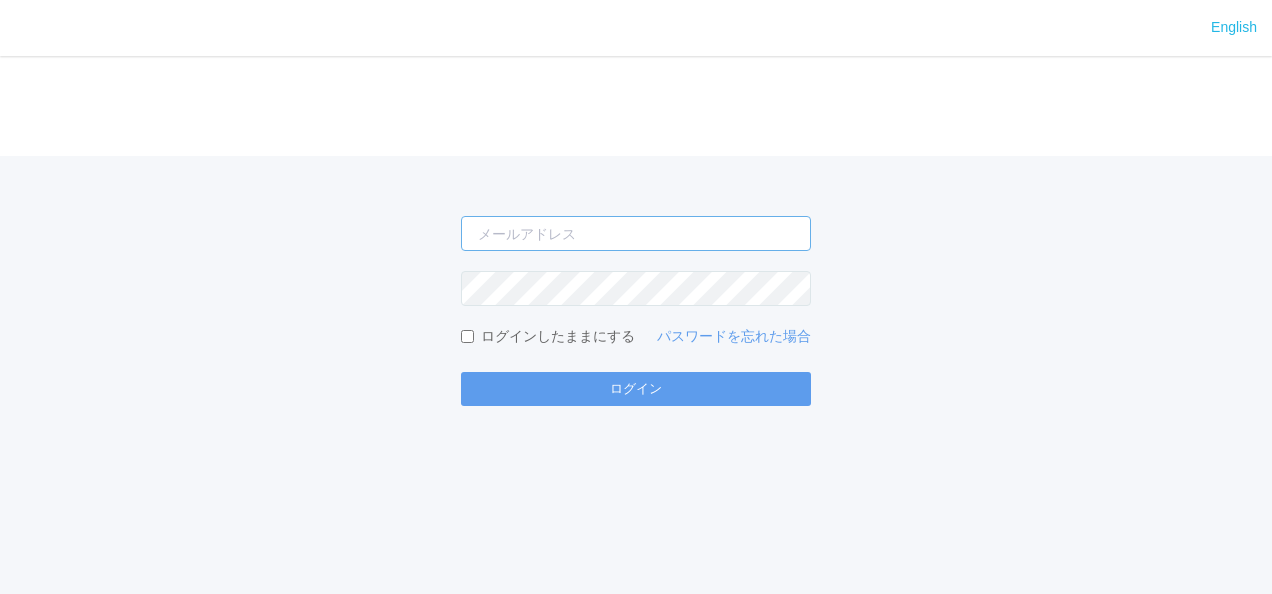 click at bounding box center (636, 233) 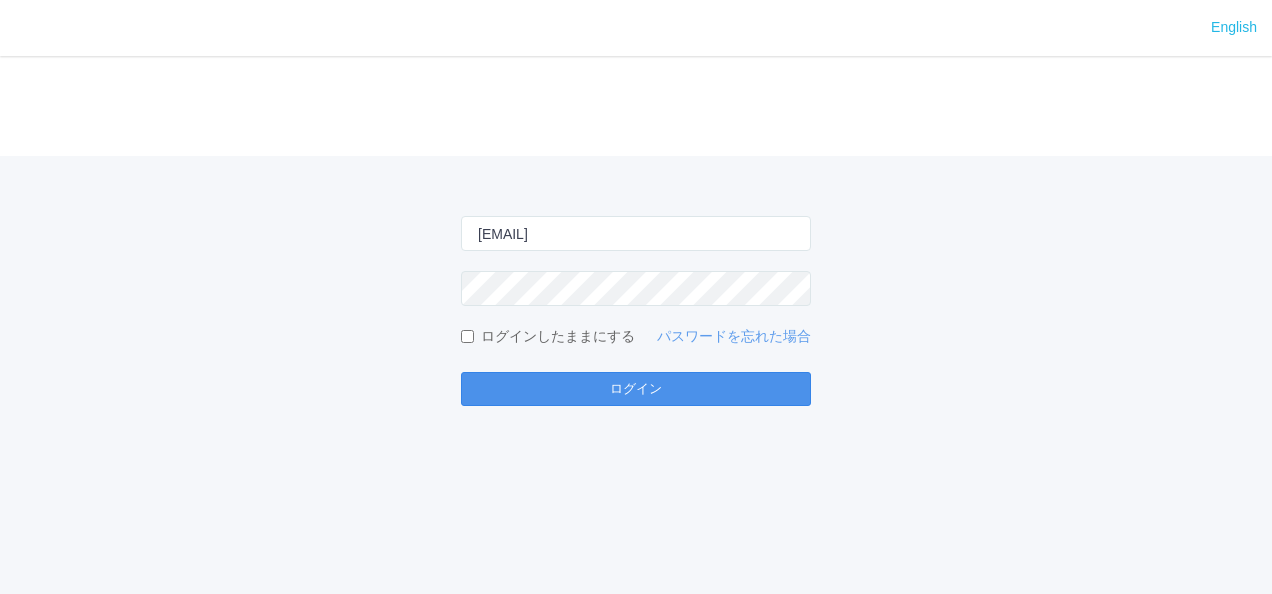 click on "ログイン" at bounding box center [636, 389] 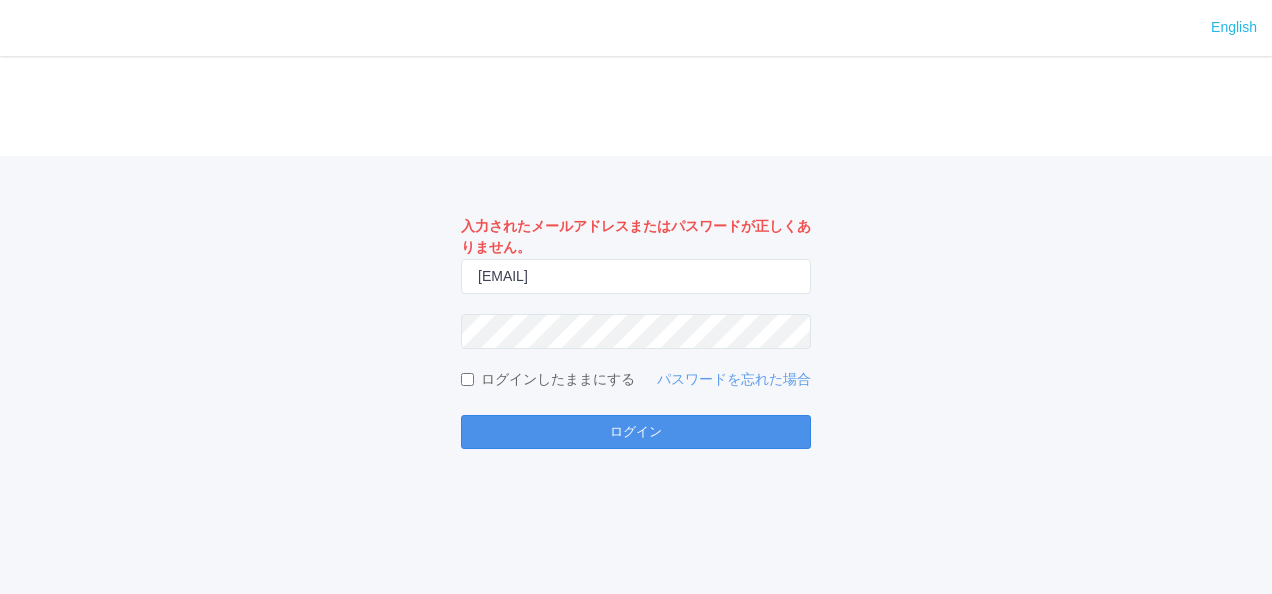 click on "ログイン" at bounding box center [636, 432] 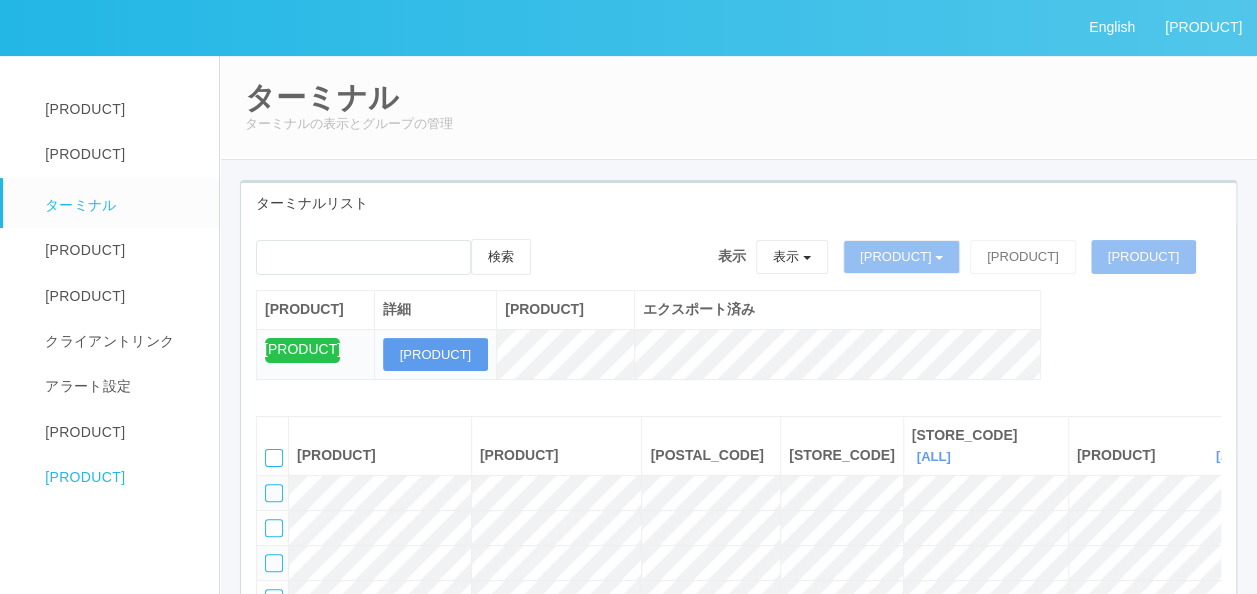 click on "[PRODUCT]" at bounding box center [120, 109] 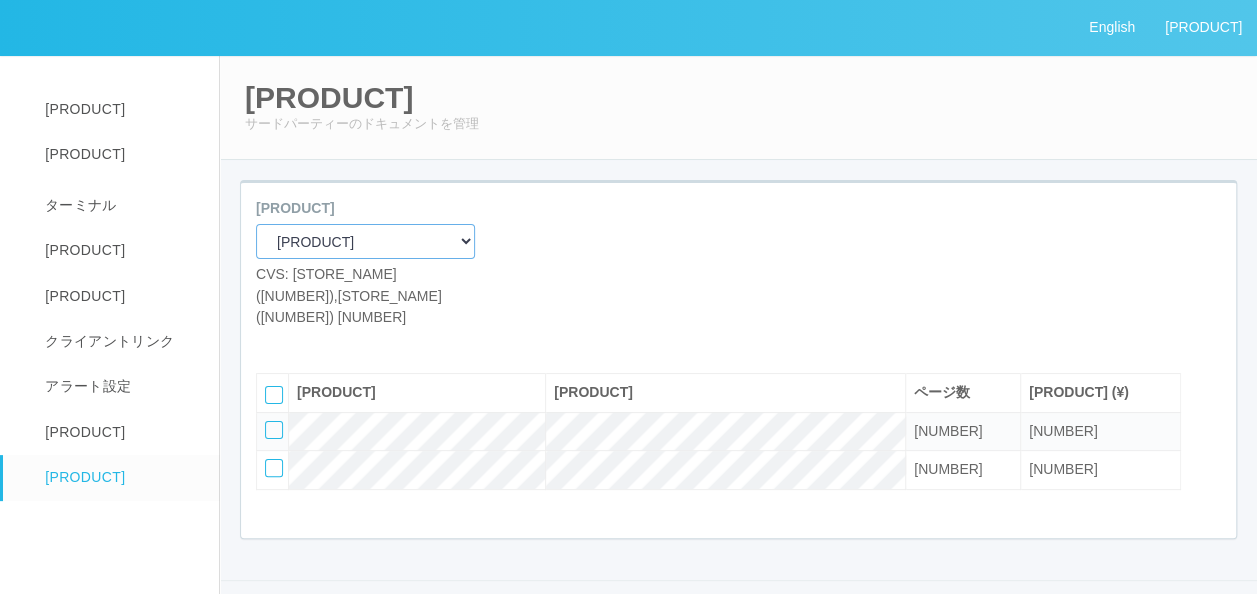 click on "[PRODUCT] [PRODUCT] [PRODUCT] [PRODUCT] [PRODUCT] [PRODUCT]" at bounding box center [365, 241] 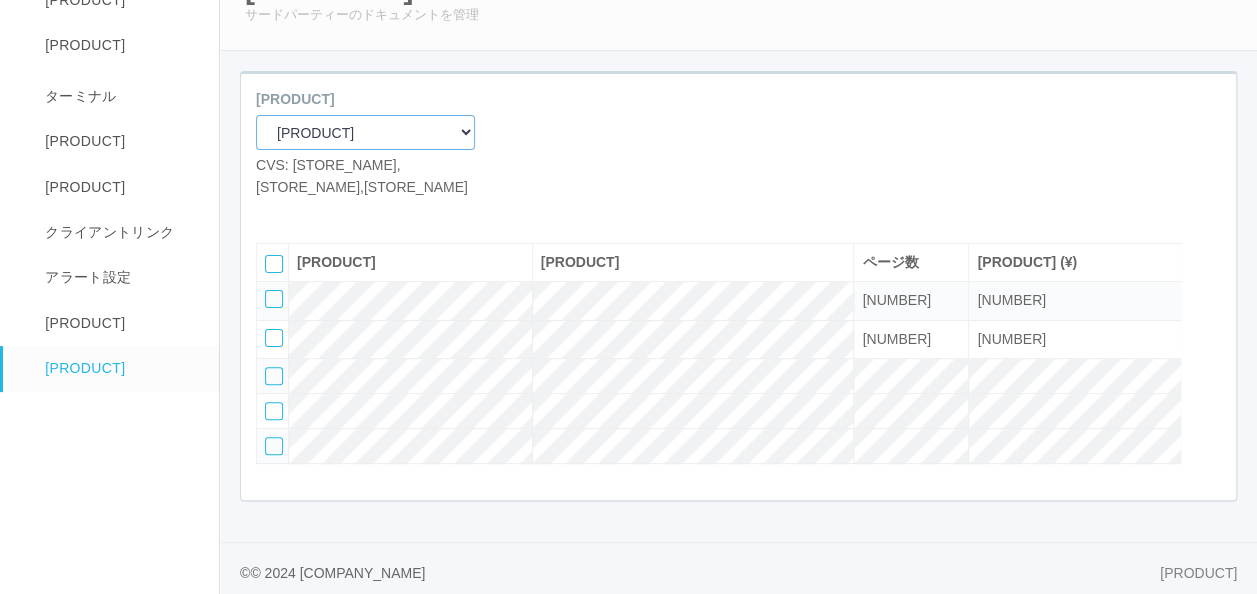 scroll, scrollTop: 158, scrollLeft: 0, axis: vertical 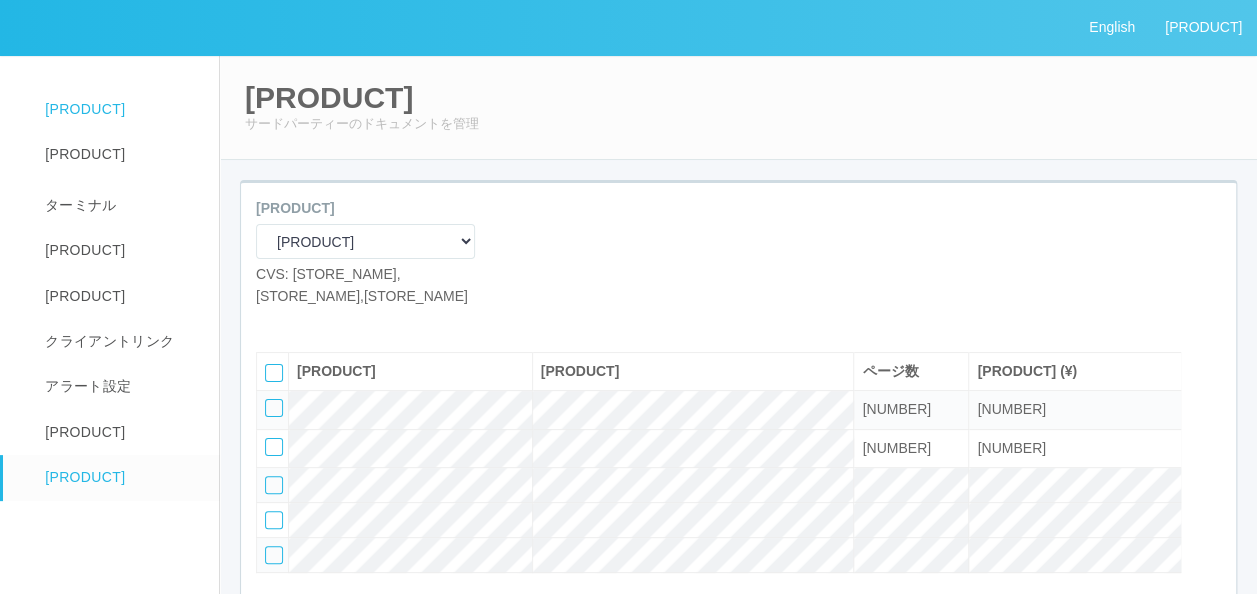 click on "[PRODUCT]" at bounding box center (120, 109) 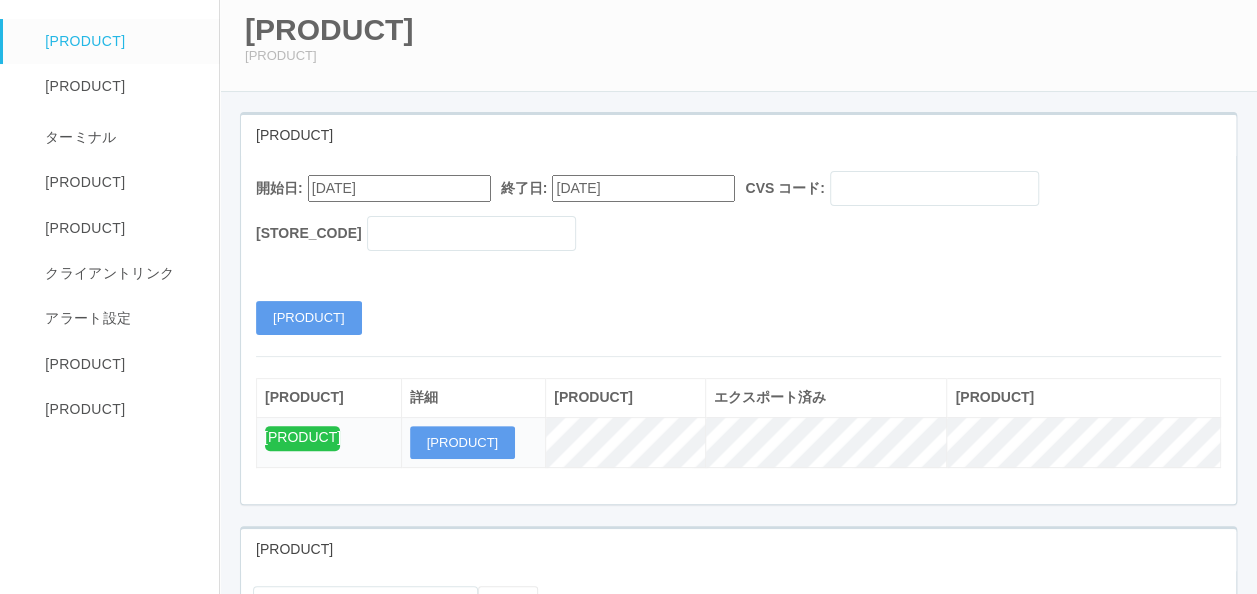 scroll, scrollTop: 100, scrollLeft: 0, axis: vertical 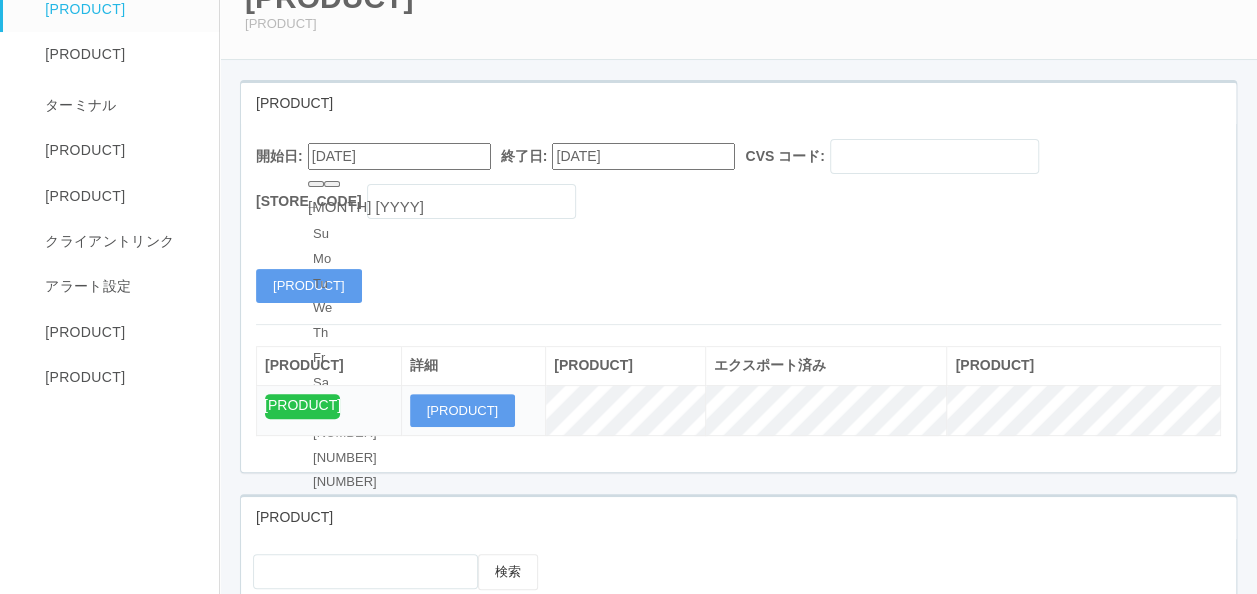 click on "[DATE]" at bounding box center (399, 156) 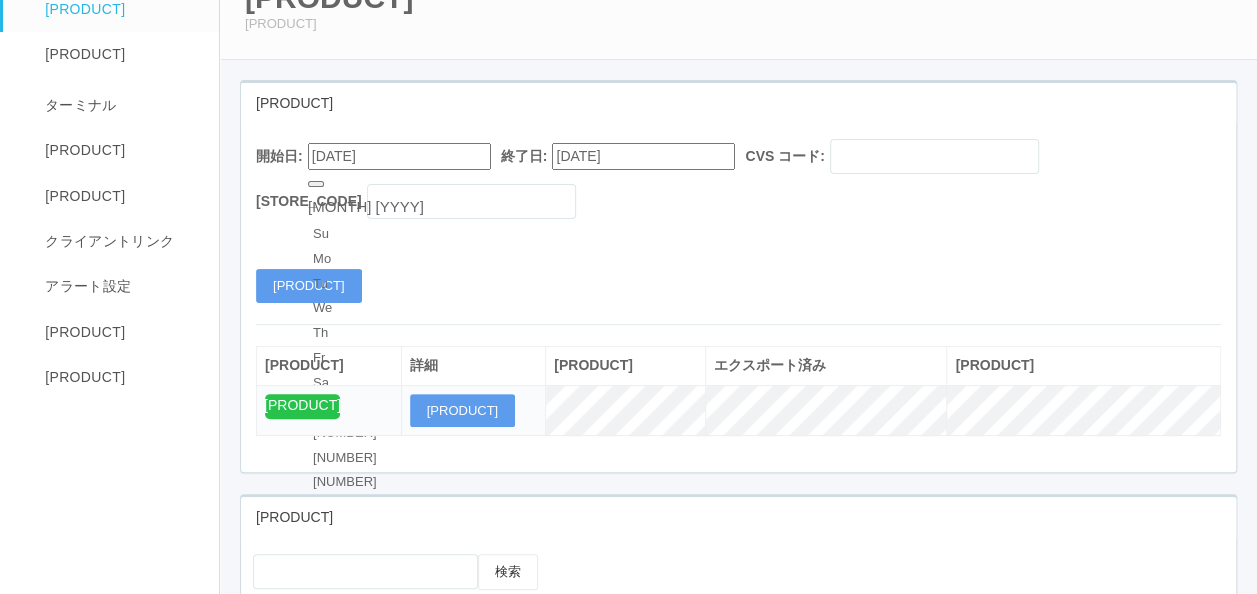 click on "[NUMBER]" at bounding box center [366, 682] 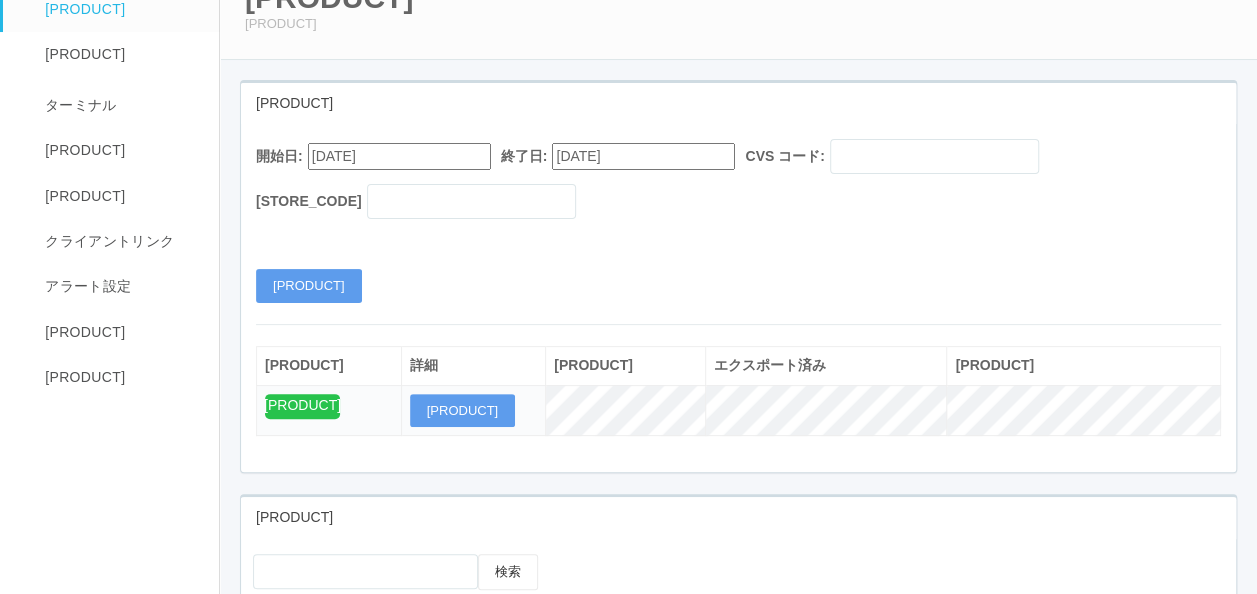 click on "[DATE]" at bounding box center (399, 156) 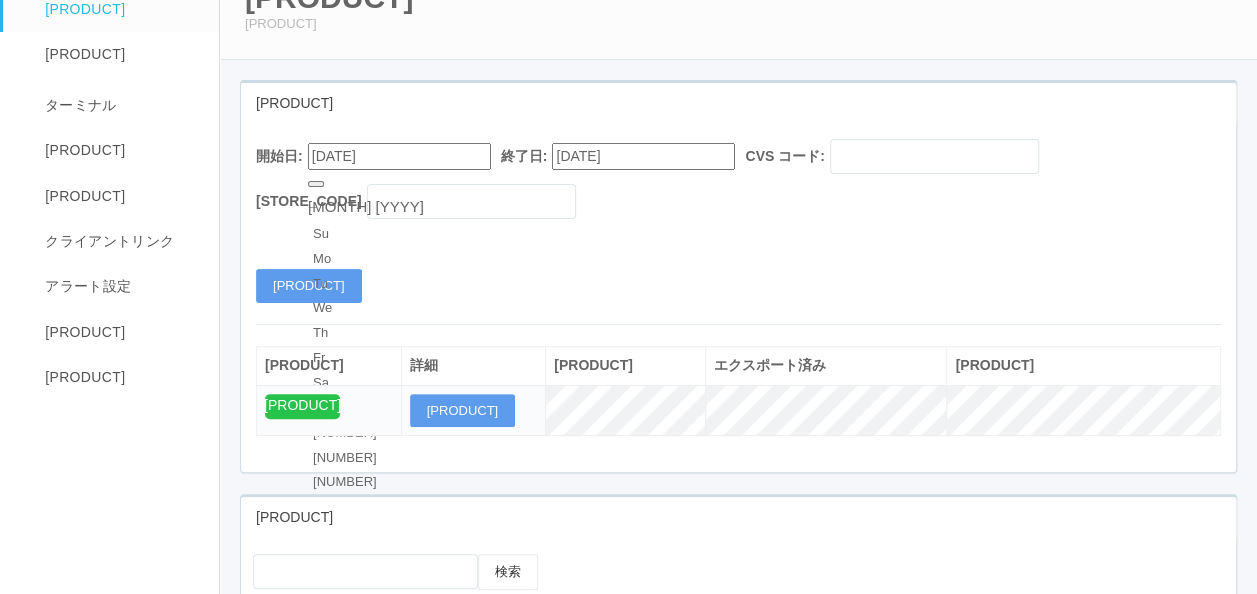 click on "[NUMBER]" at bounding box center (366, 657) 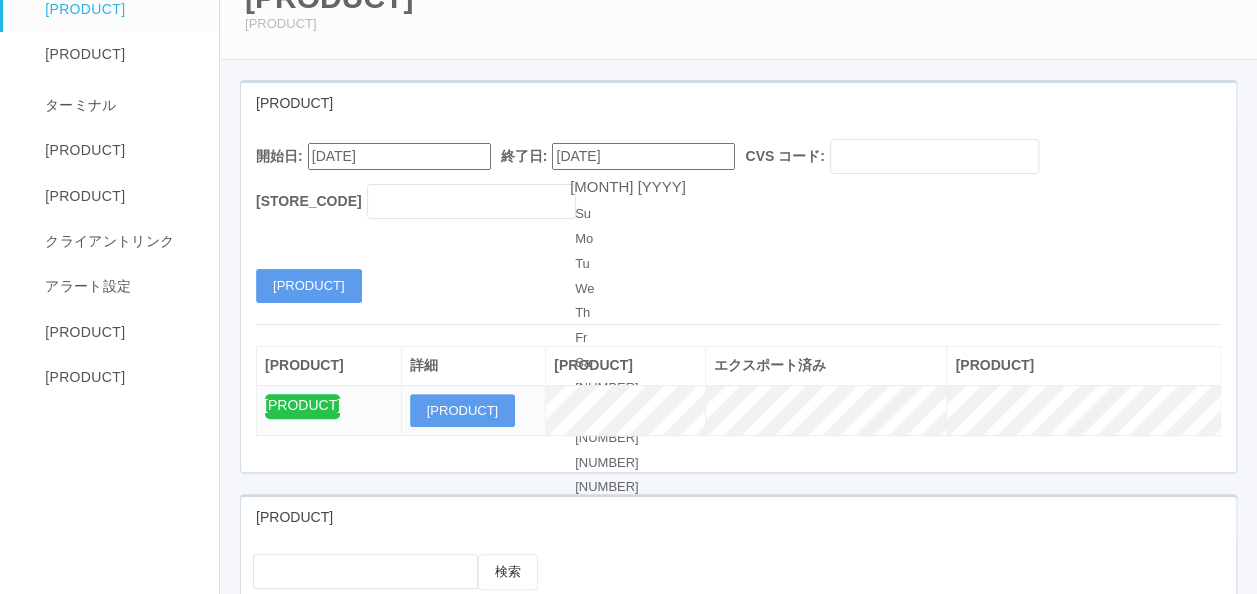 click on "[DATE]" at bounding box center [643, 156] 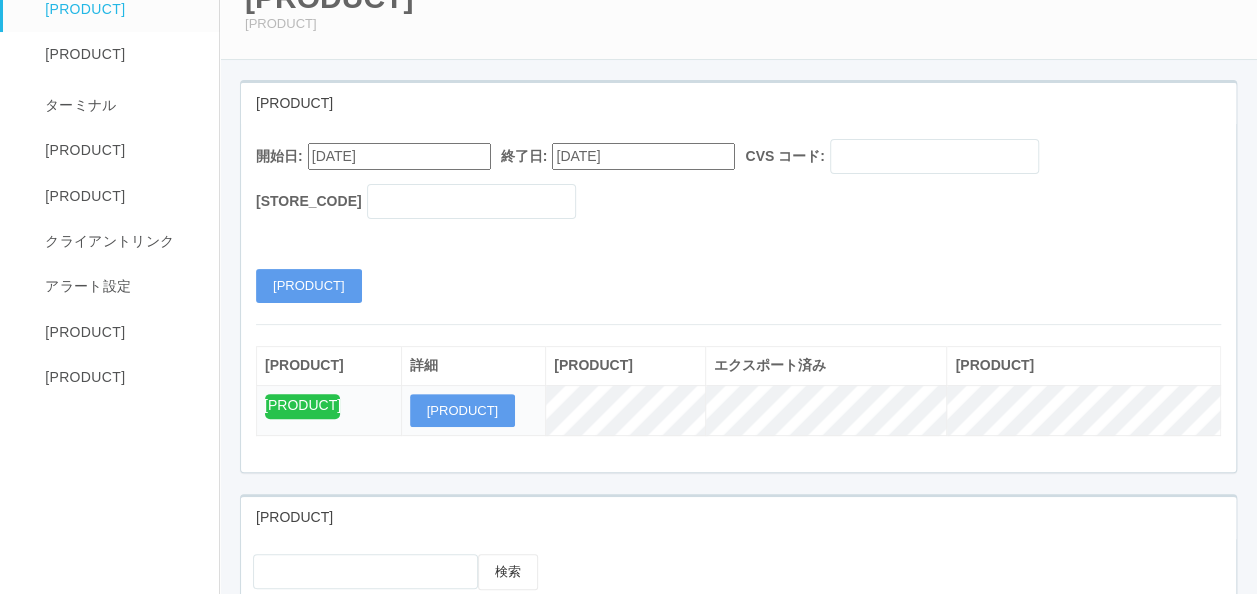 click on "開始日: [DATE] 終了日: [DATE] CVS コード: [STORE_CODE]" at bounding box center [738, 184] 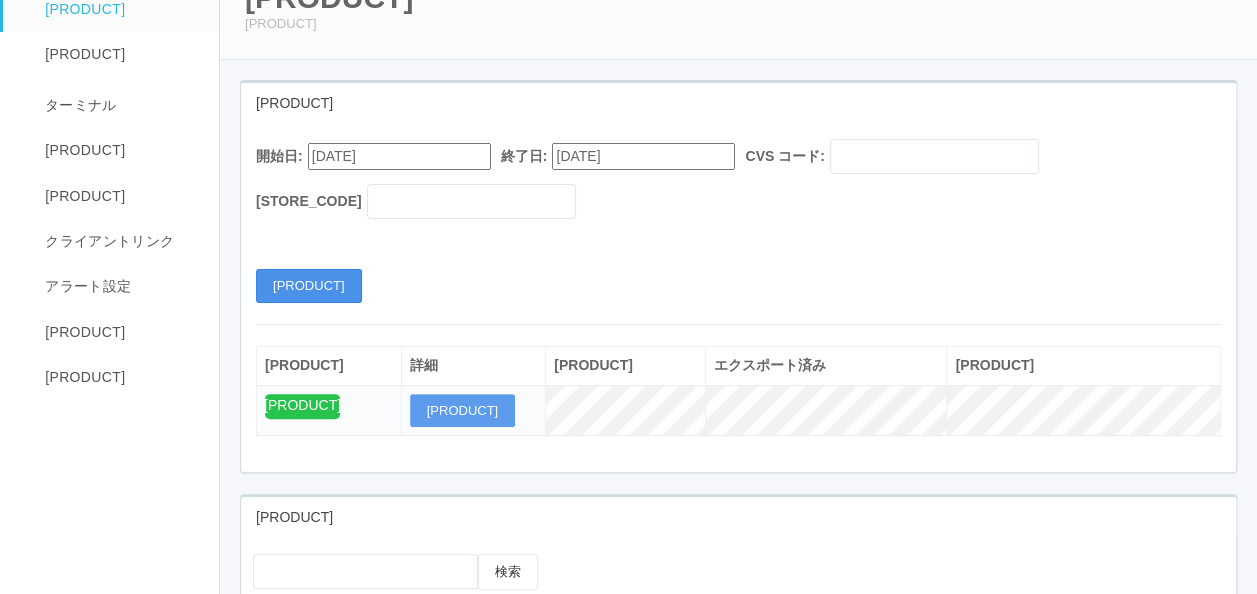 click on "[PRODUCT]" at bounding box center (309, 286) 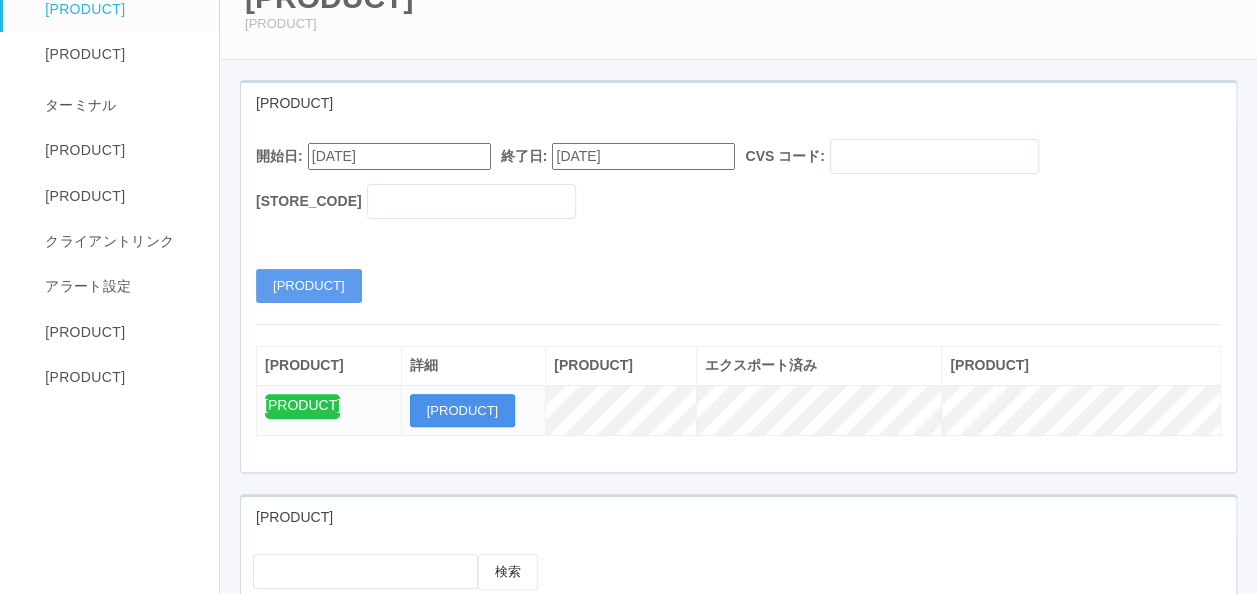 click on "[PRODUCT]" at bounding box center (463, 411) 